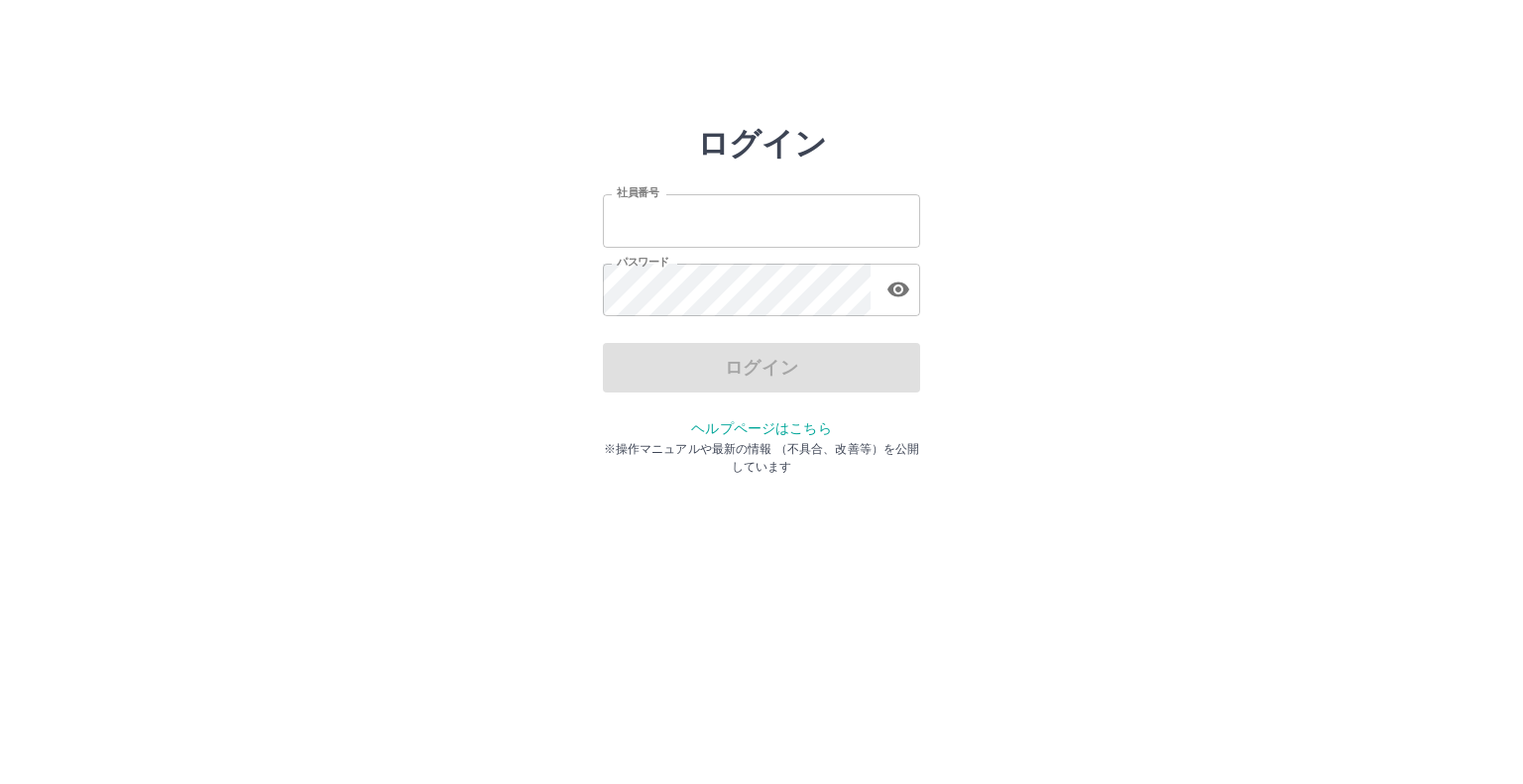 scroll, scrollTop: 0, scrollLeft: 0, axis: both 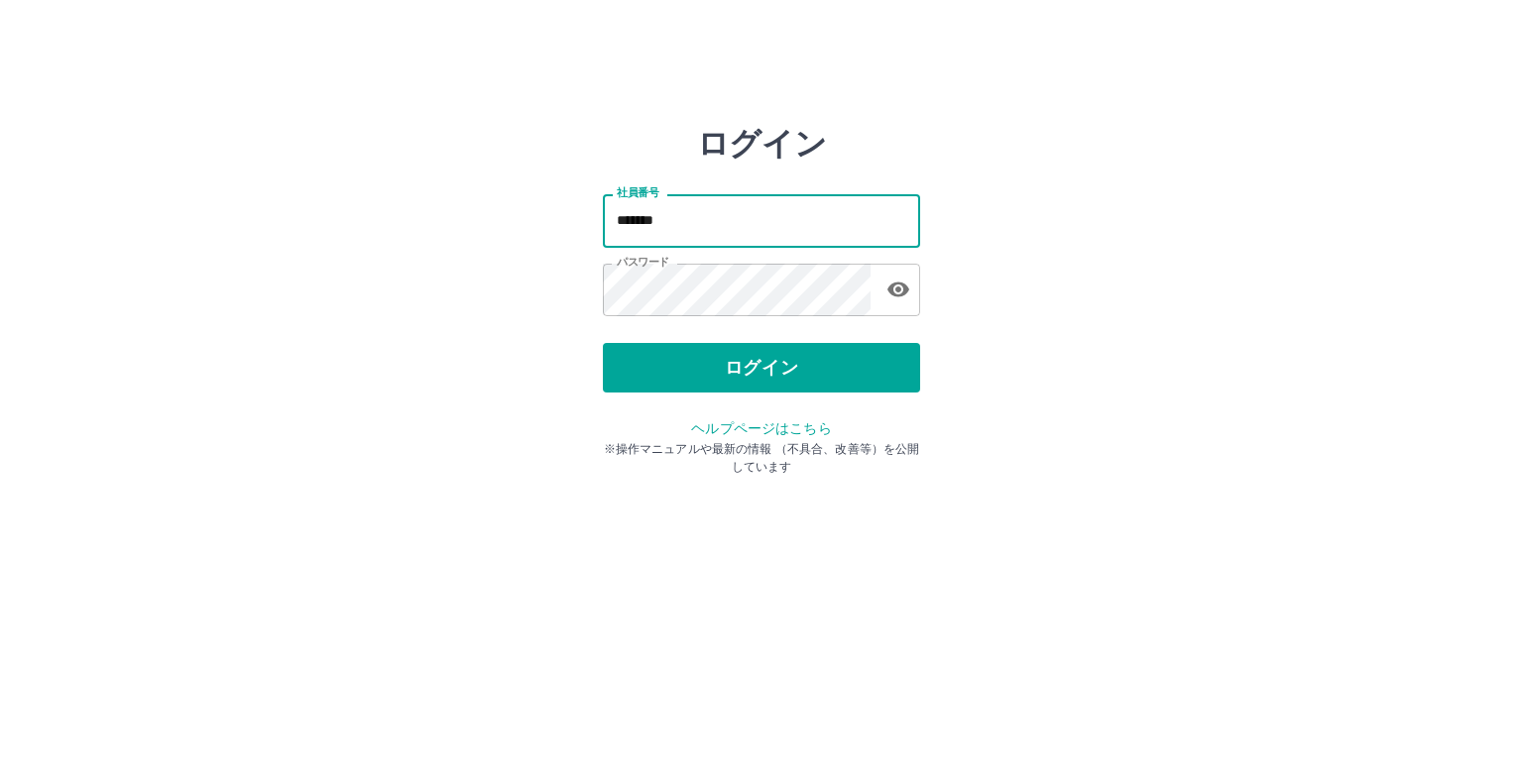 click on "*******" at bounding box center (762, 220) 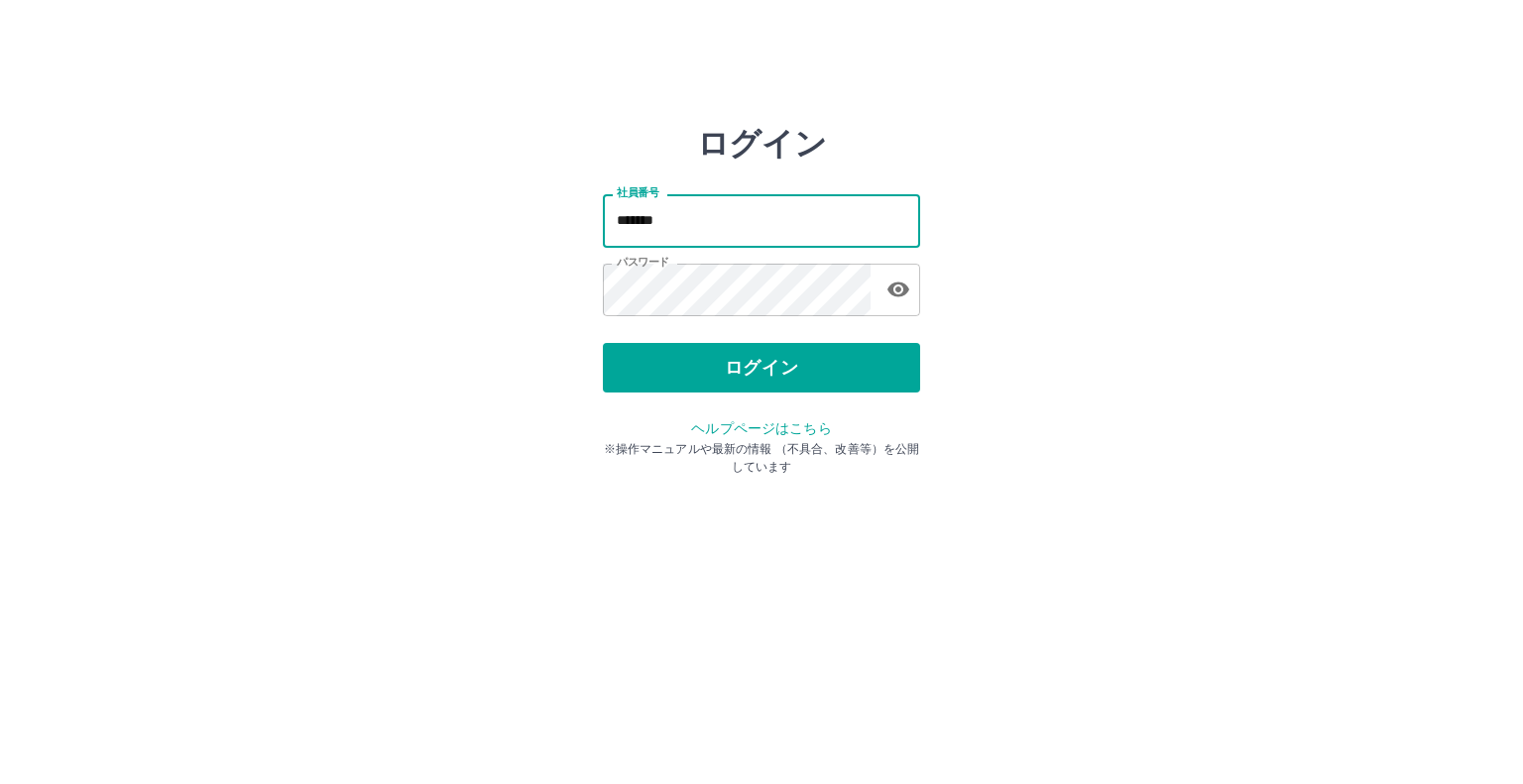 type on "*******" 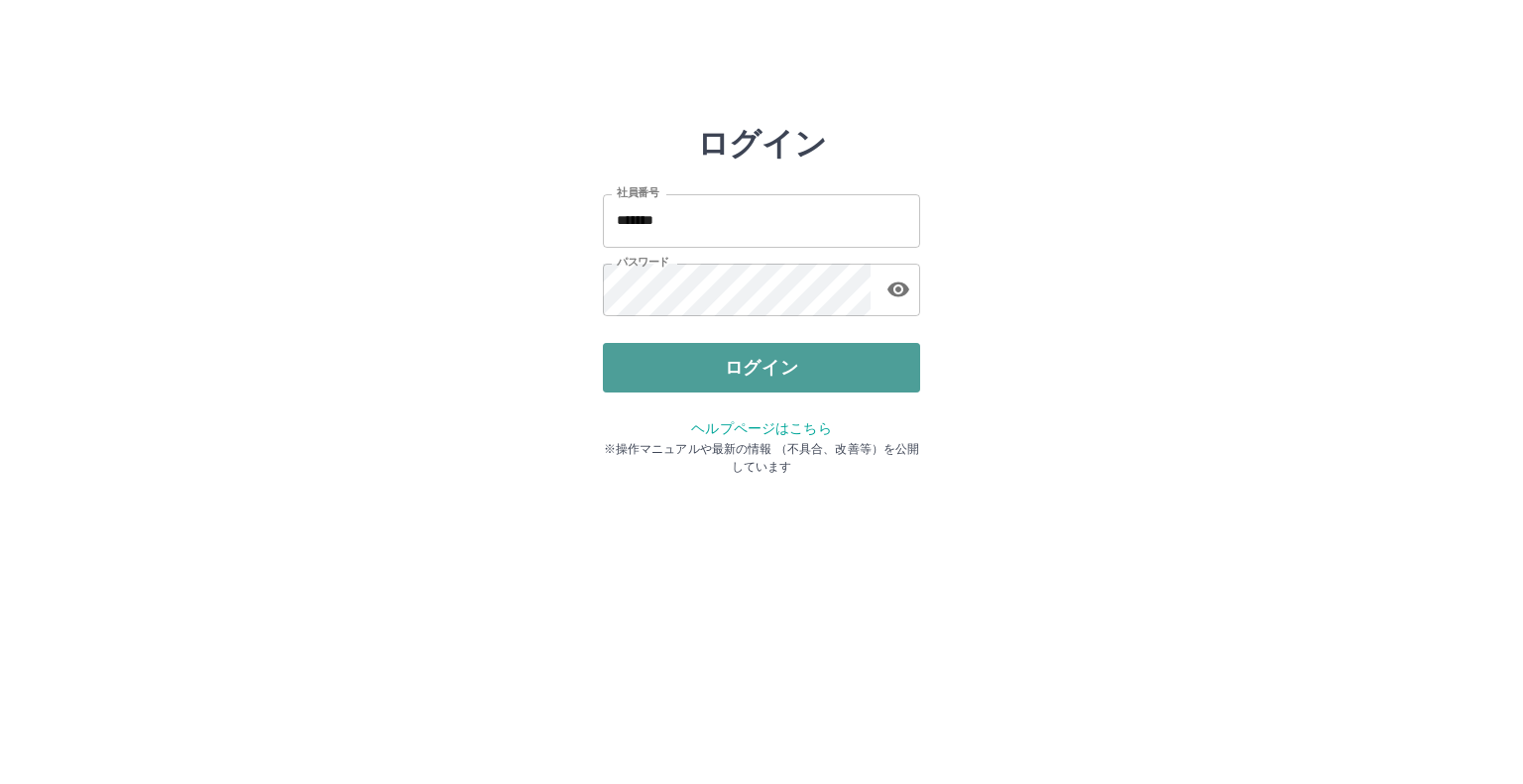 click on "ログイン" at bounding box center (762, 368) 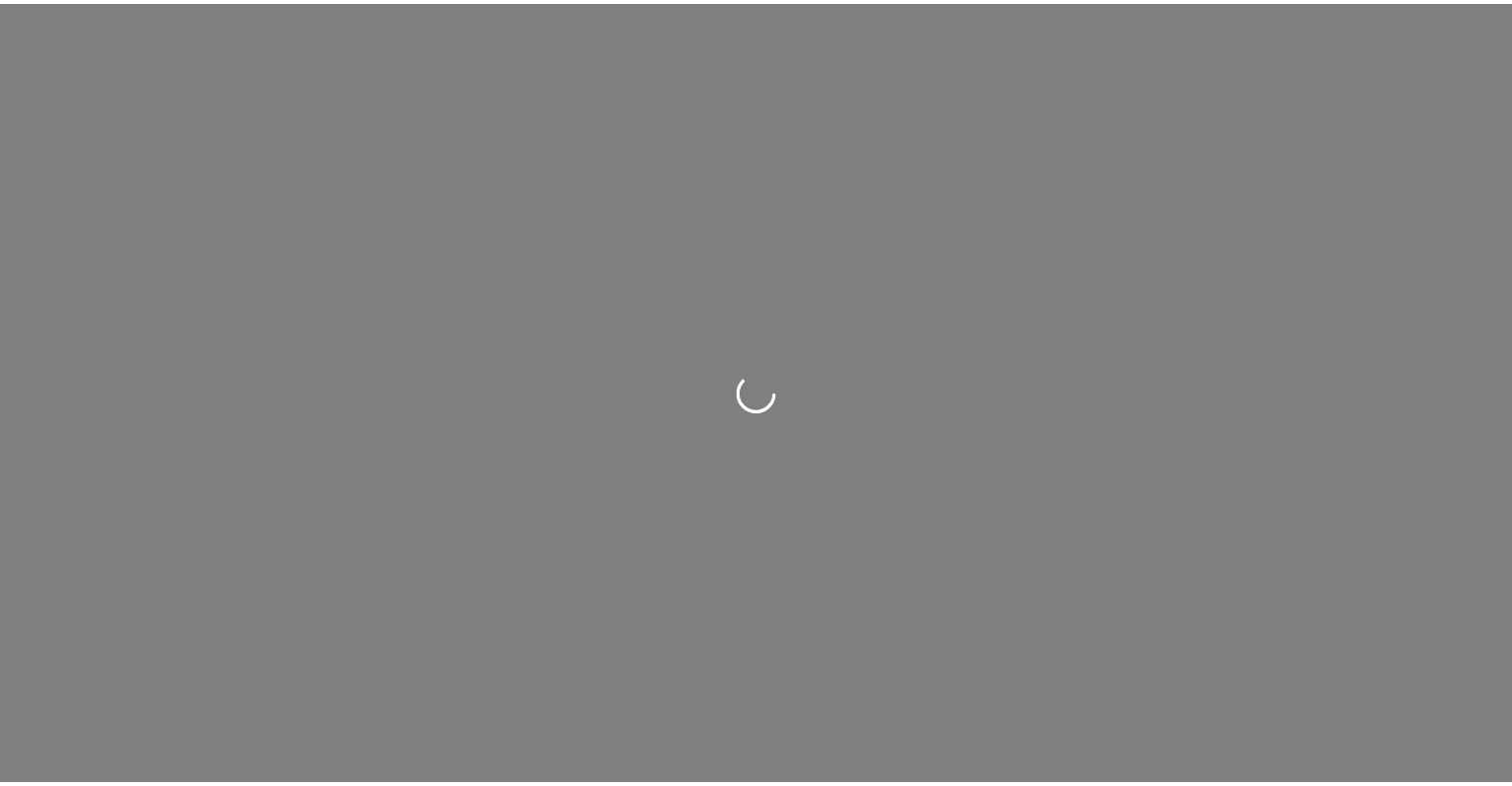 scroll, scrollTop: 0, scrollLeft: 0, axis: both 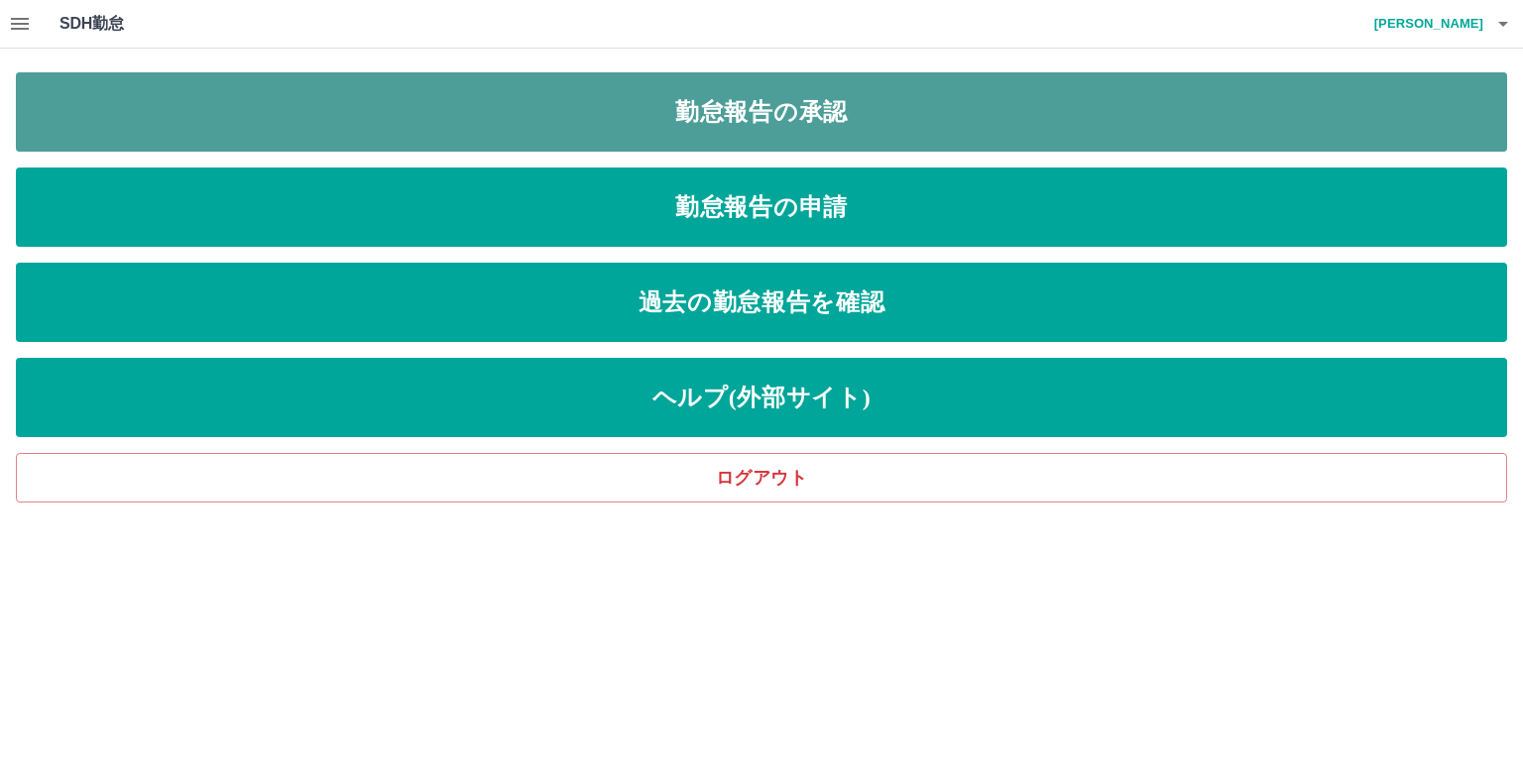 click on "勤怠報告の承認" at bounding box center (762, 112) 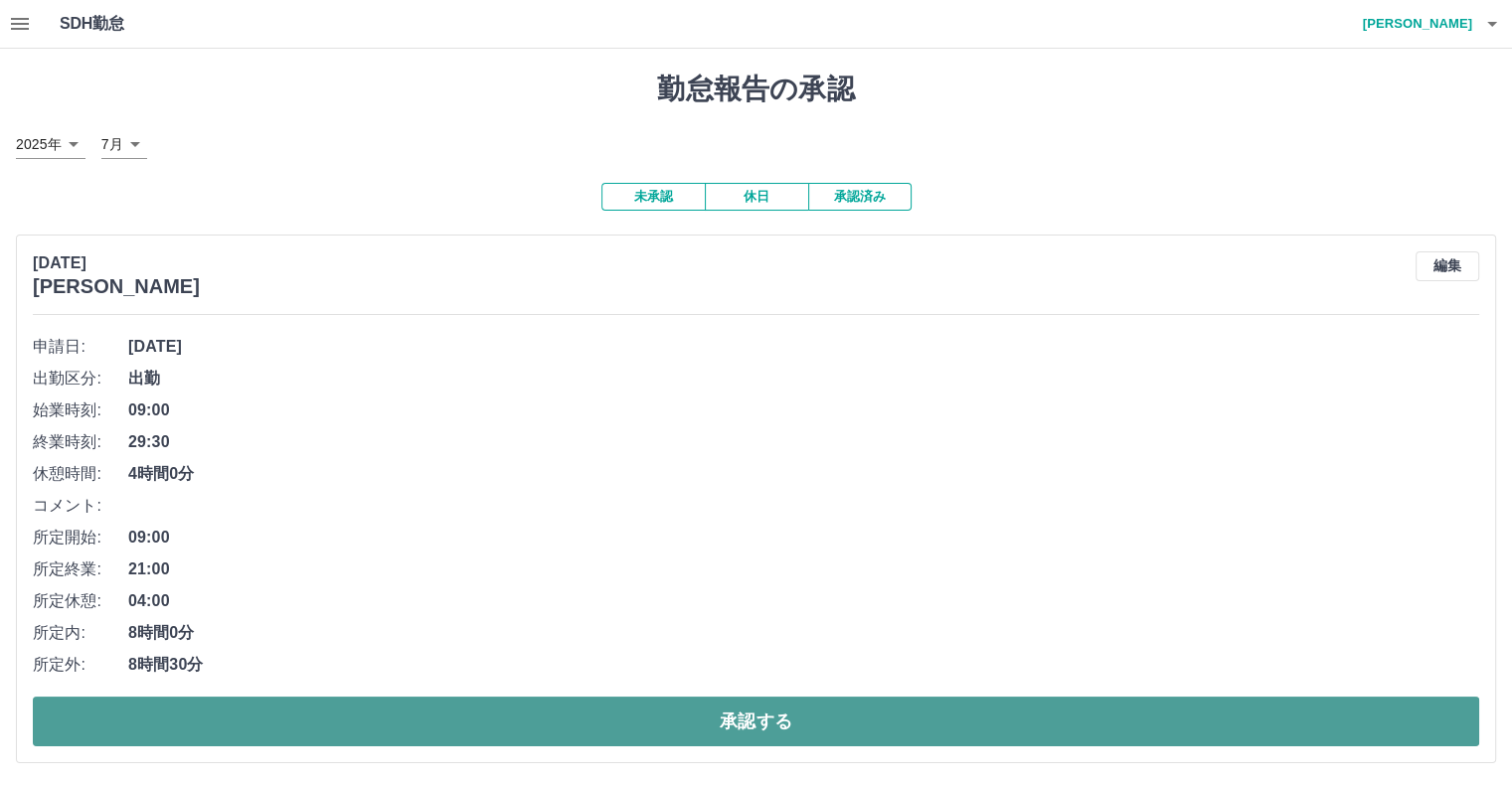 click on "承認する" at bounding box center (756, 721) 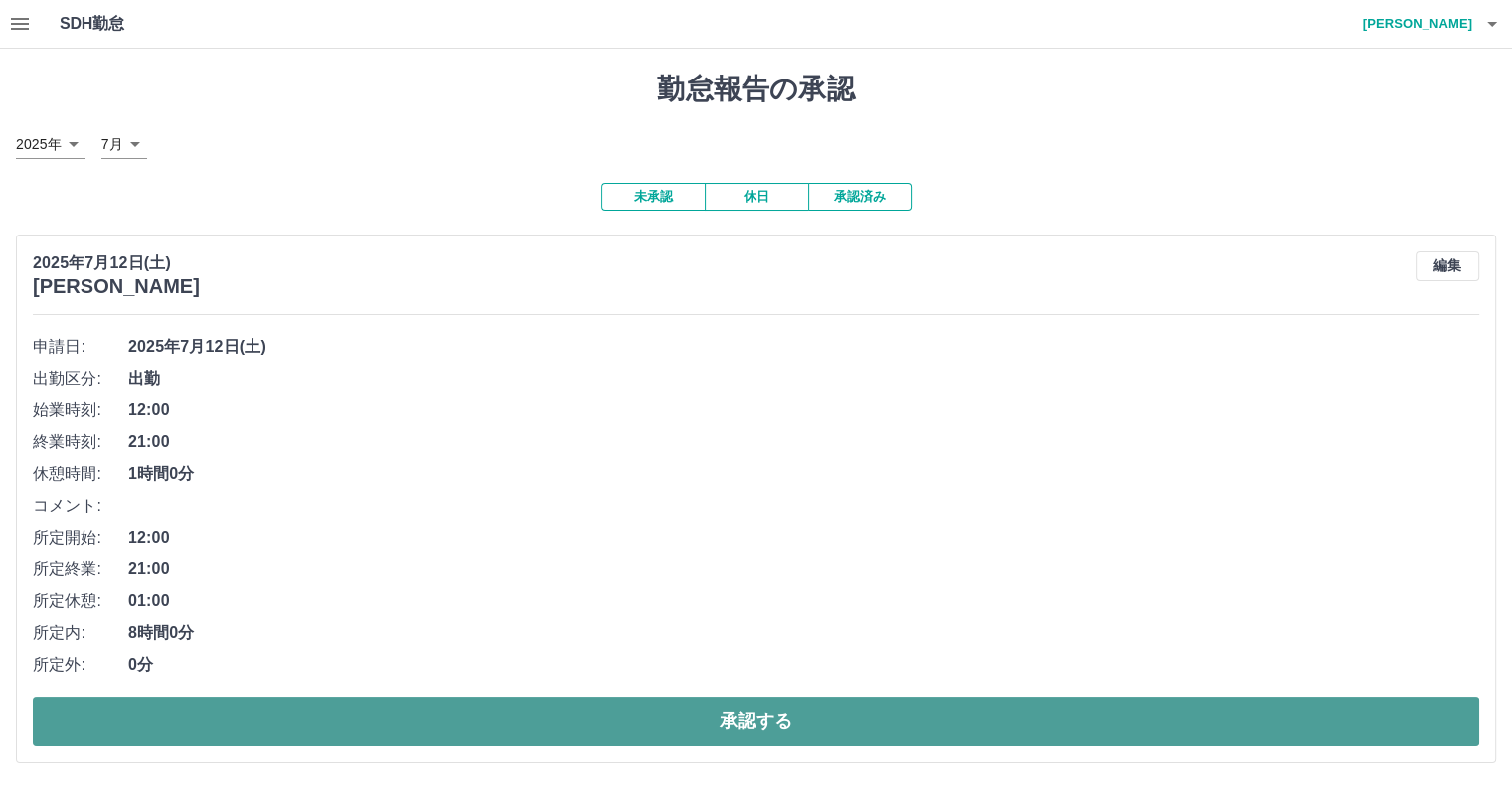 click on "承認する" at bounding box center [756, 721] 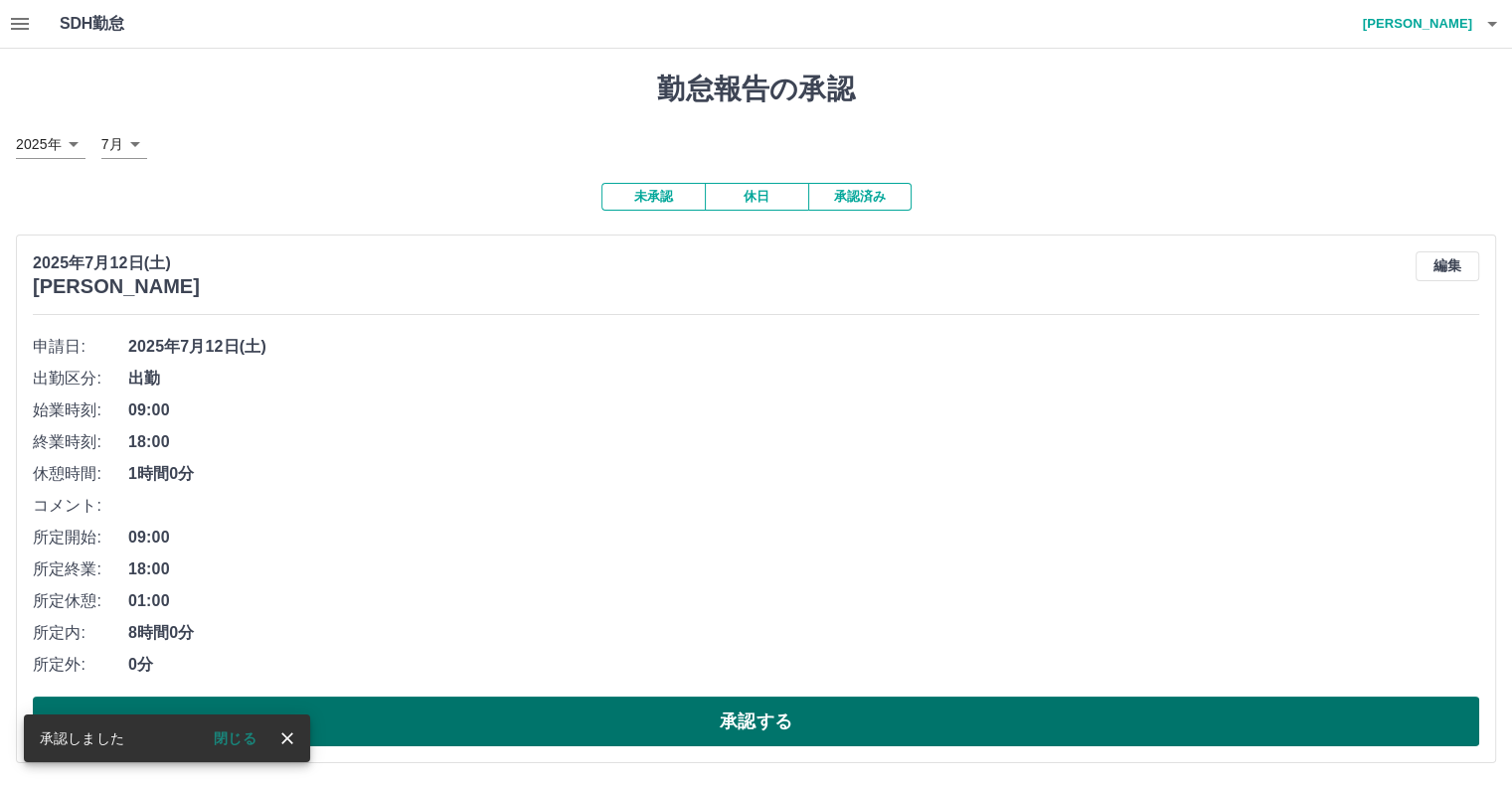 click on "承認する" at bounding box center [756, 721] 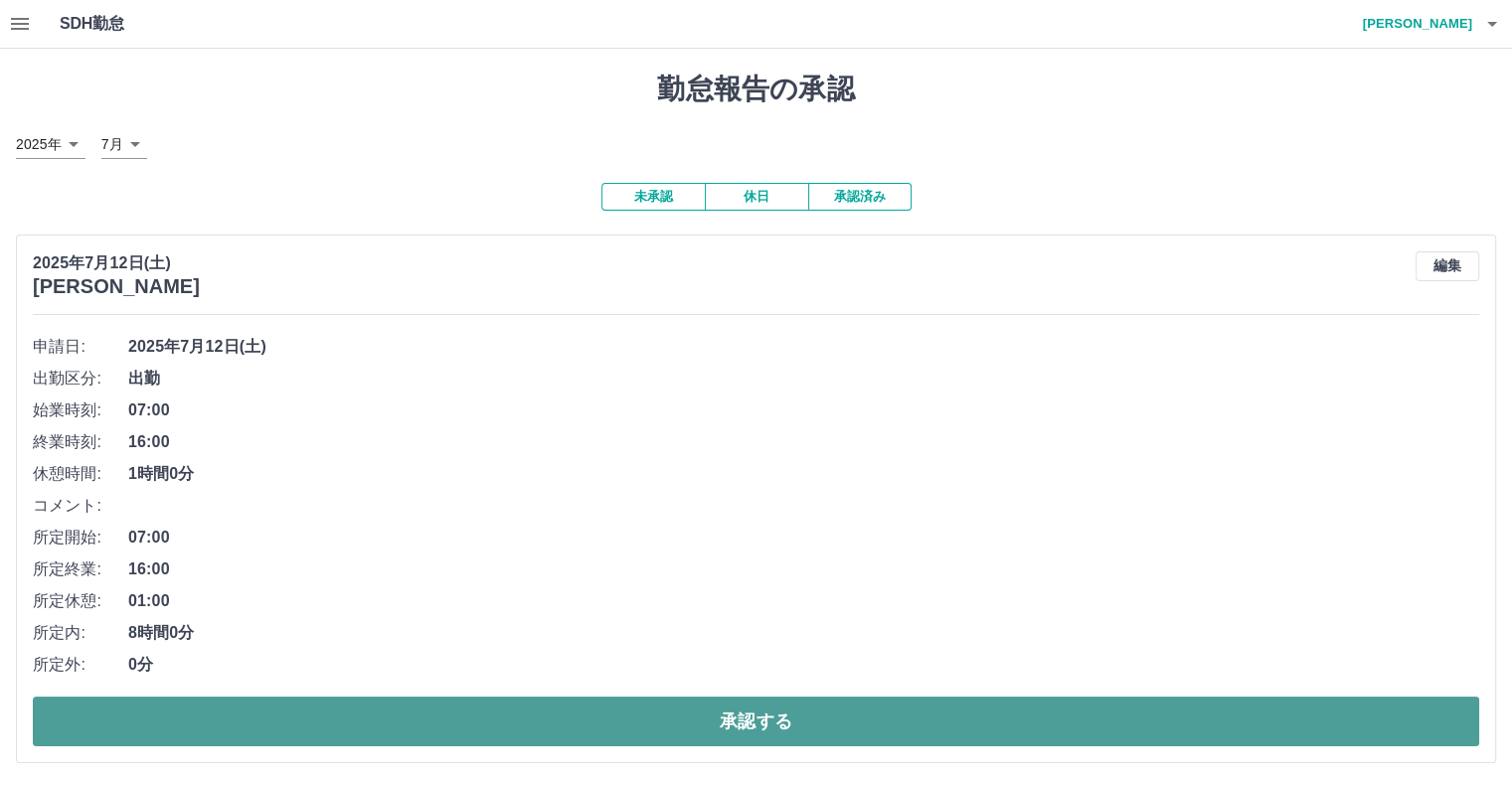 click on "承認する" at bounding box center [756, 721] 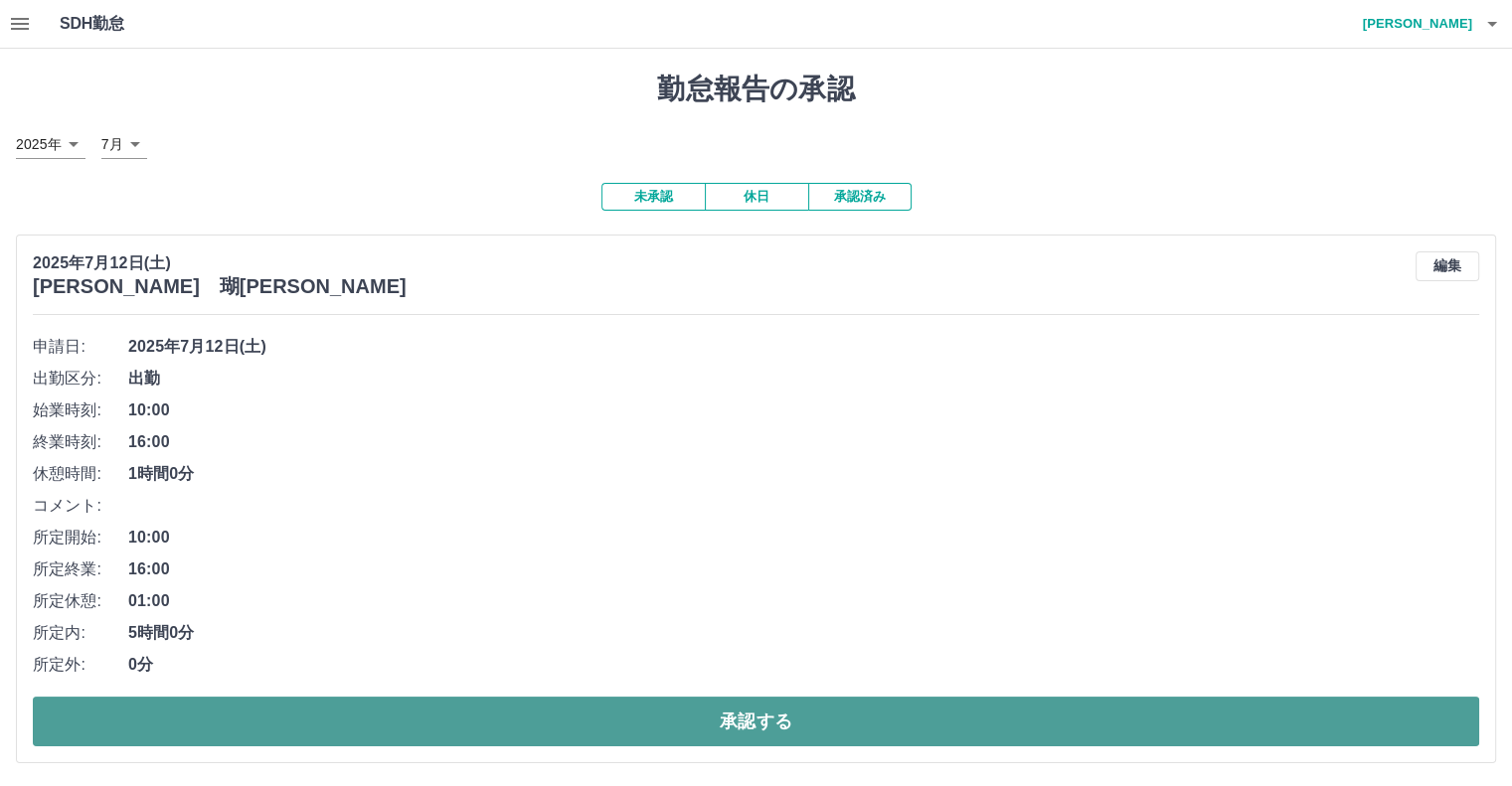 click on "承認する" at bounding box center [756, 721] 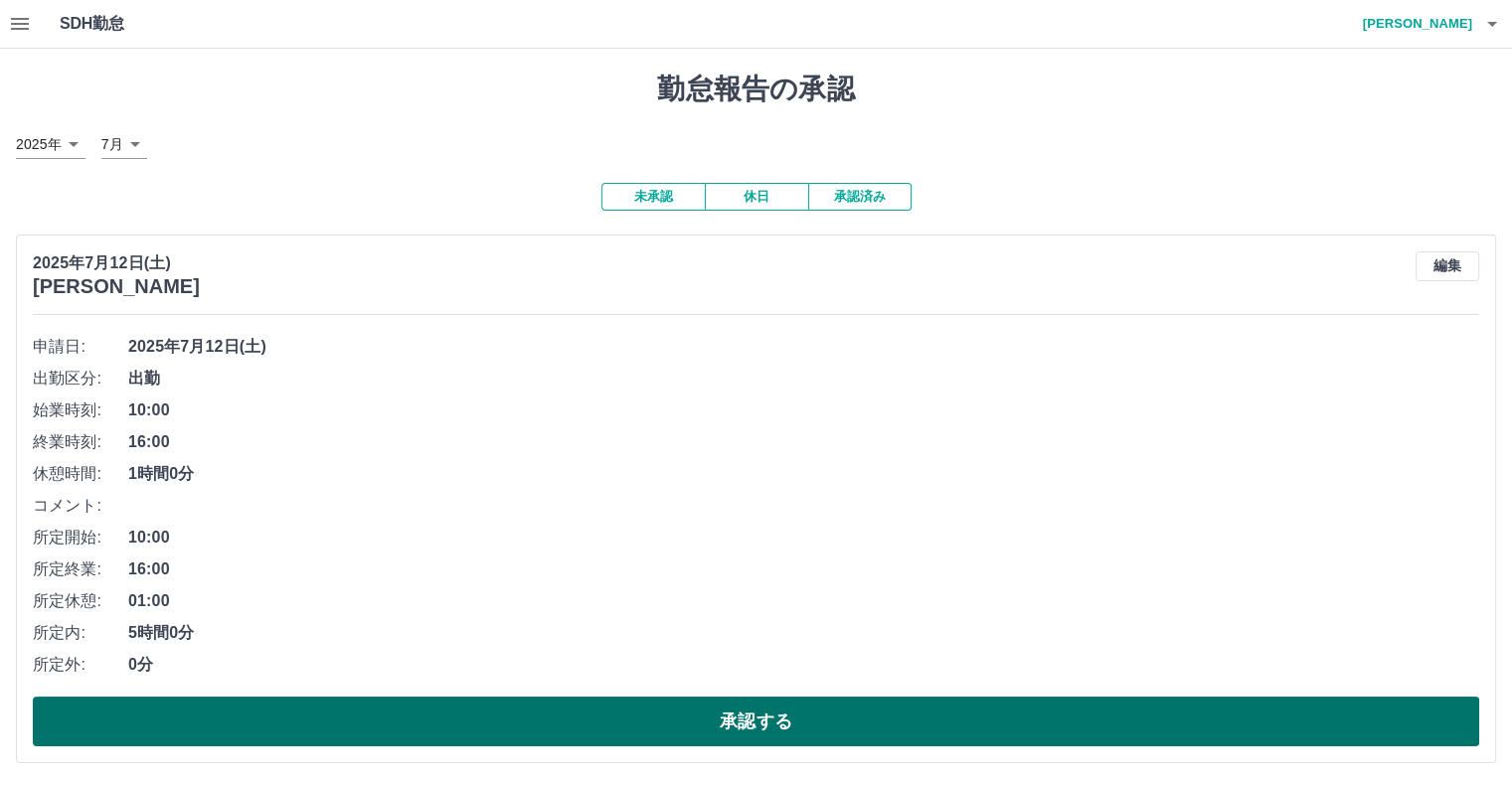 click on "承認する" at bounding box center [756, 721] 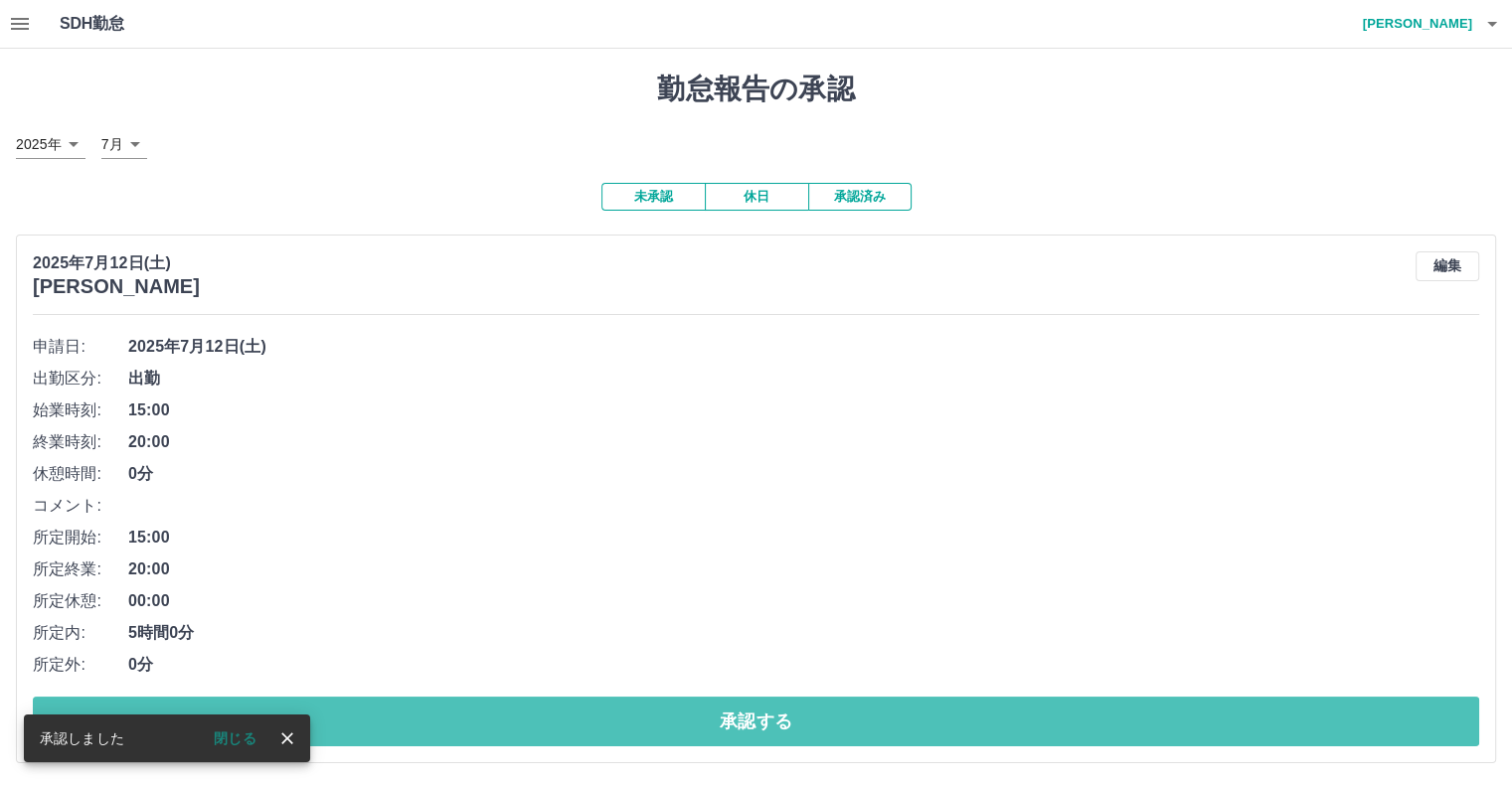 click on "承認する" at bounding box center (756, 721) 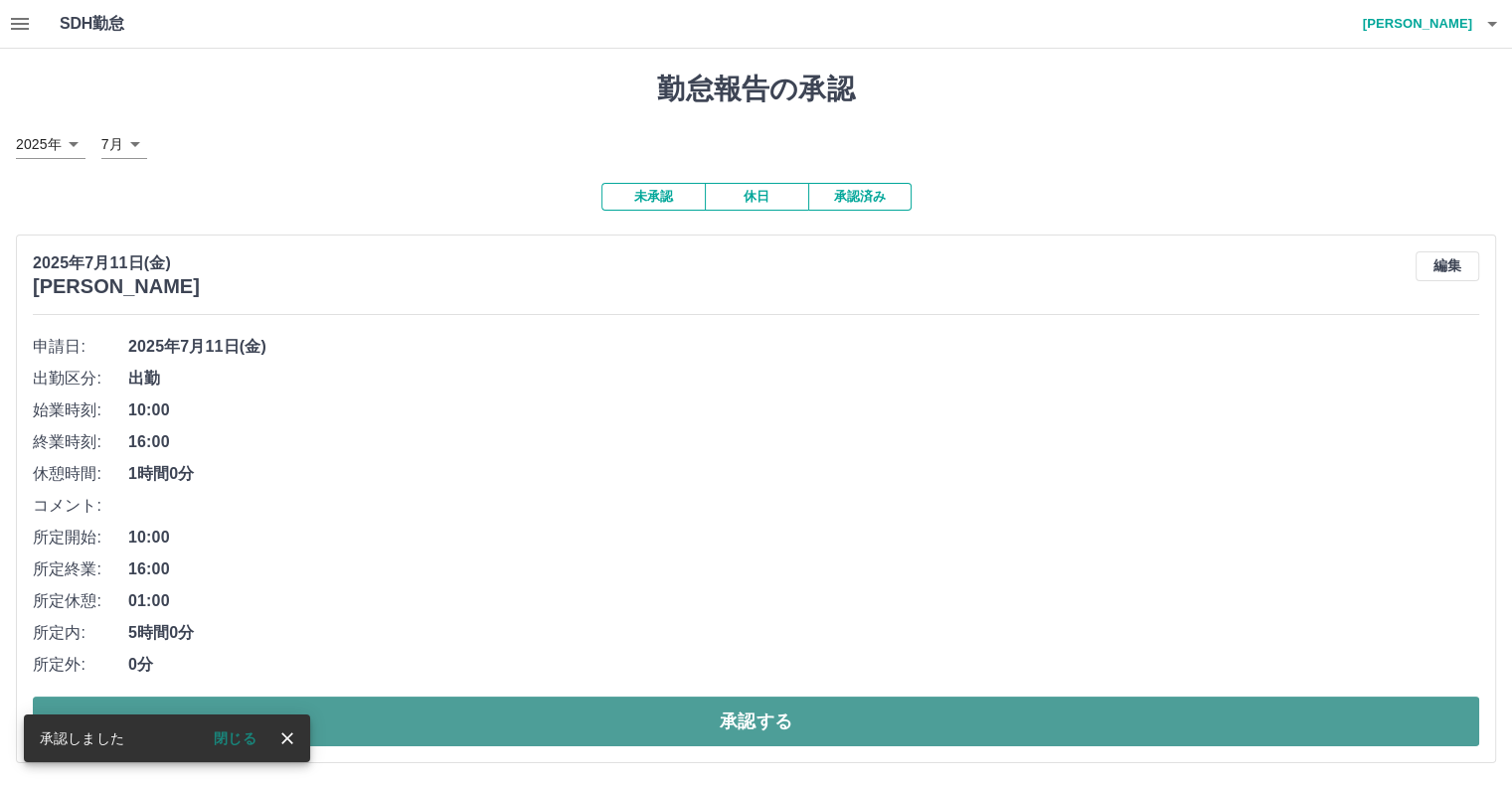 click on "承認する" at bounding box center [756, 721] 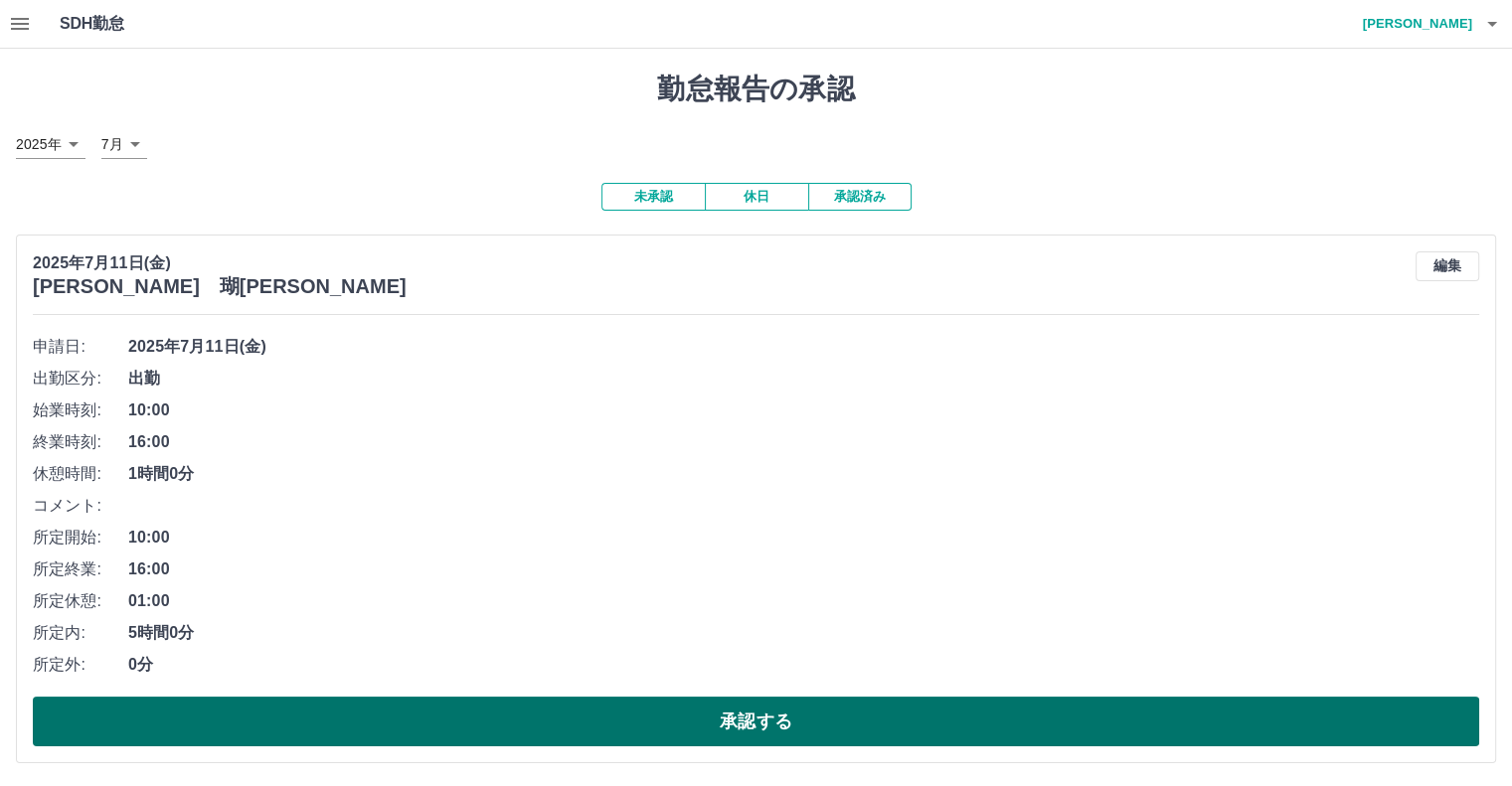 click on "承認する" at bounding box center (756, 721) 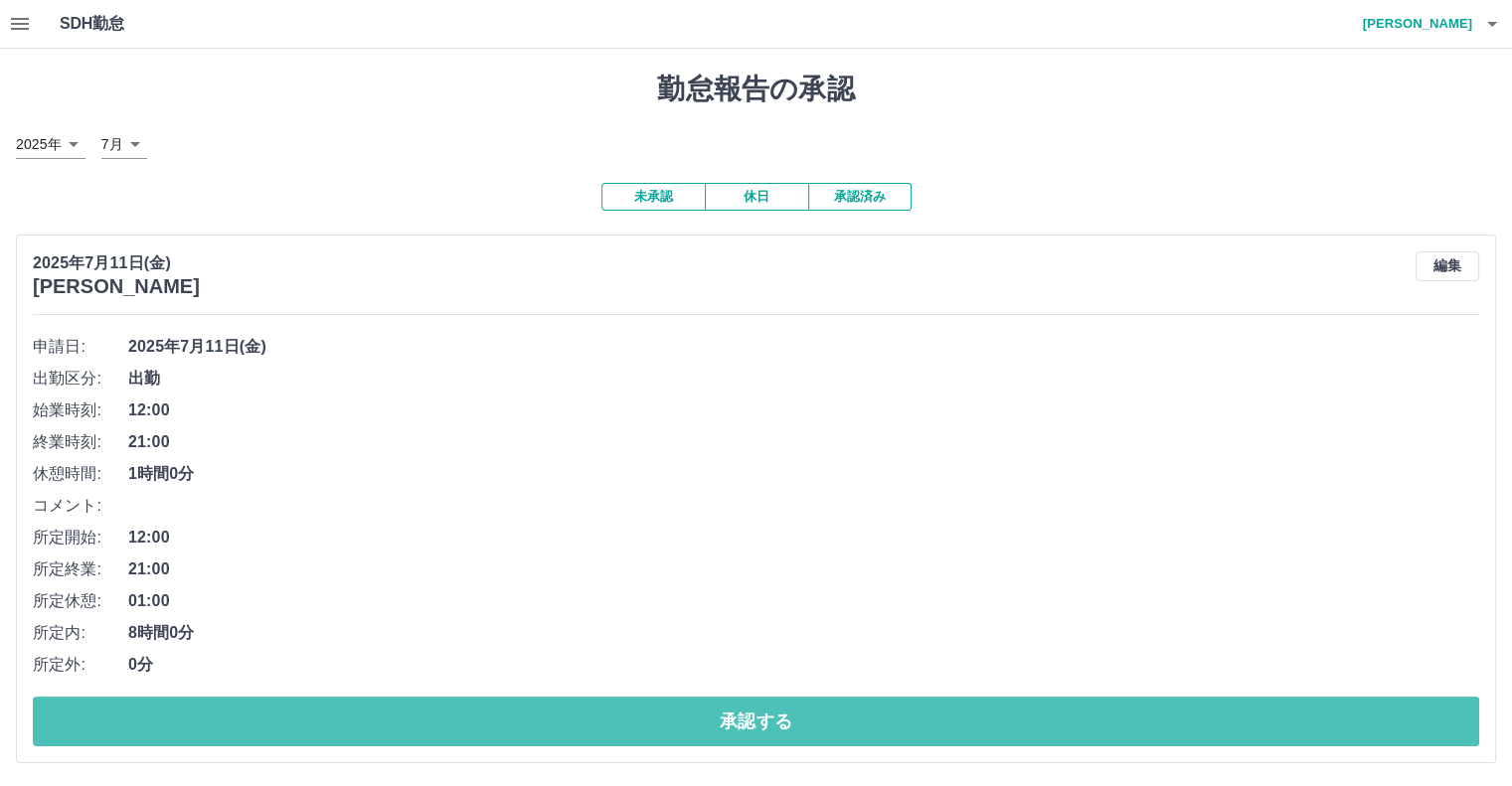 click on "承認する" at bounding box center (756, 721) 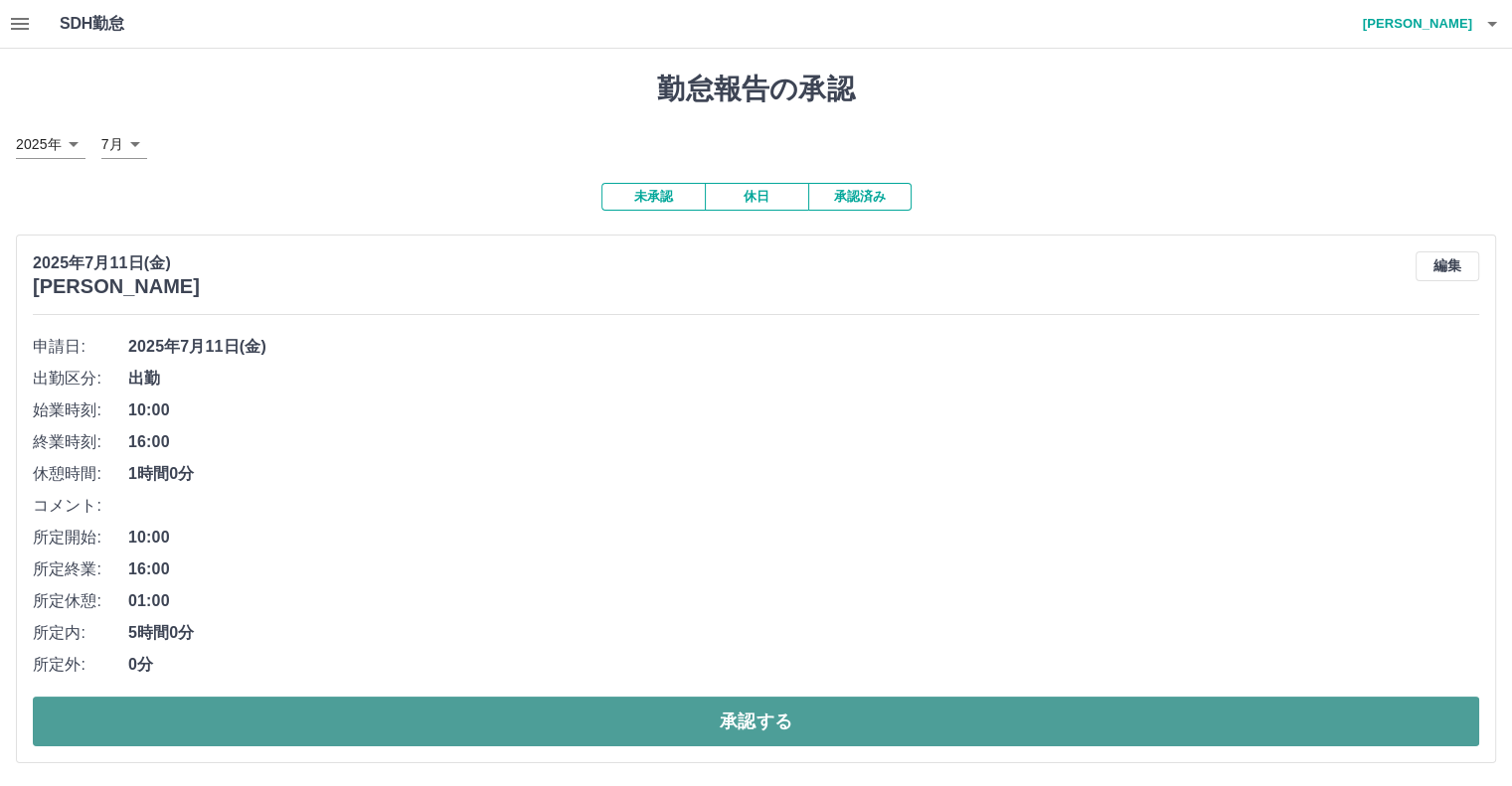 click on "承認する" at bounding box center [756, 721] 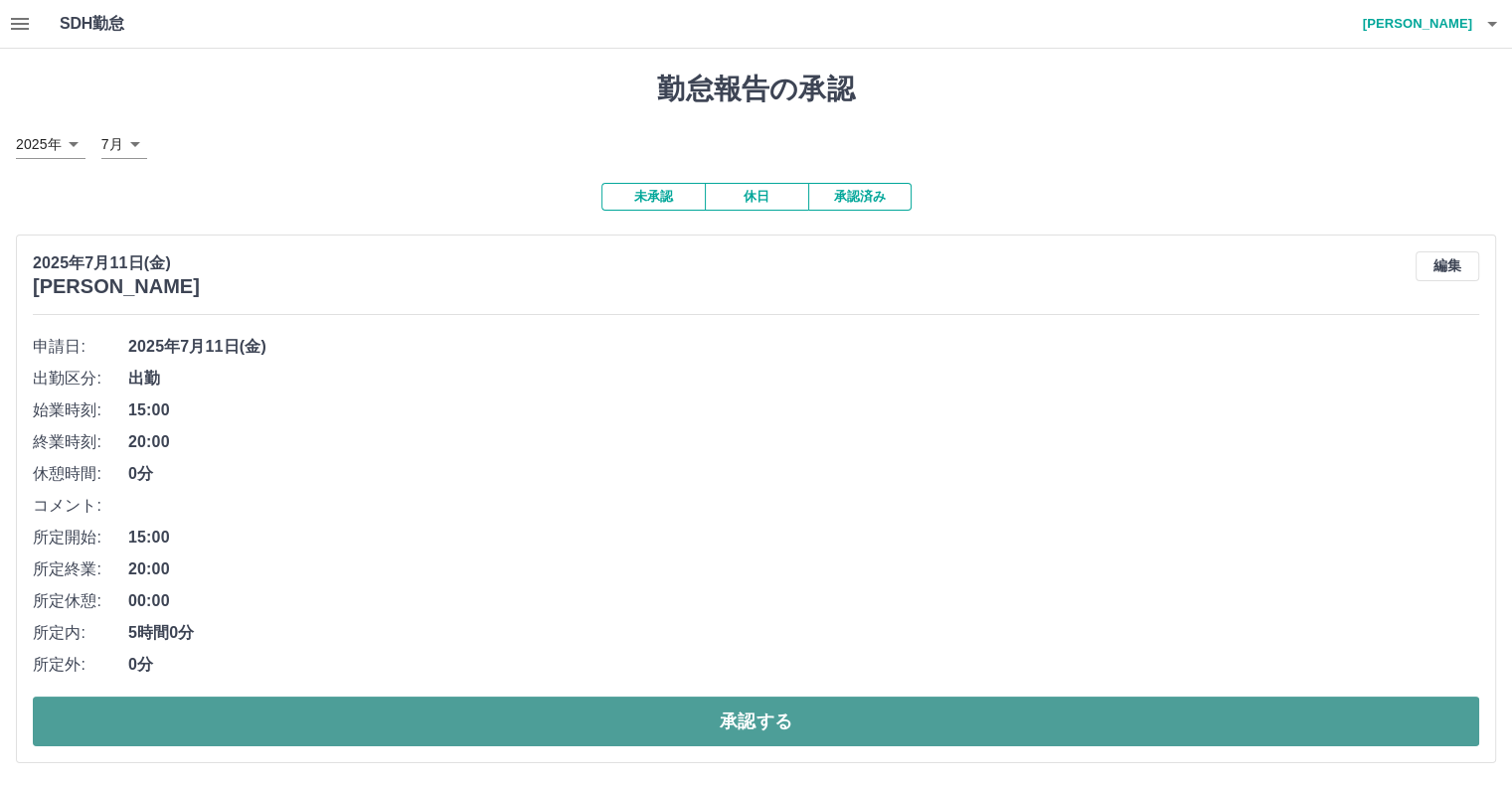 click on "承認する" at bounding box center (756, 721) 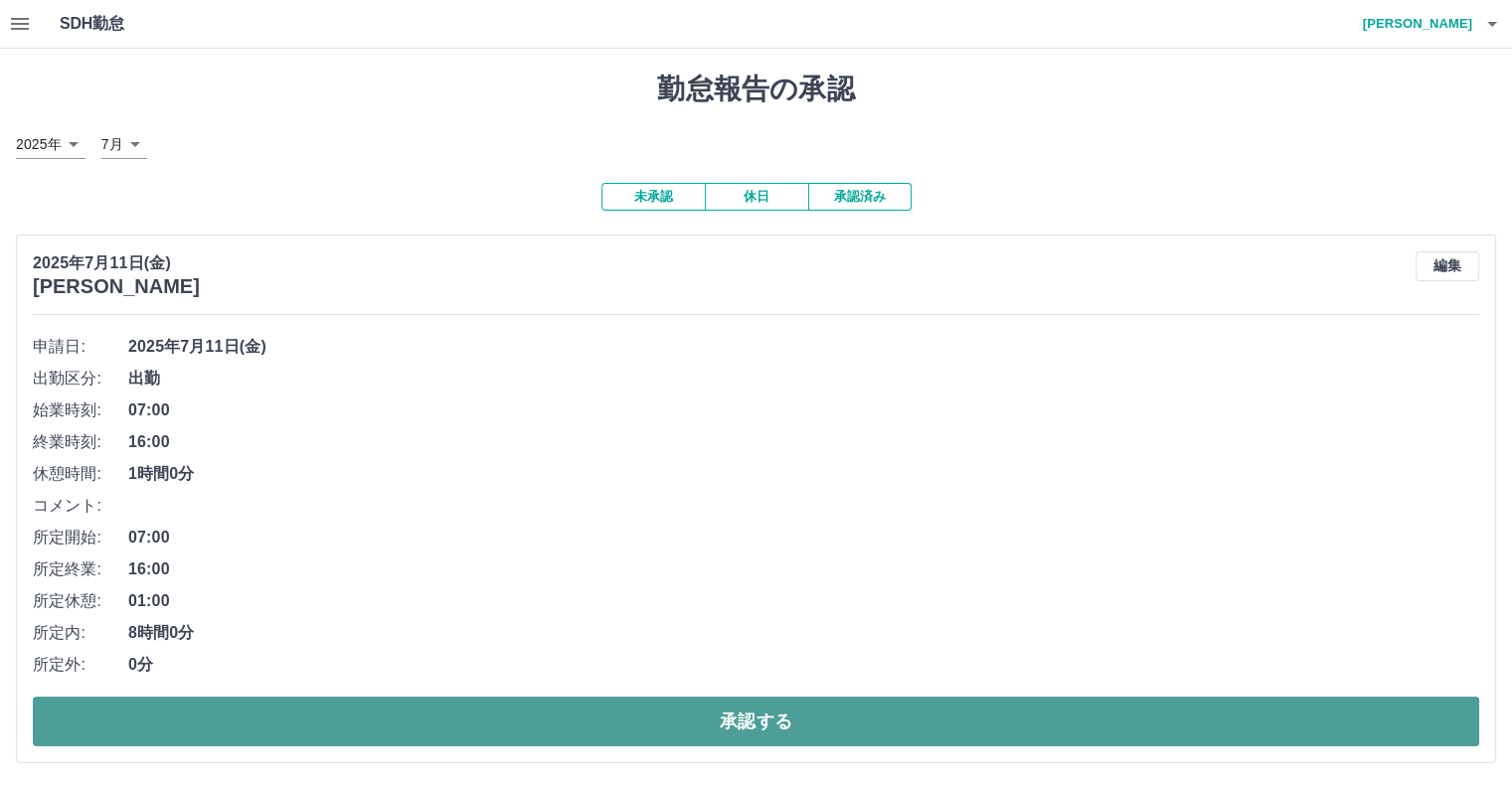 click on "承認する" at bounding box center [756, 721] 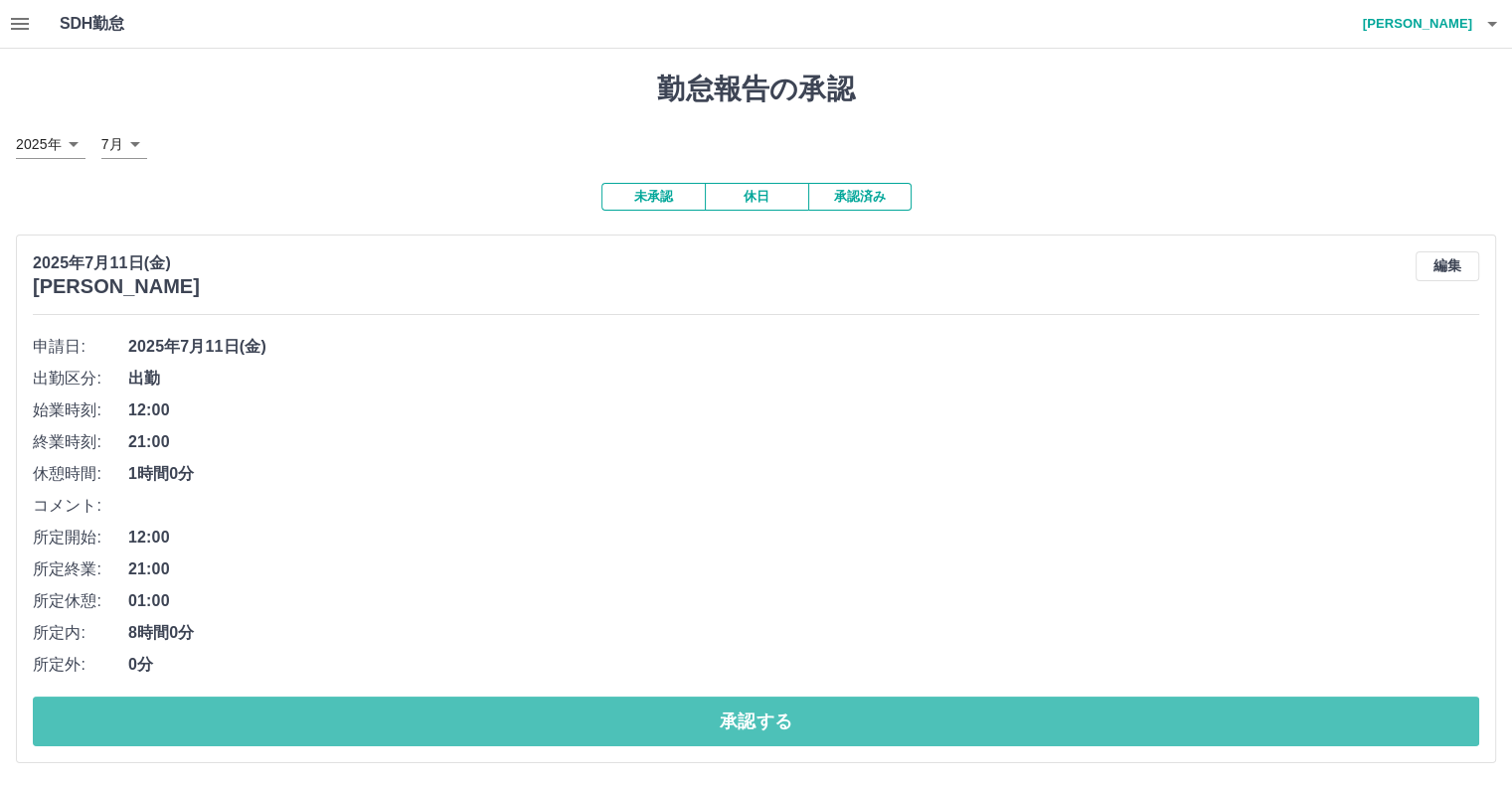 click on "承認する" at bounding box center [756, 721] 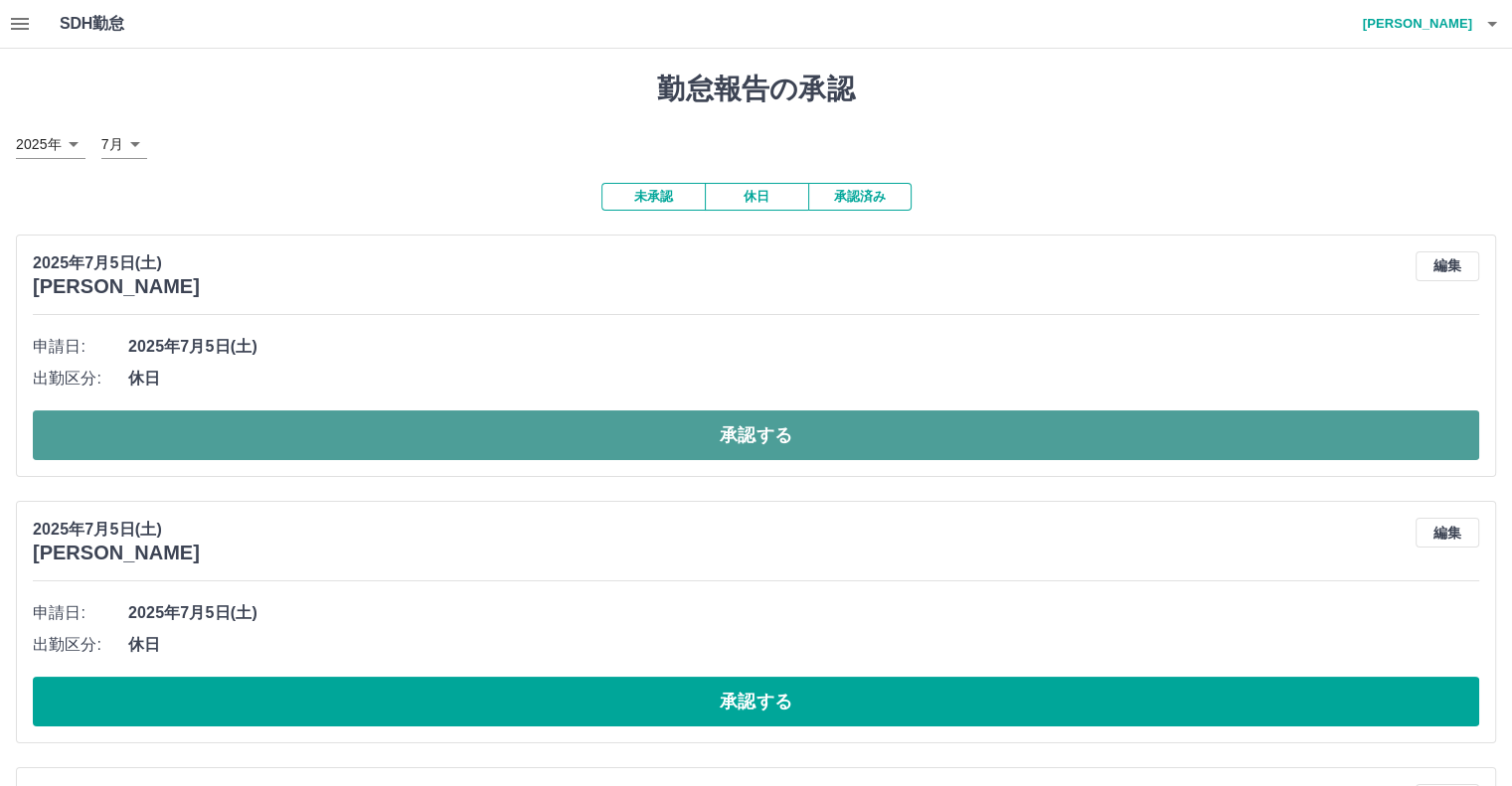 click on "承認する" at bounding box center [756, 435] 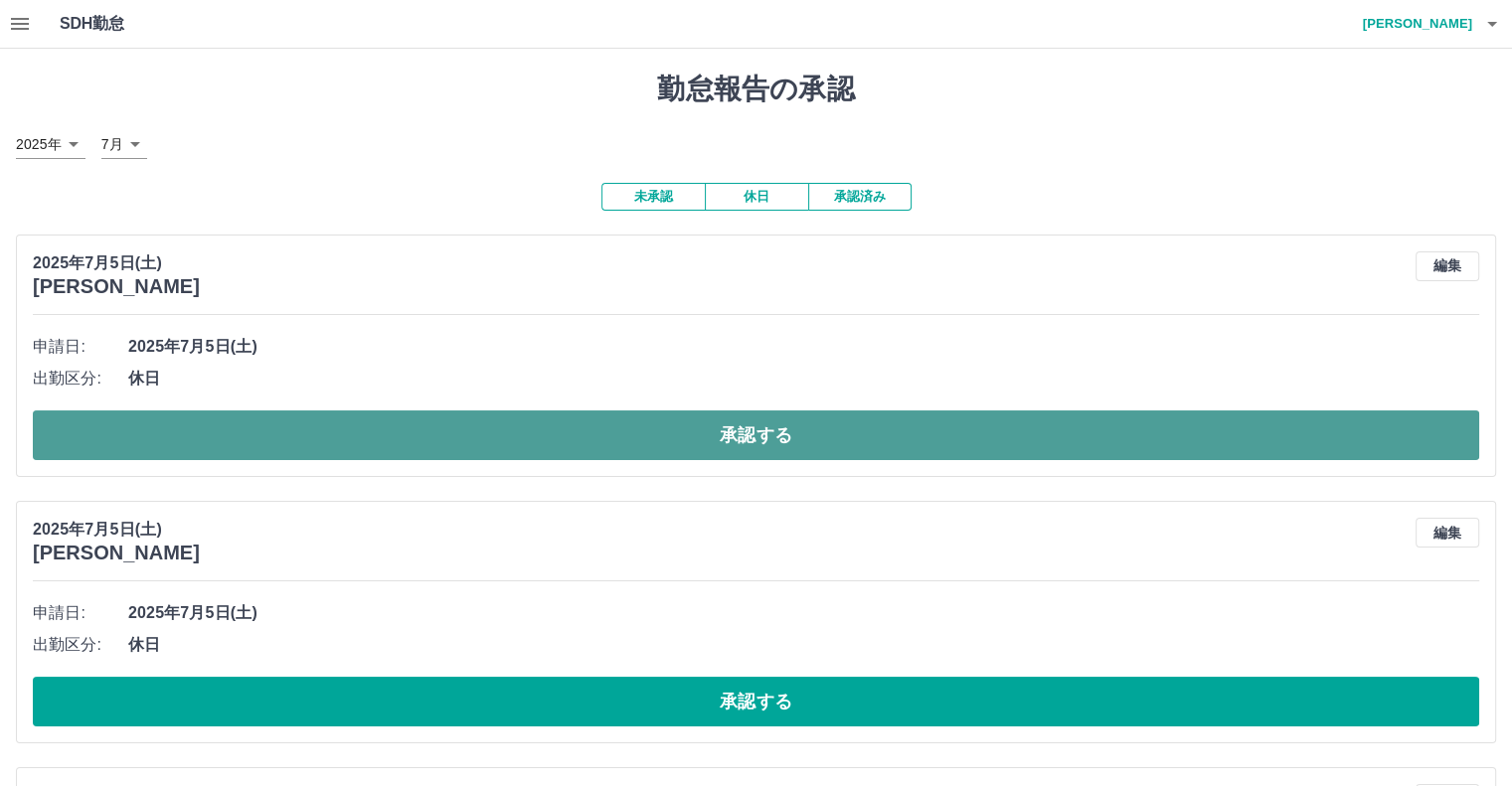 click on "承認する" at bounding box center [756, 435] 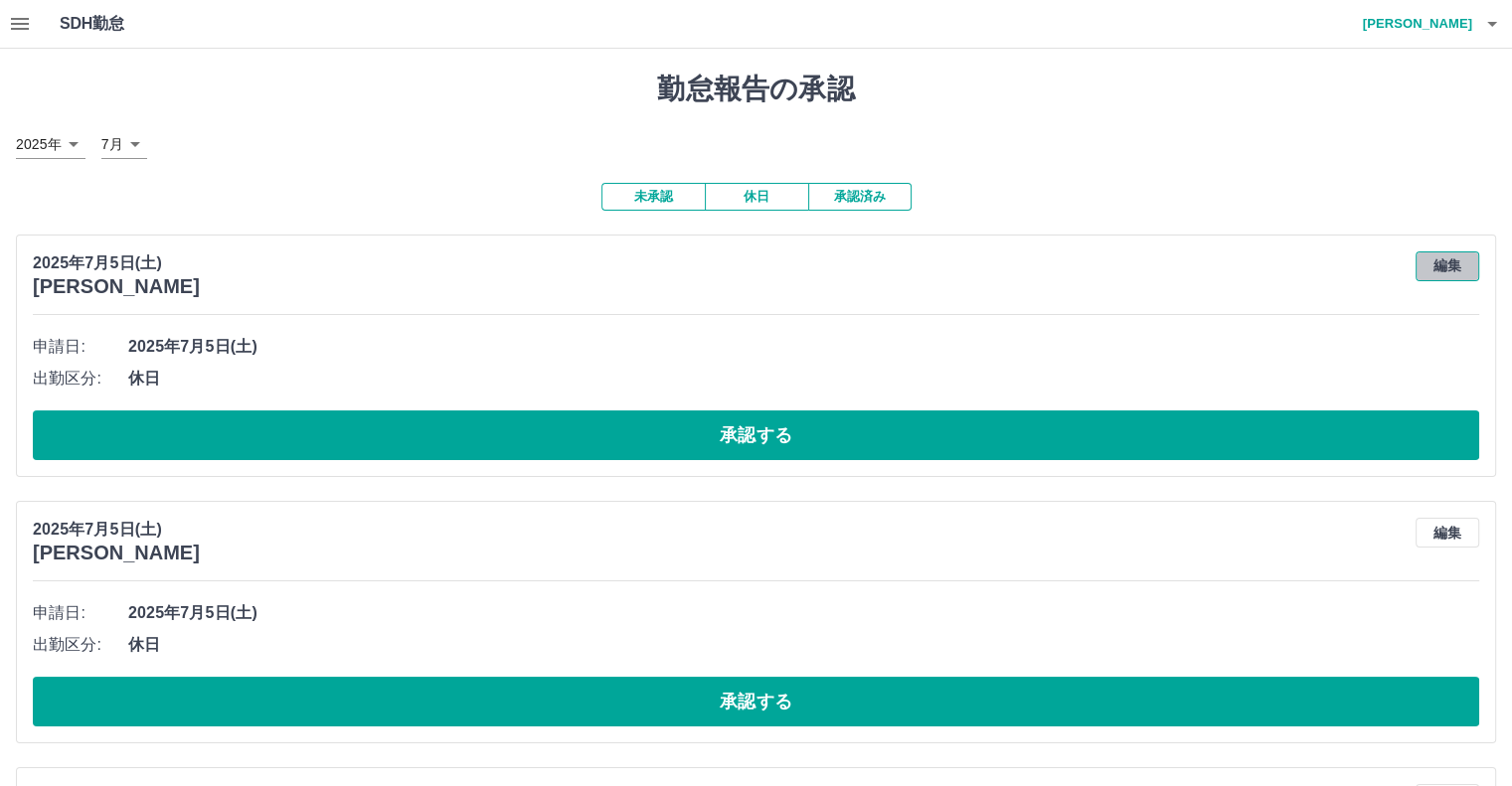 click on "編集" at bounding box center [1447, 266] 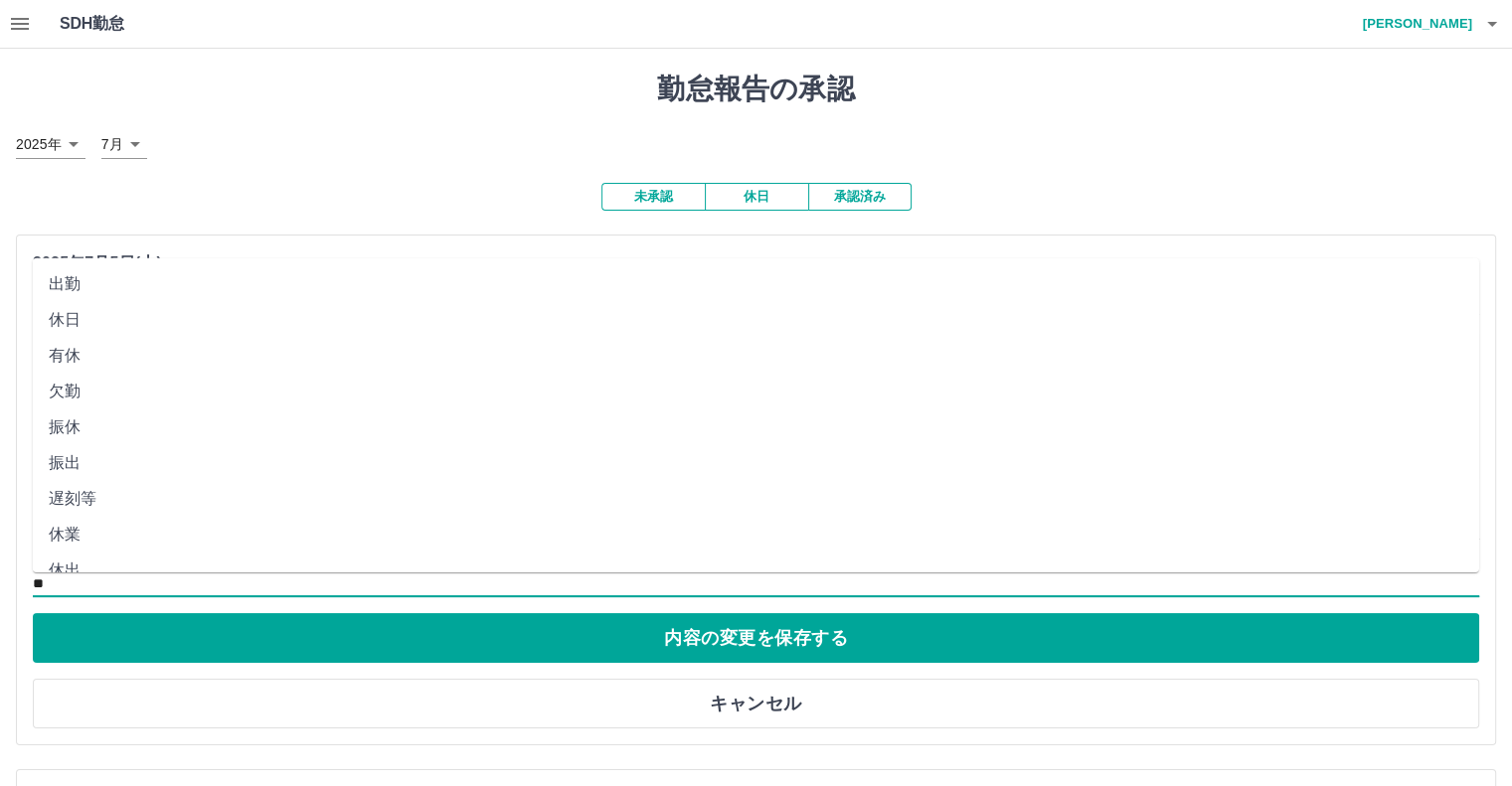 click on "**" at bounding box center [756, 583] 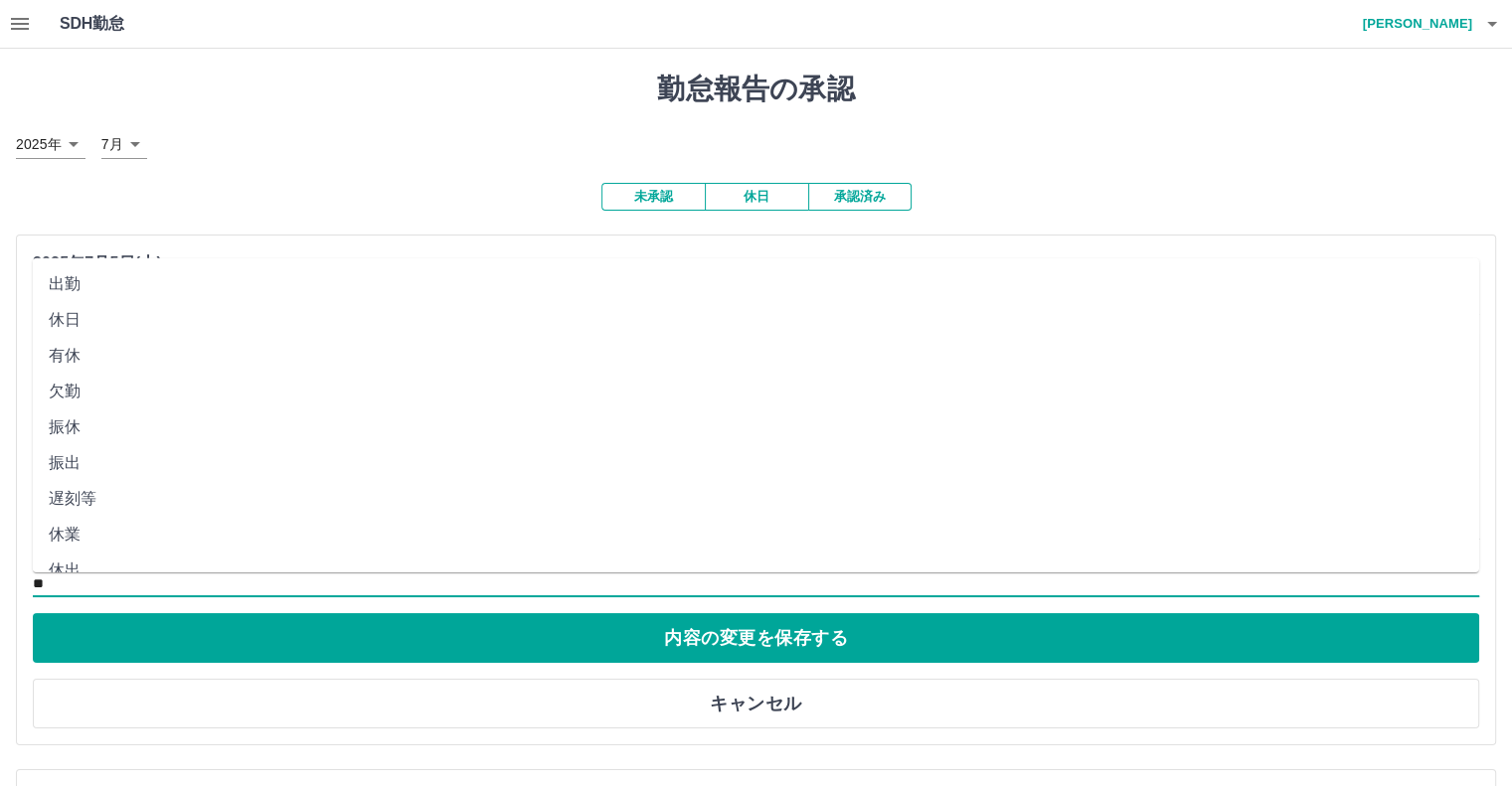click on "出勤" at bounding box center (756, 283) 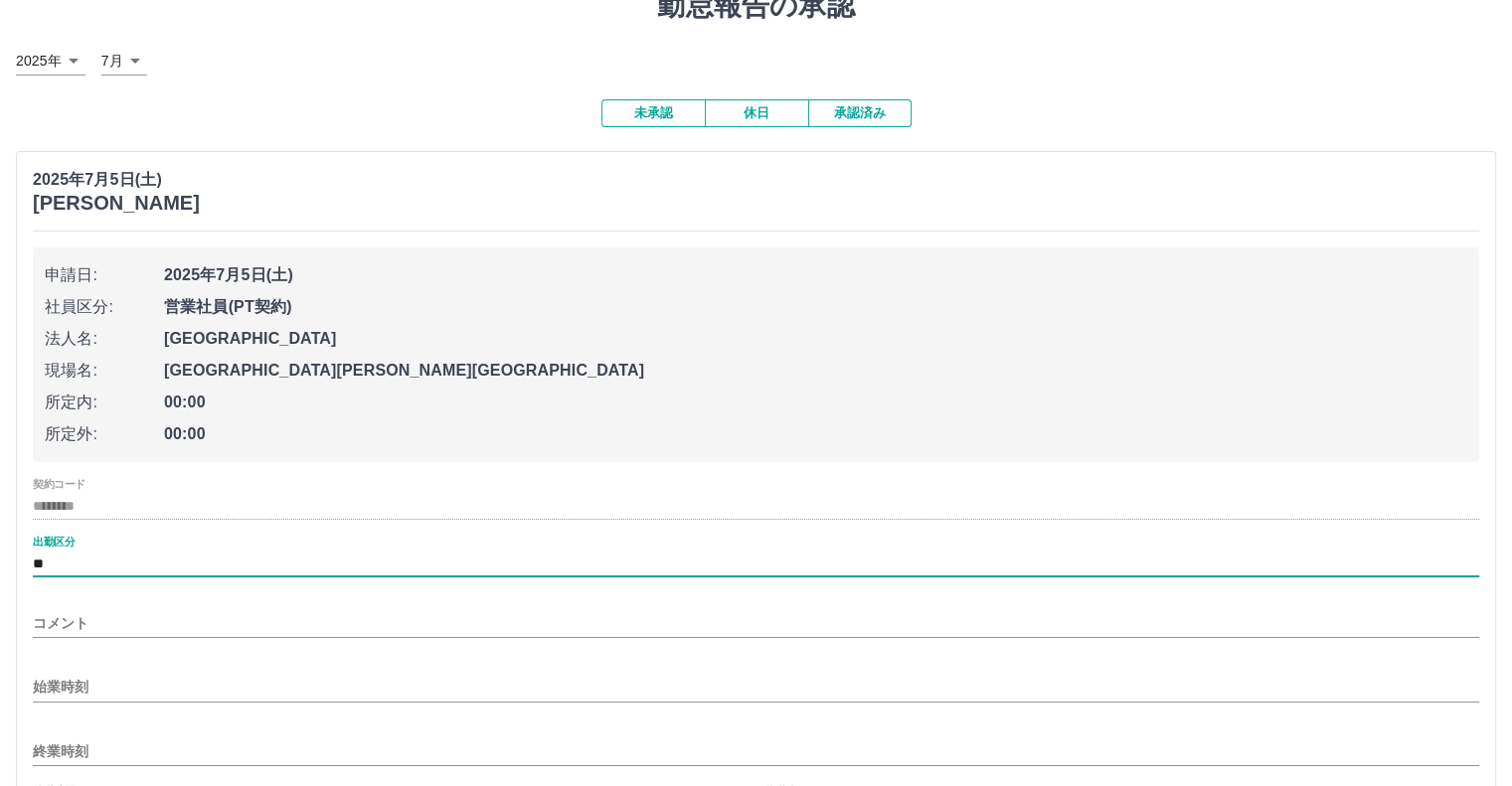 scroll, scrollTop: 199, scrollLeft: 0, axis: vertical 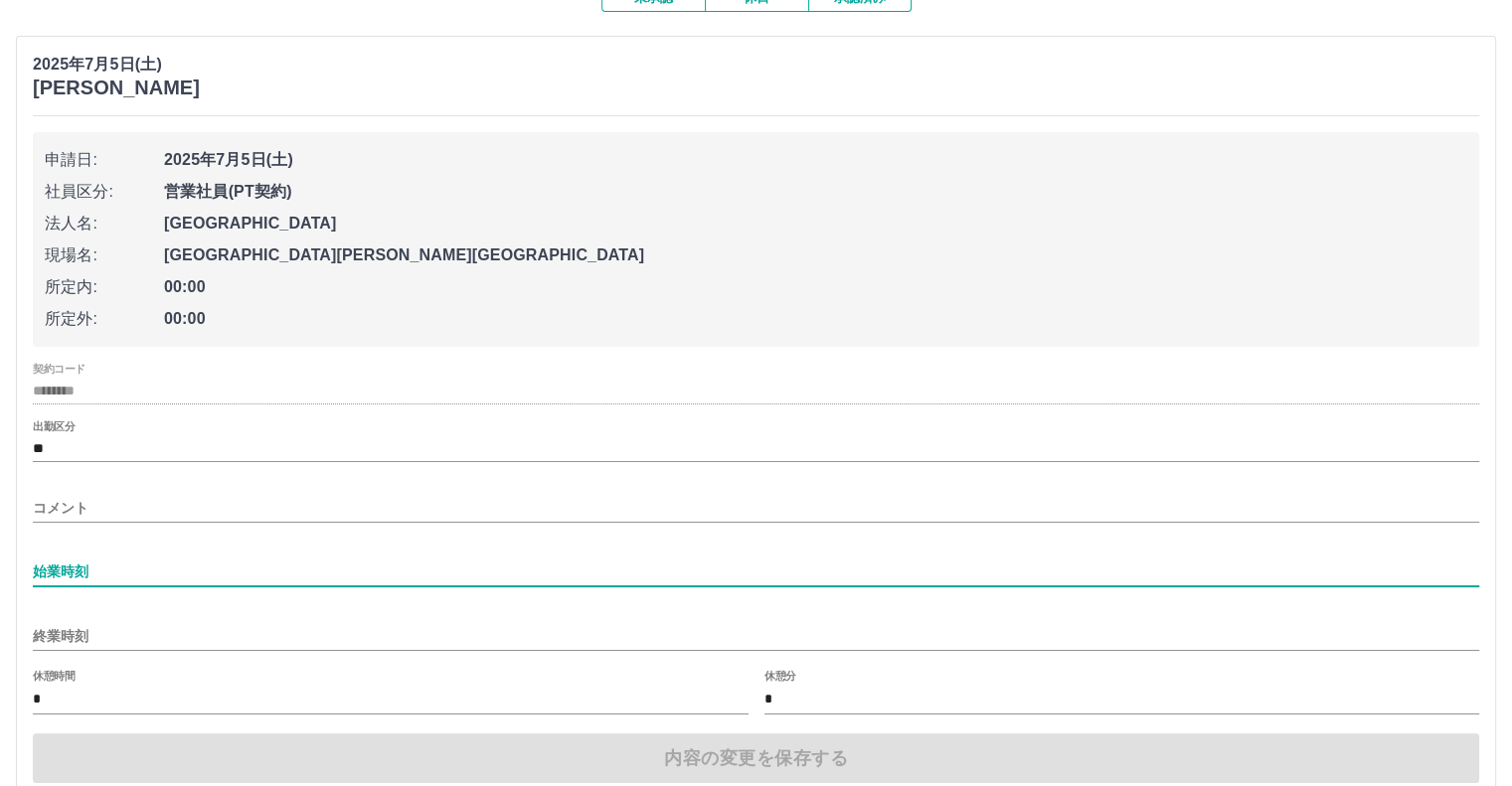 click on "始業時刻" at bounding box center [756, 571] 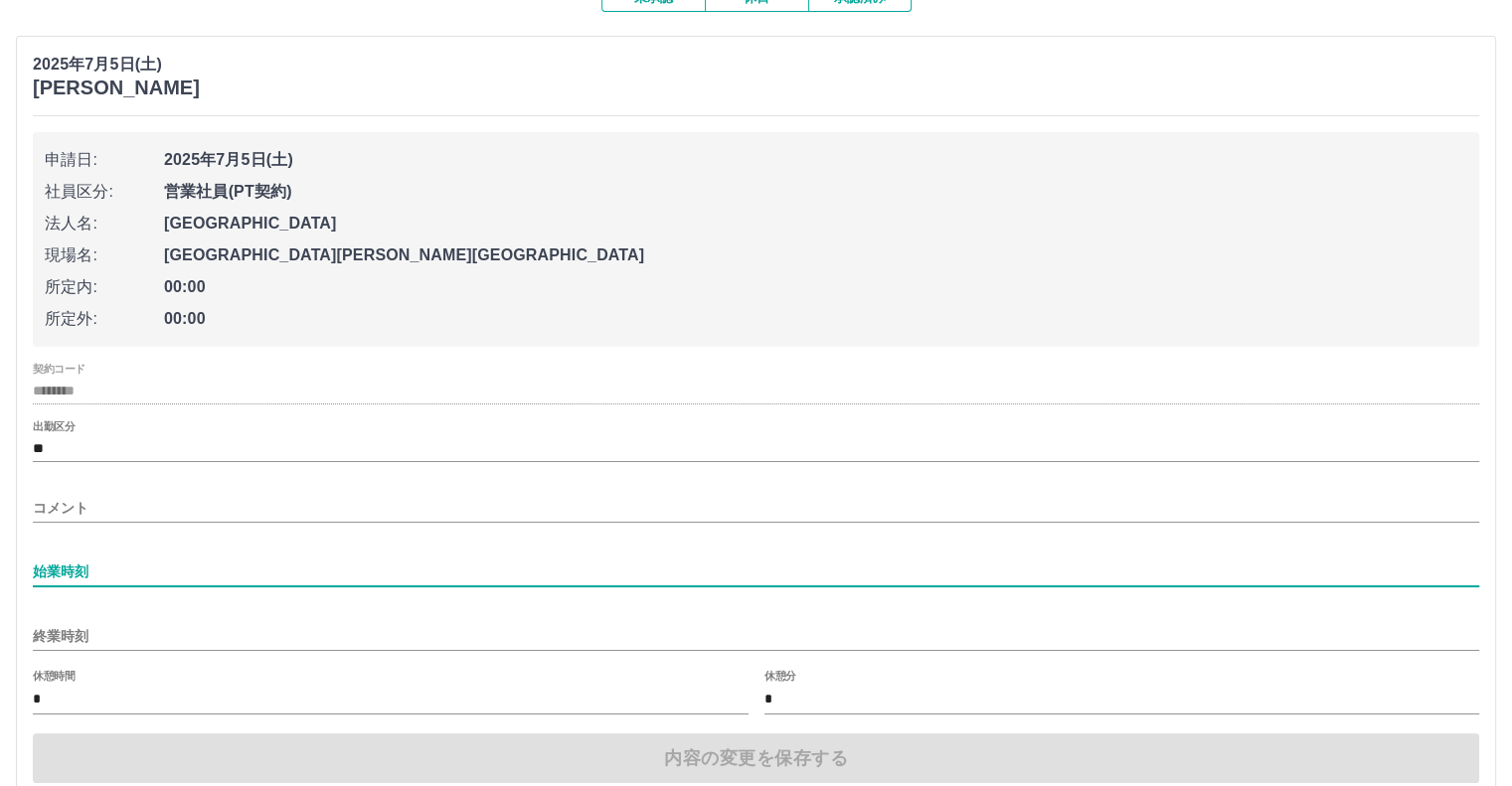 type on "****" 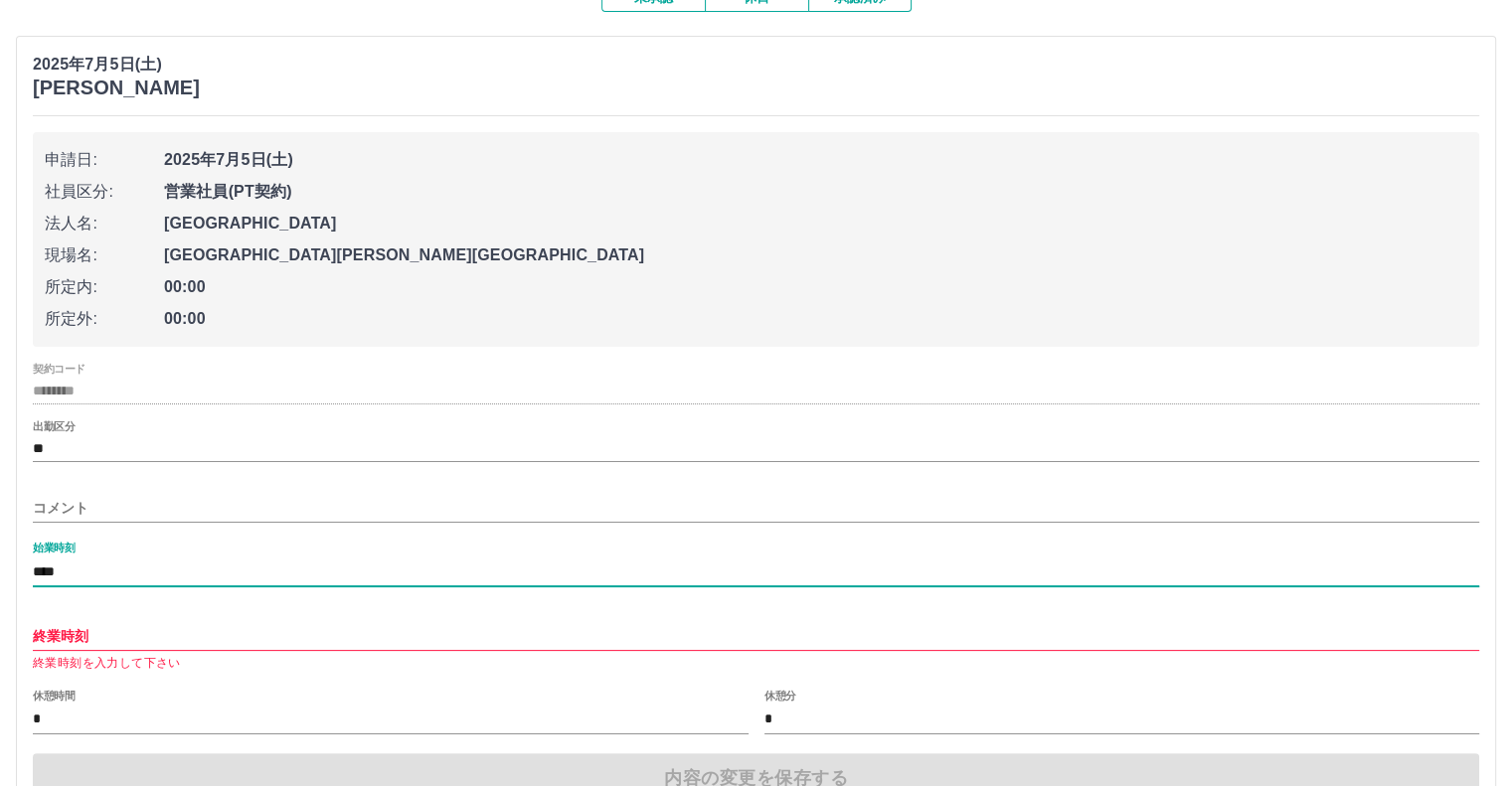 click on "終業時刻" at bounding box center [756, 636] 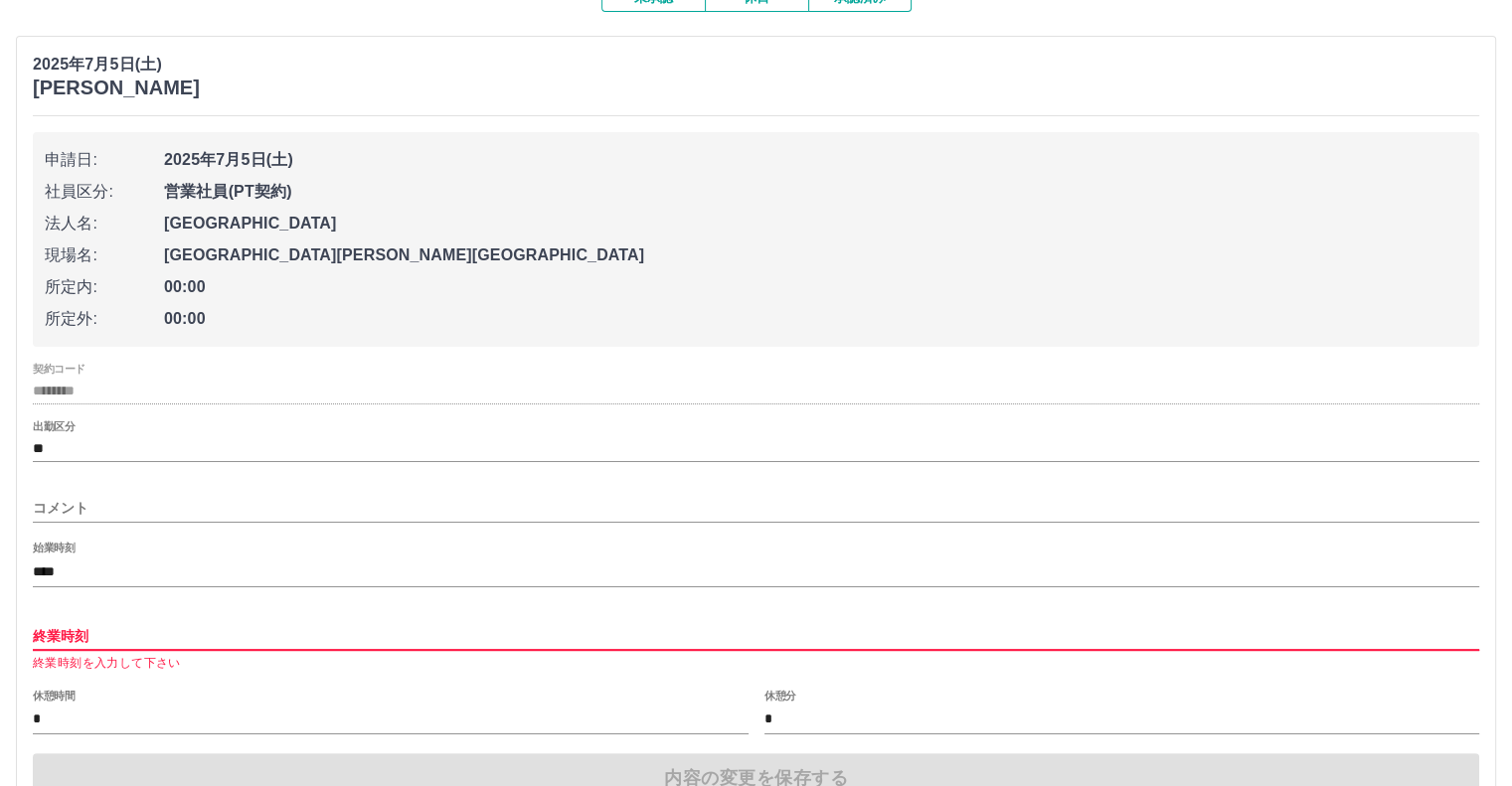 type on "****" 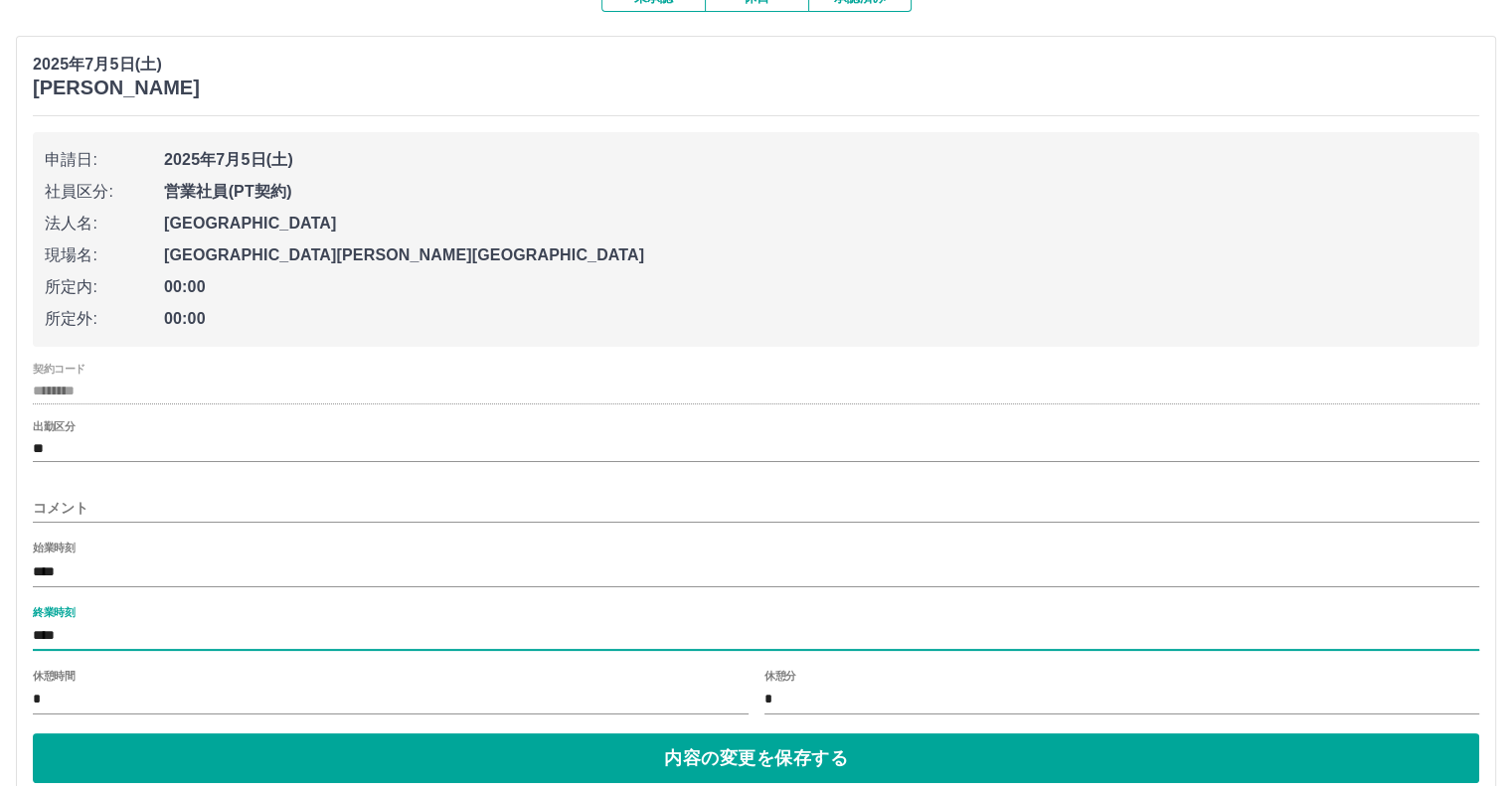 click on "*" at bounding box center [391, 700] 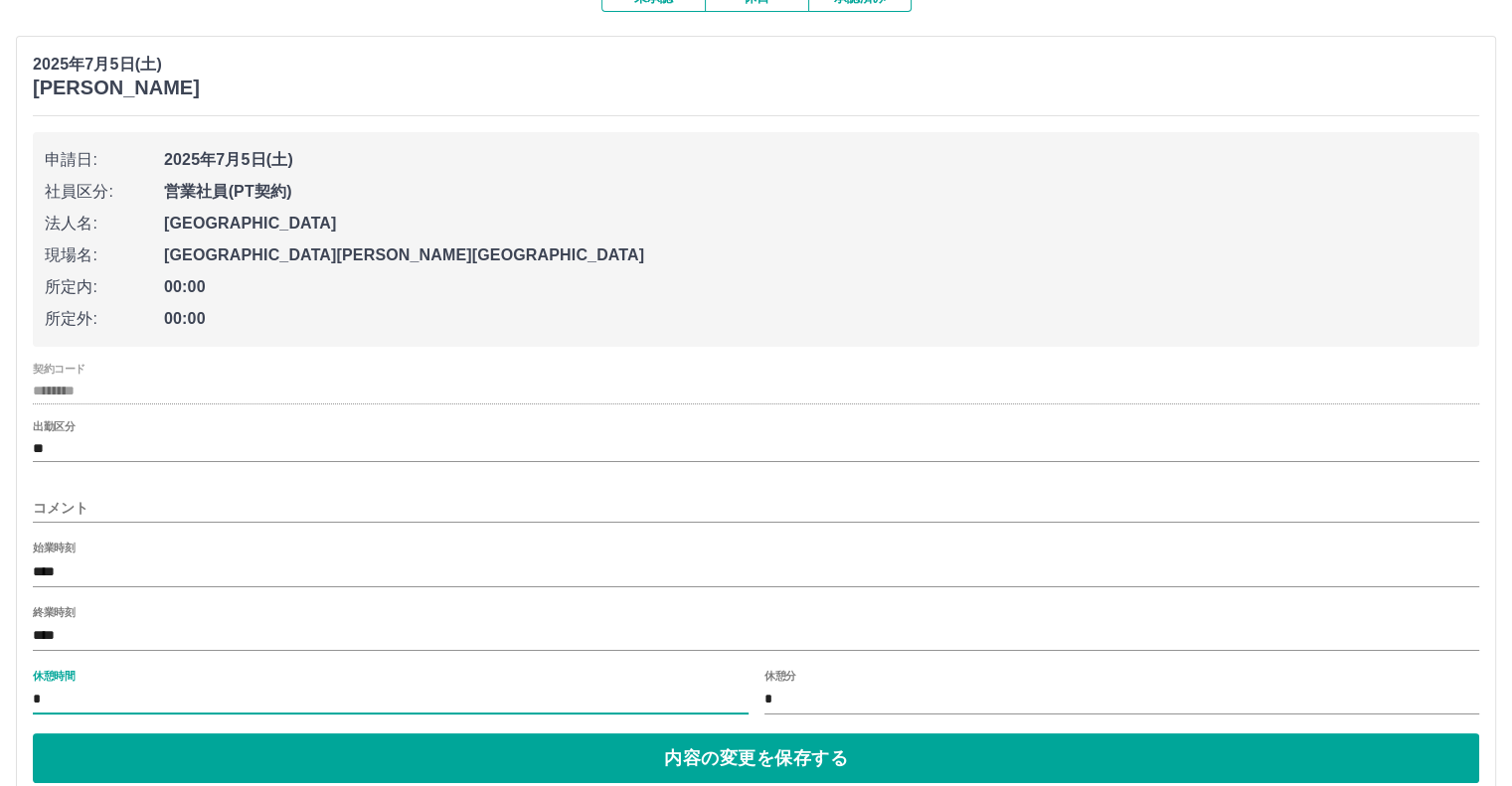 type on "**" 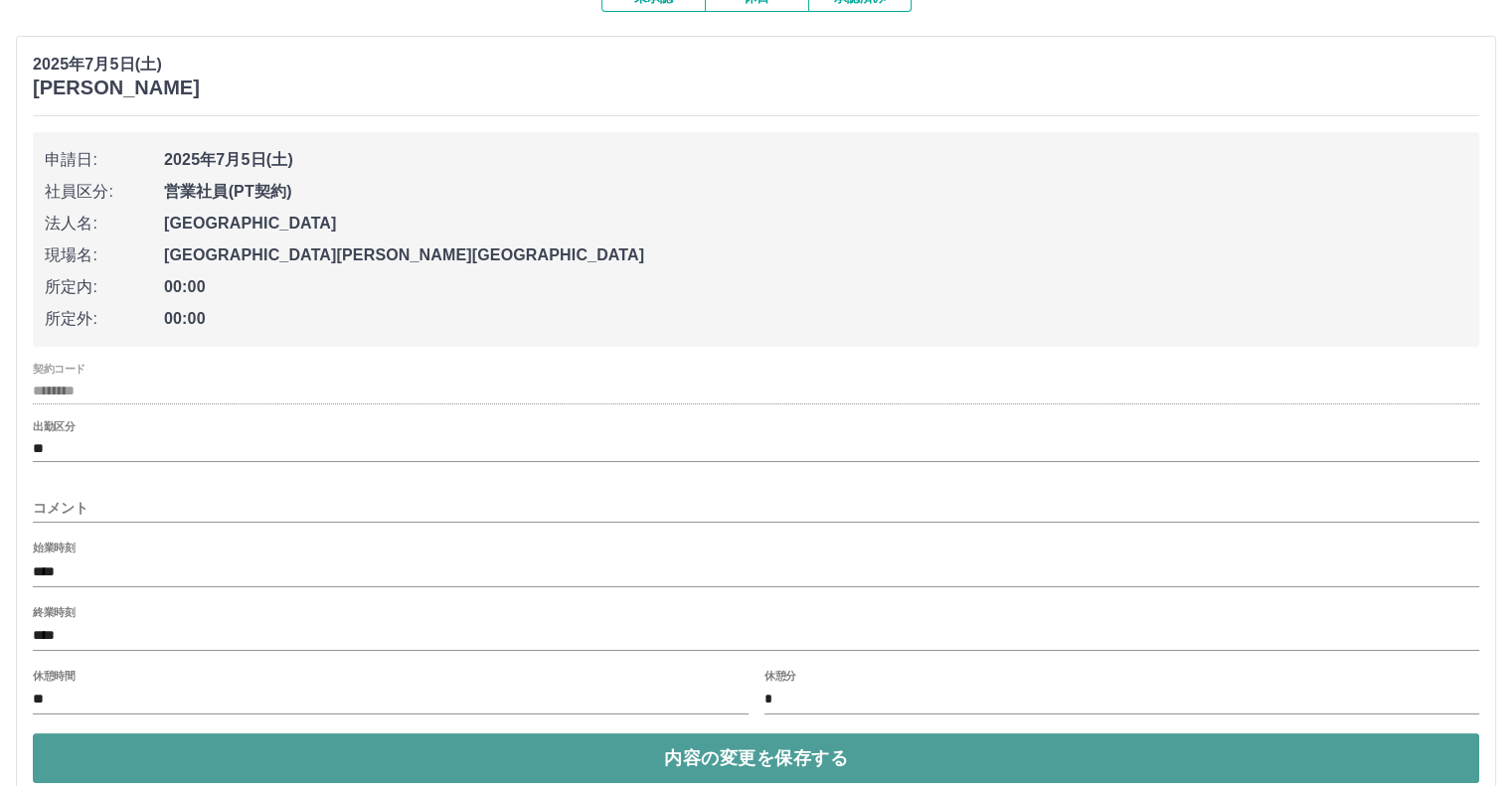 click on "内容の変更を保存する" at bounding box center (756, 758) 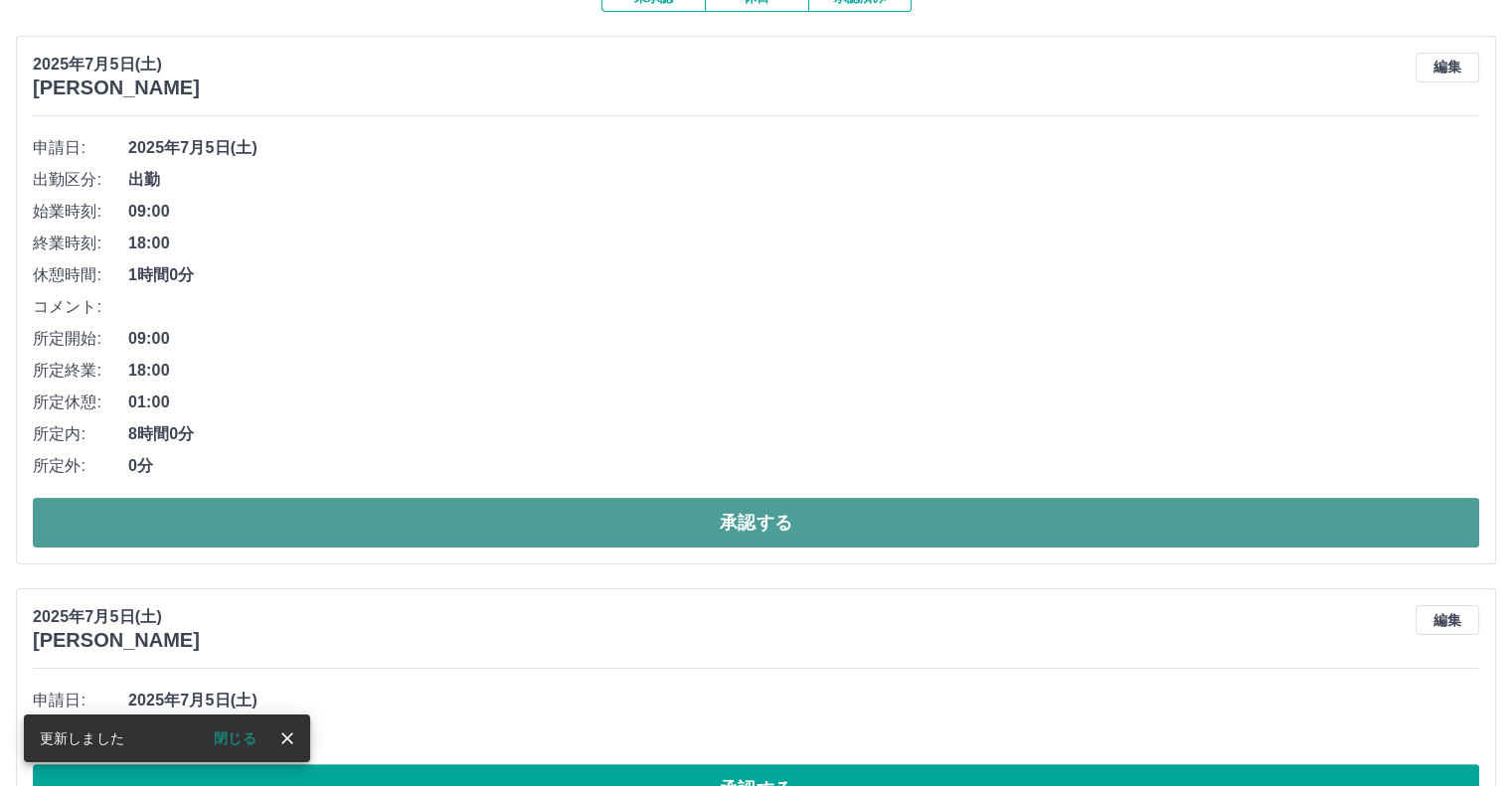 click on "承認する" at bounding box center [756, 523] 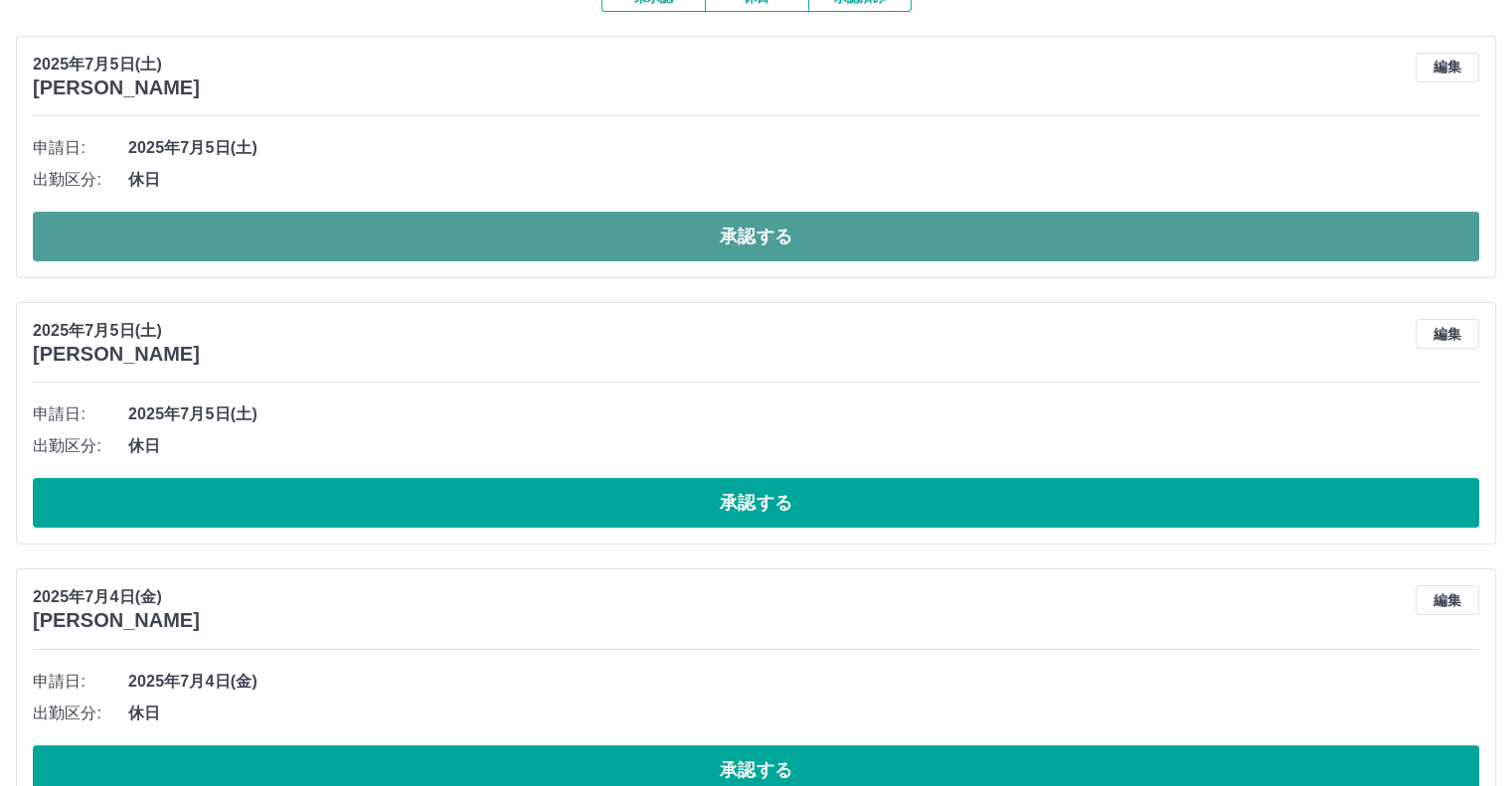 click on "承認する" at bounding box center (756, 236) 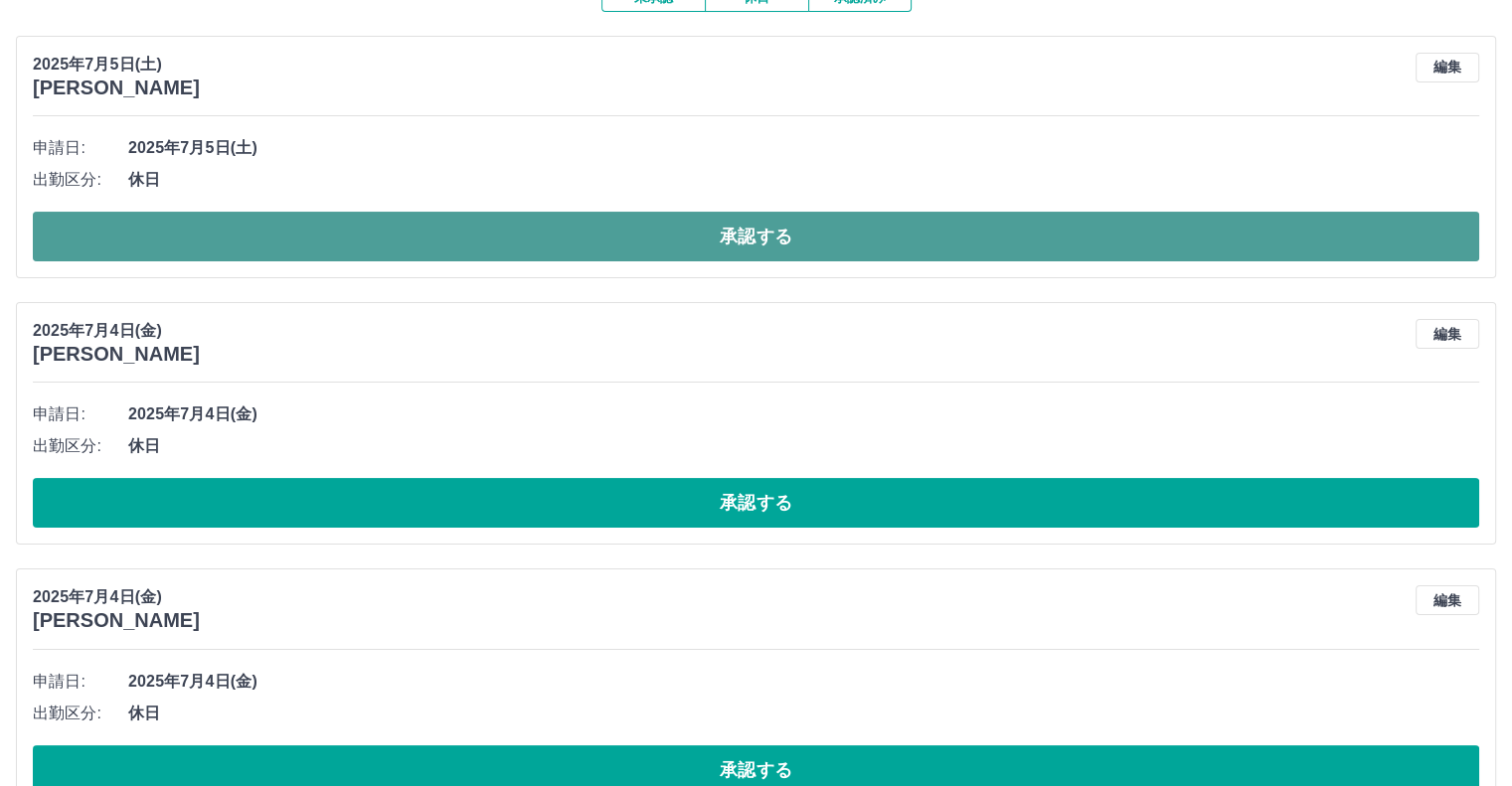 click on "承認する" at bounding box center [756, 236] 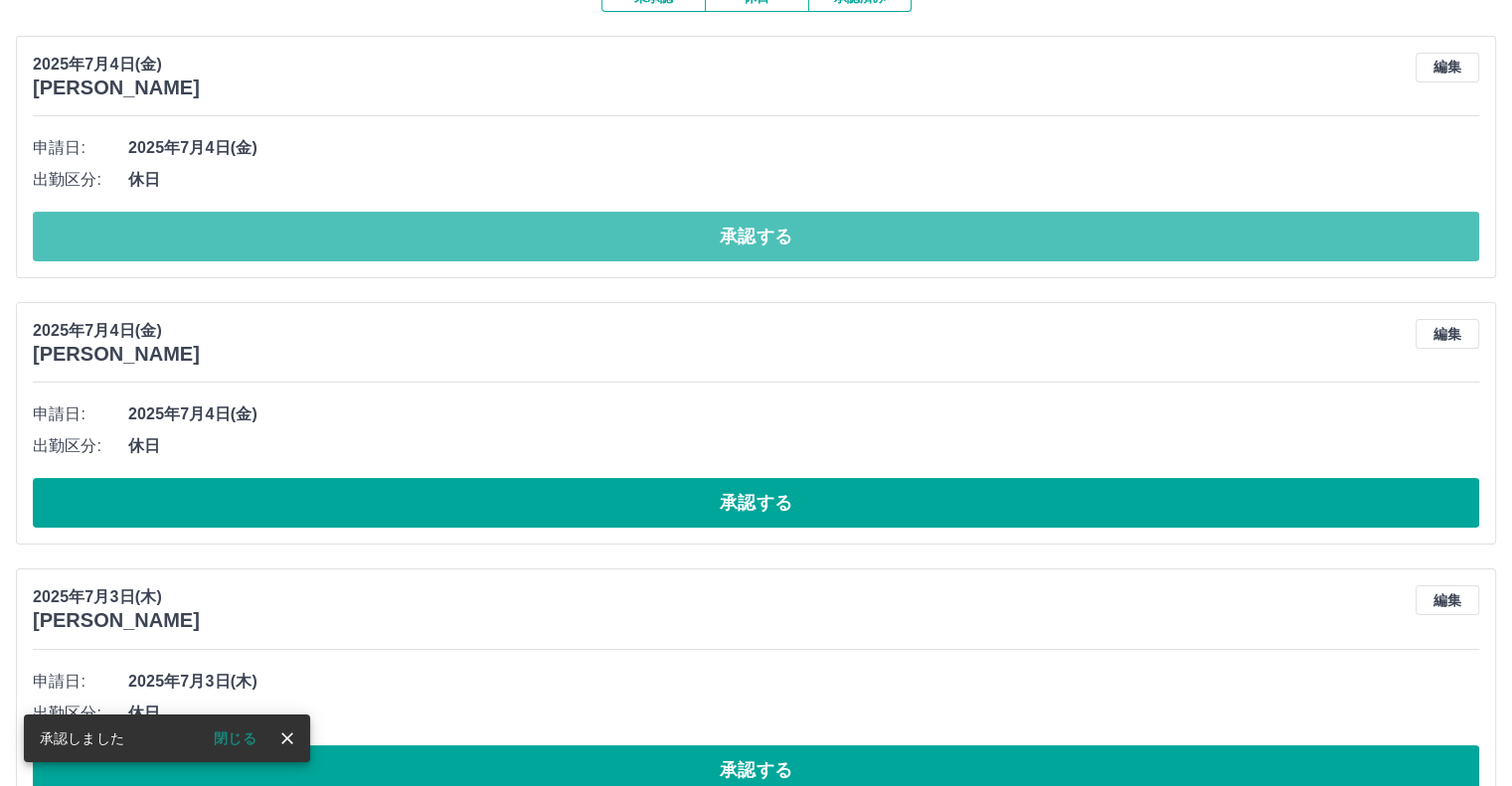 click on "承認する" at bounding box center [756, 236] 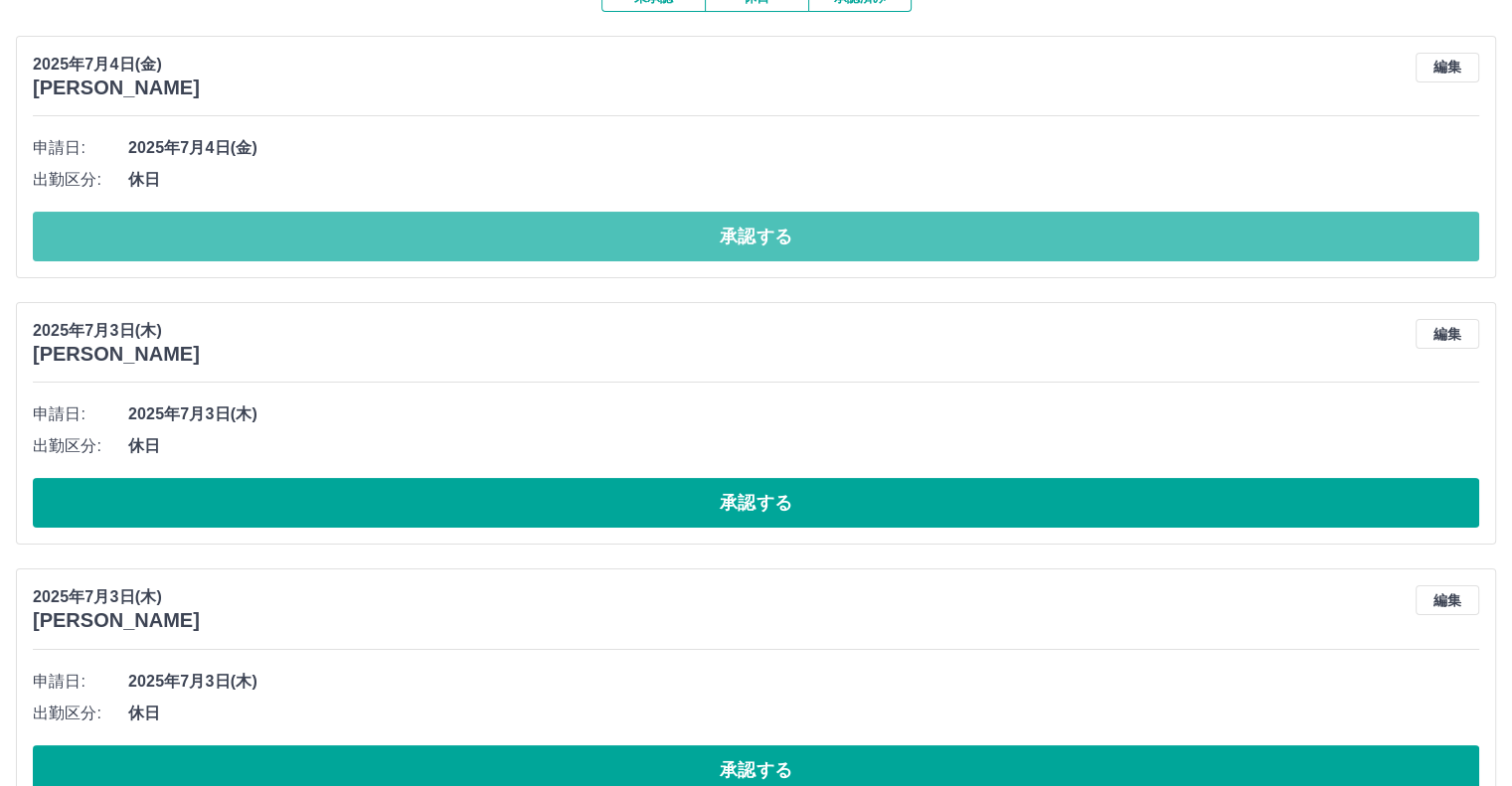 click on "承認する" at bounding box center [756, 236] 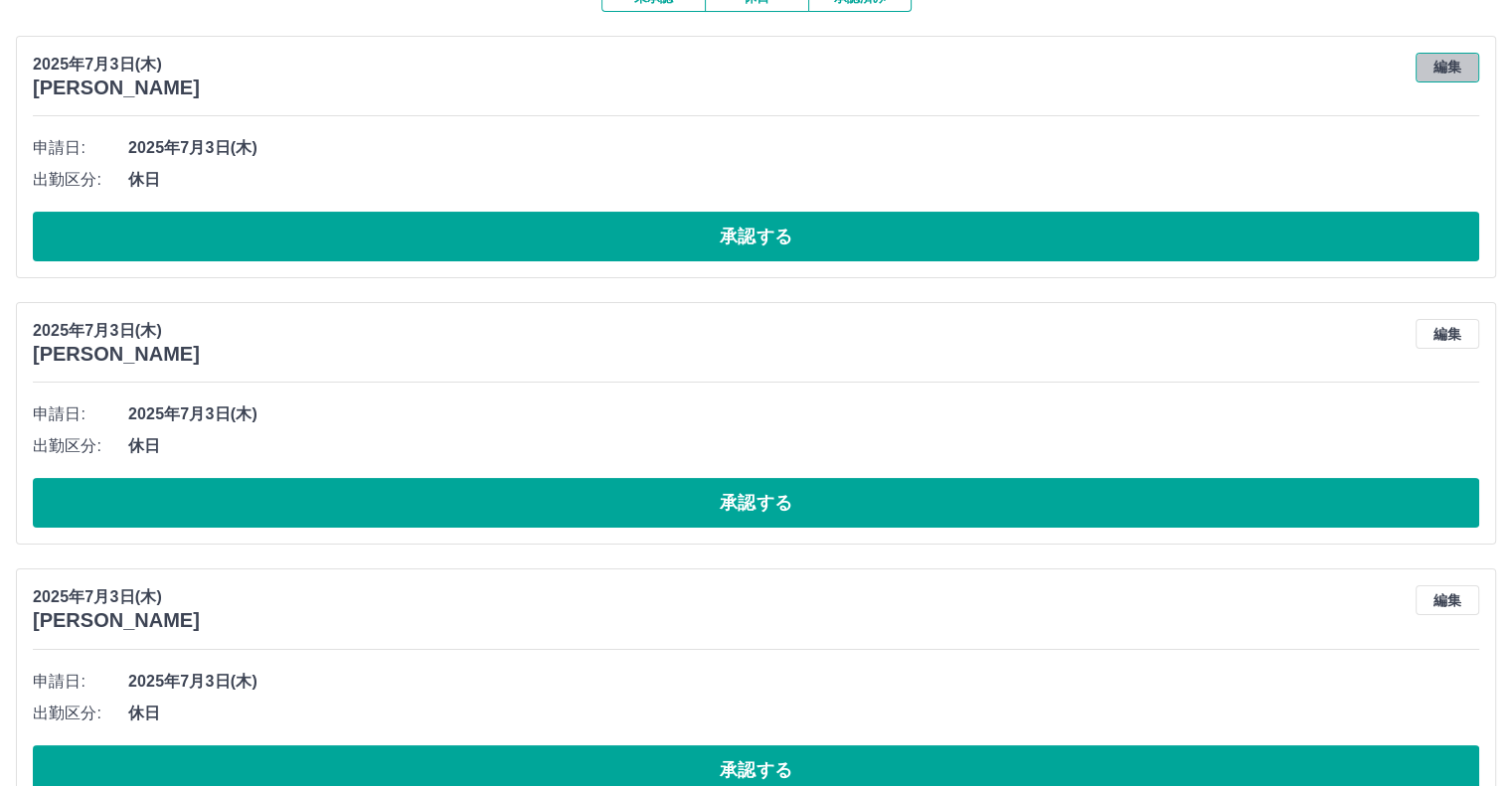 click on "編集" at bounding box center [1447, 68] 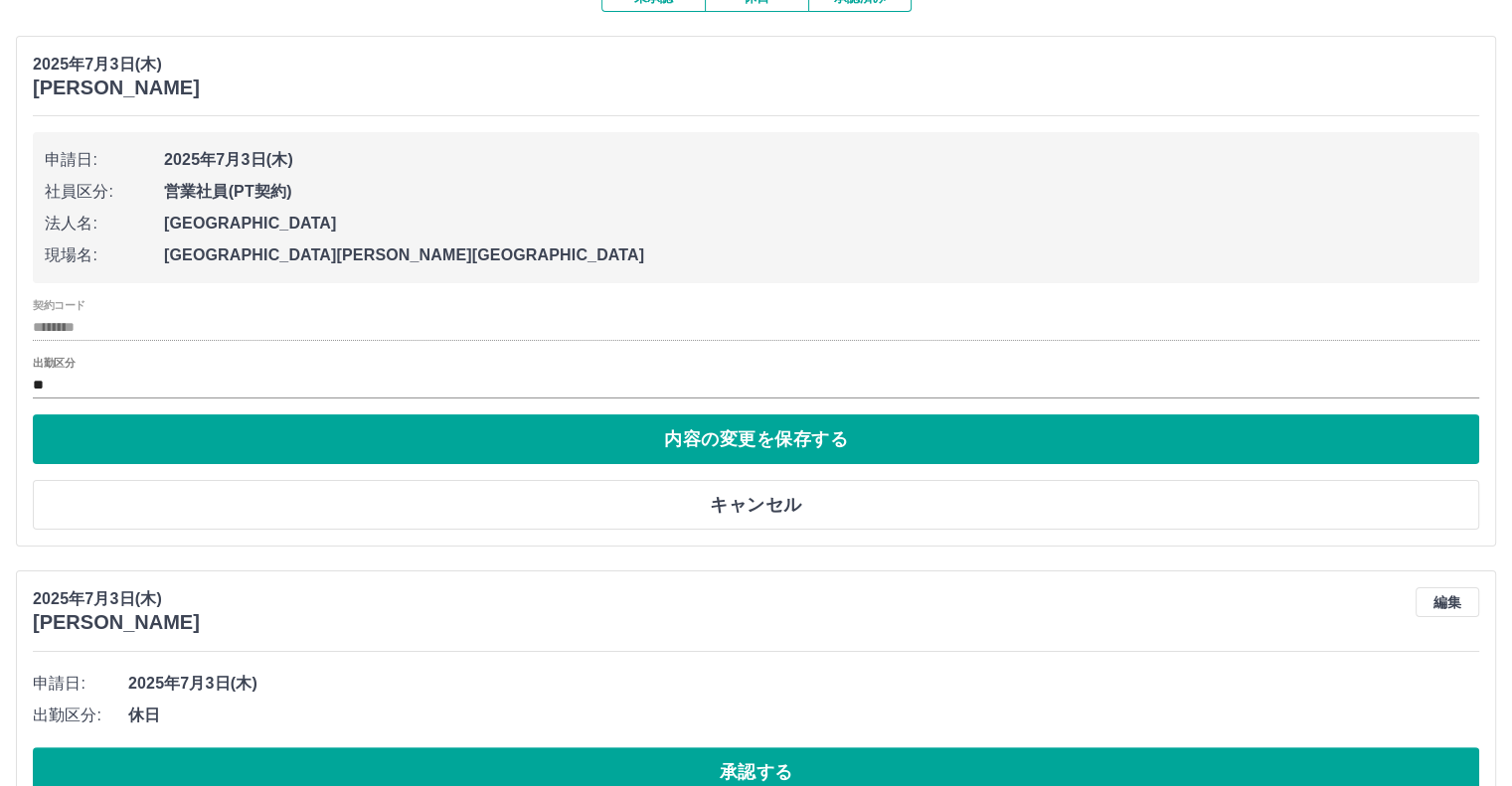 click on "出勤区分 **" at bounding box center (756, 378) 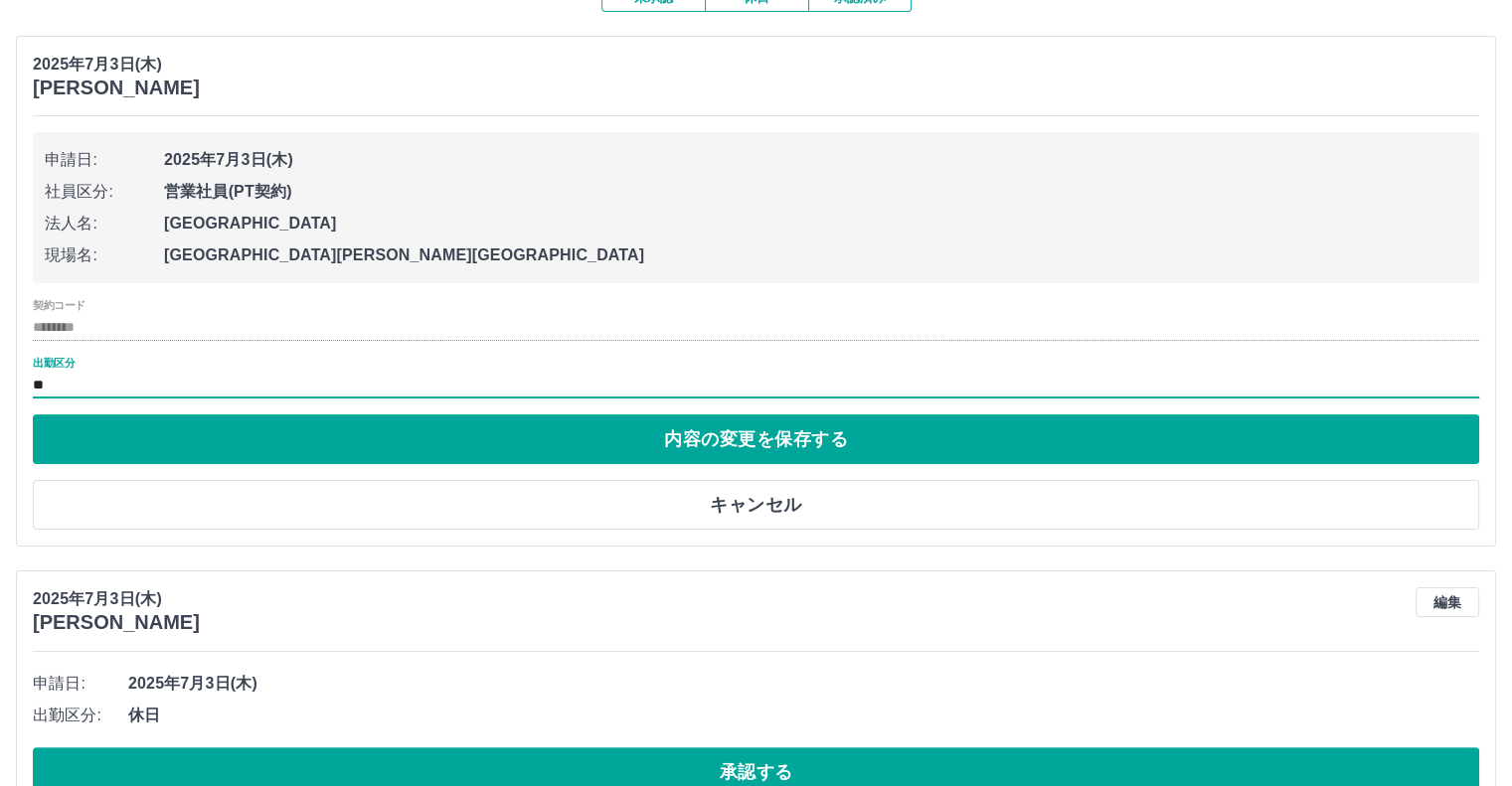 click on "出勤区分 **" at bounding box center (756, 378) 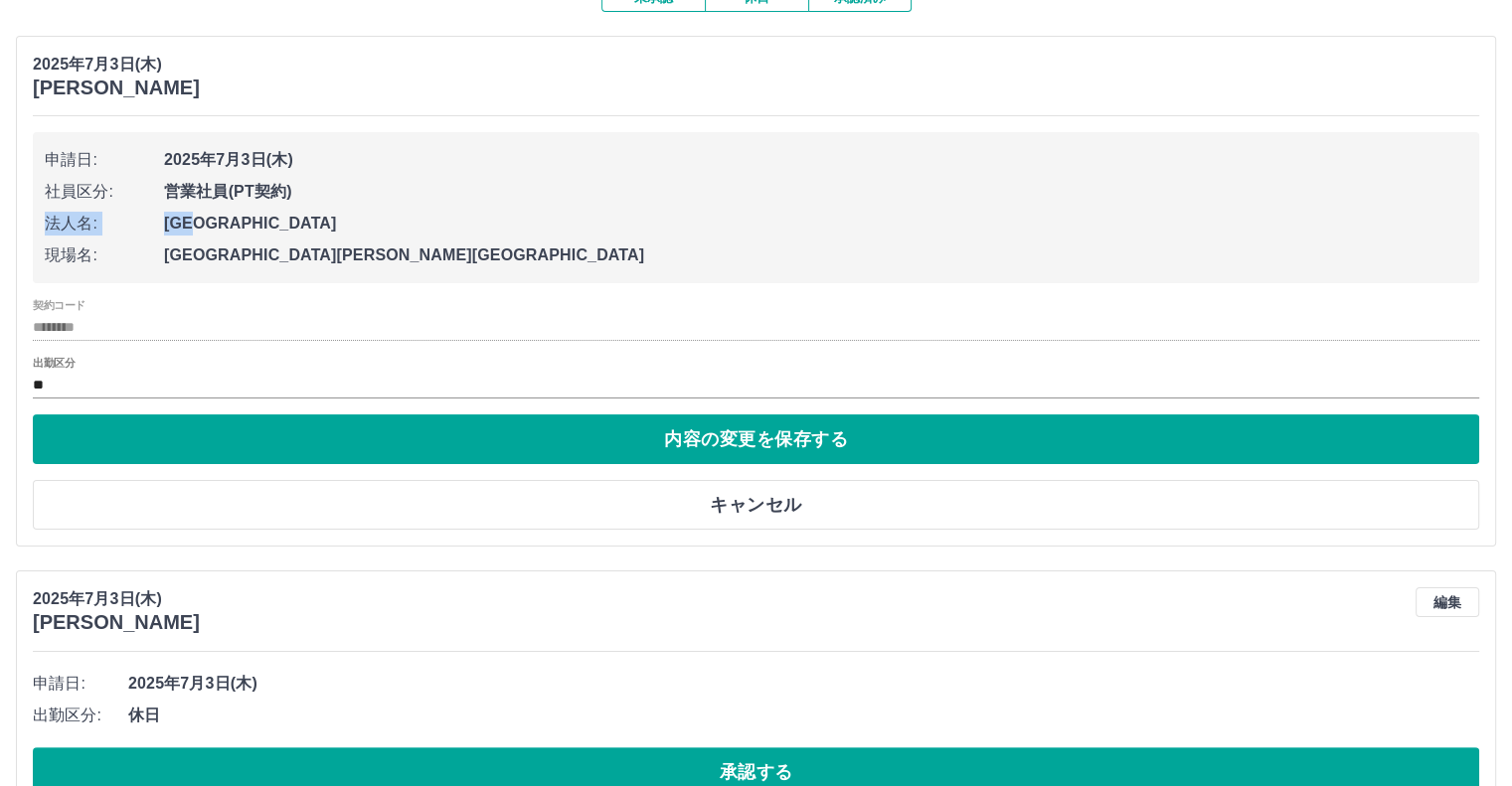 click on "申請日: 2025年7月3日(木) 社員区分: 営業社員(PT契約) 法人名: 遠別町 現場名: 遠別町　旭温泉" at bounding box center [756, 208] 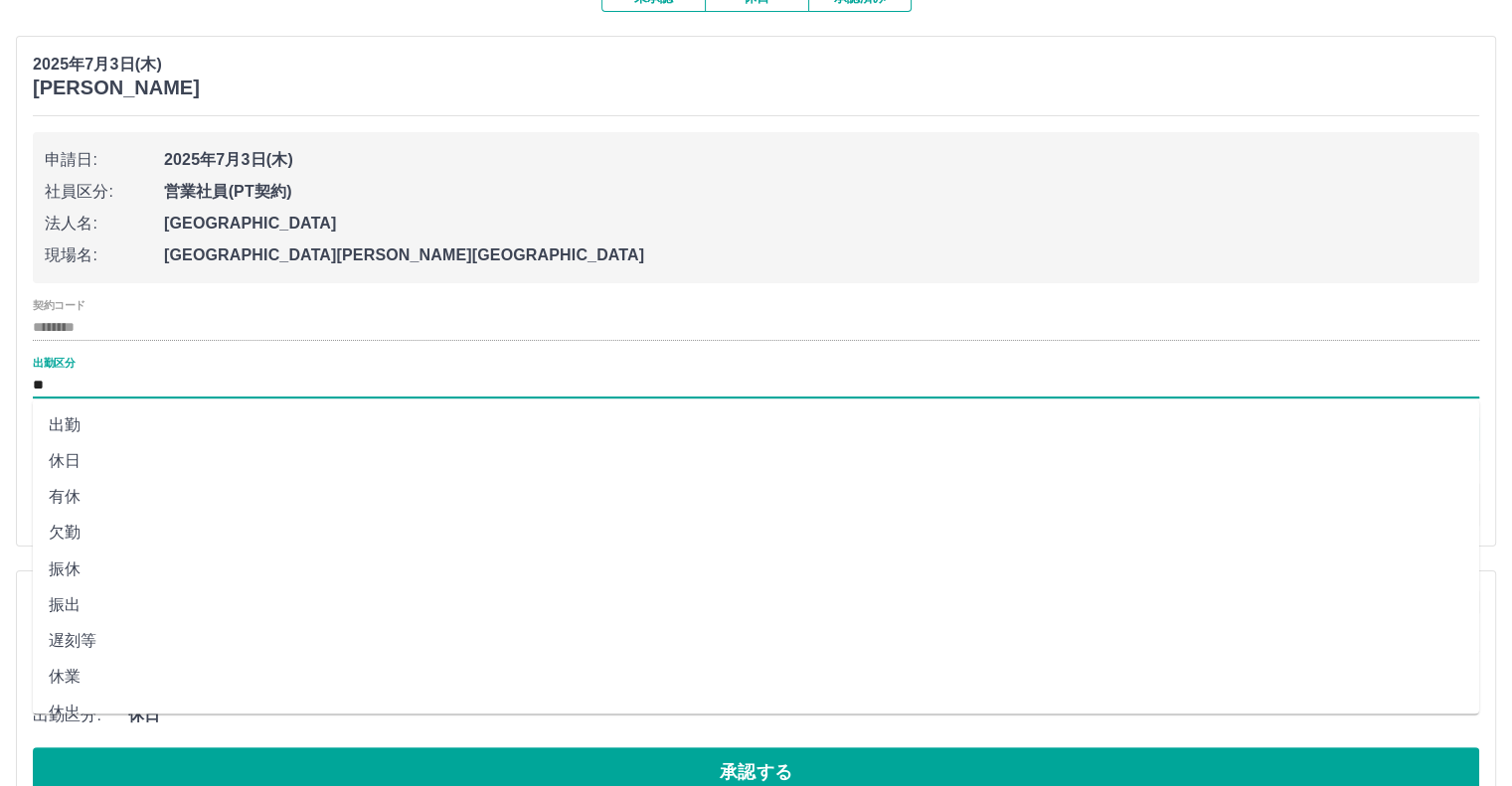 click on "**" at bounding box center [756, 385] 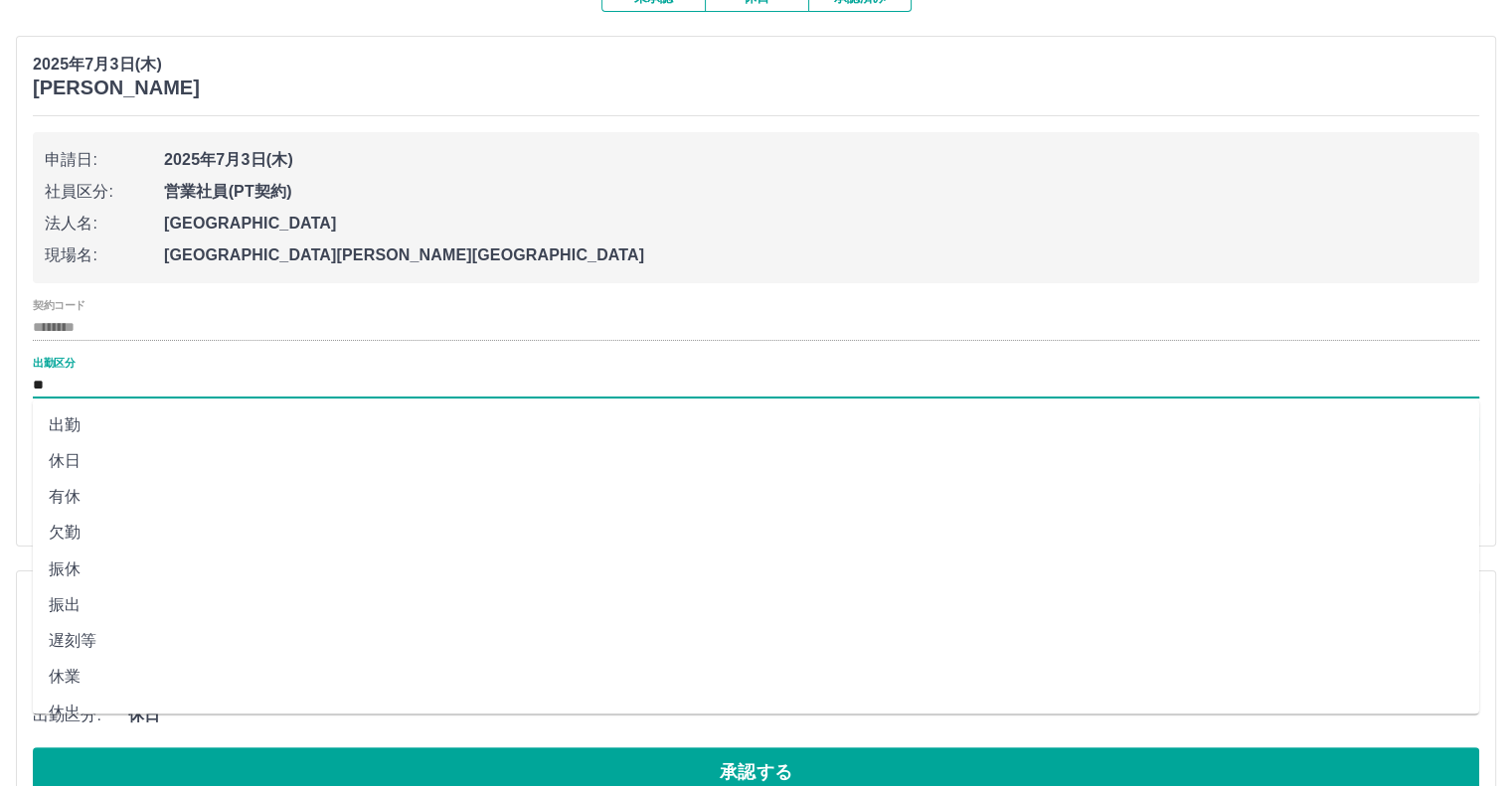click on "出勤" at bounding box center (756, 425) 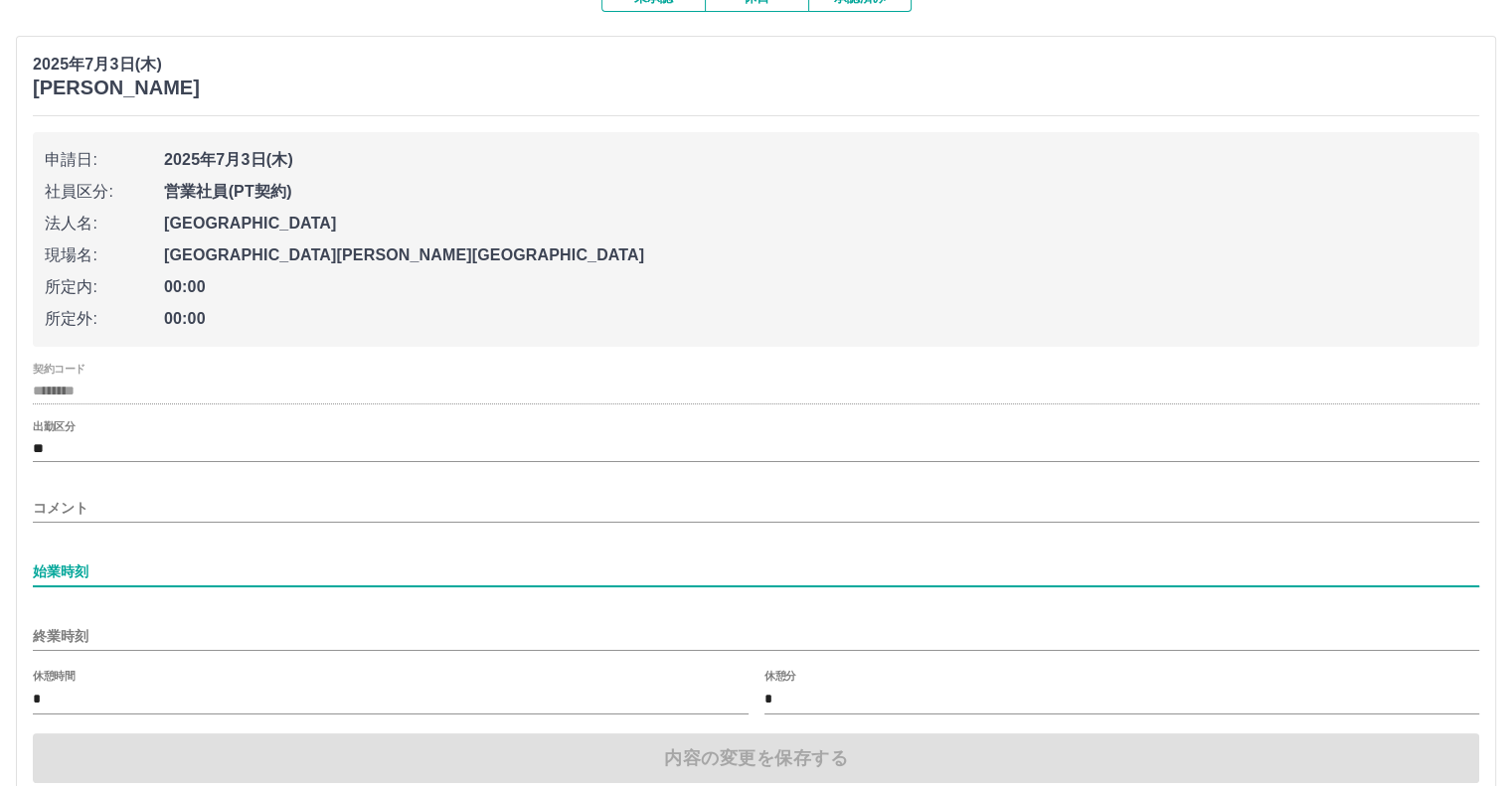 click on "始業時刻" at bounding box center (756, 571) 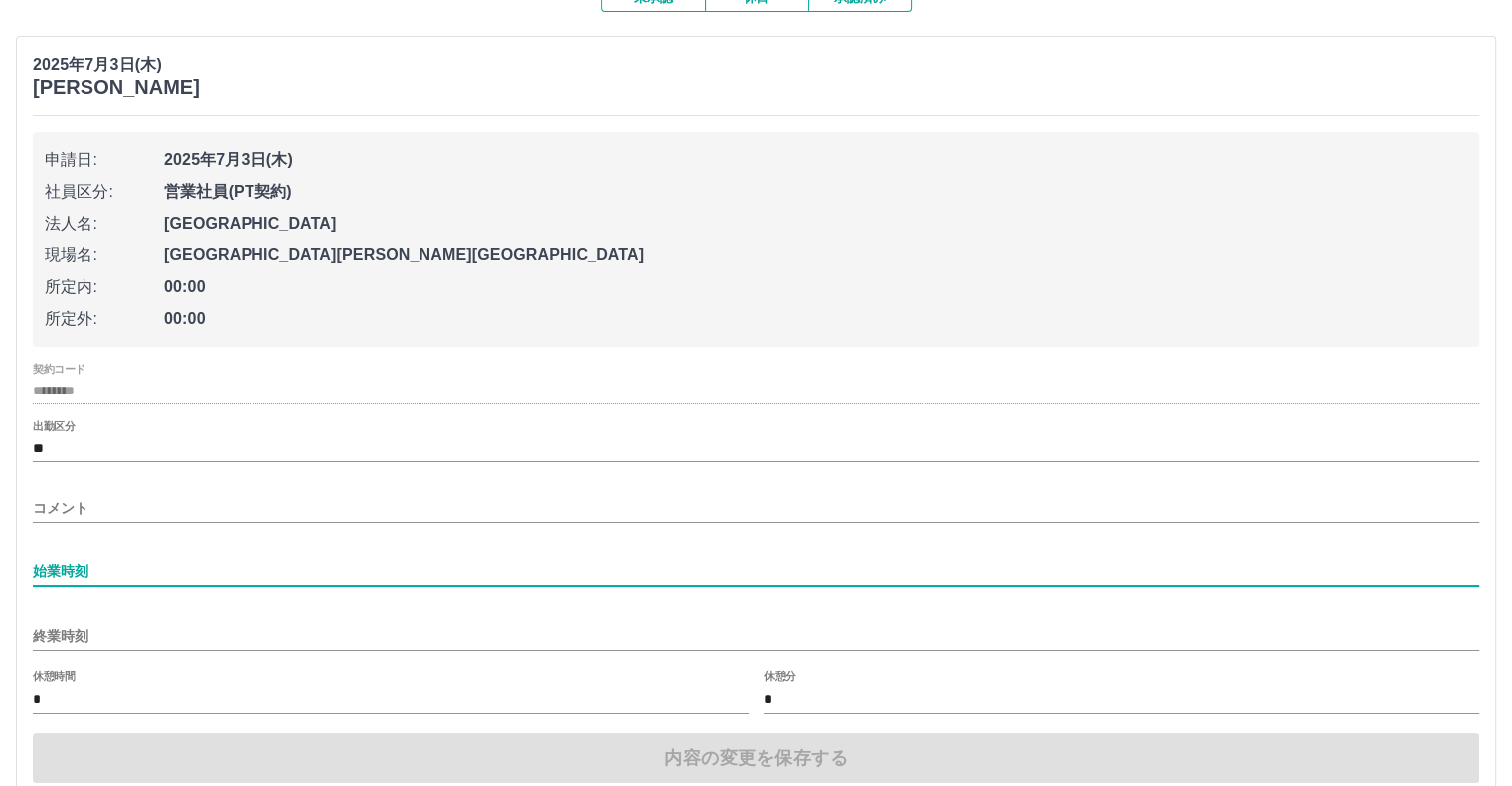 type on "****" 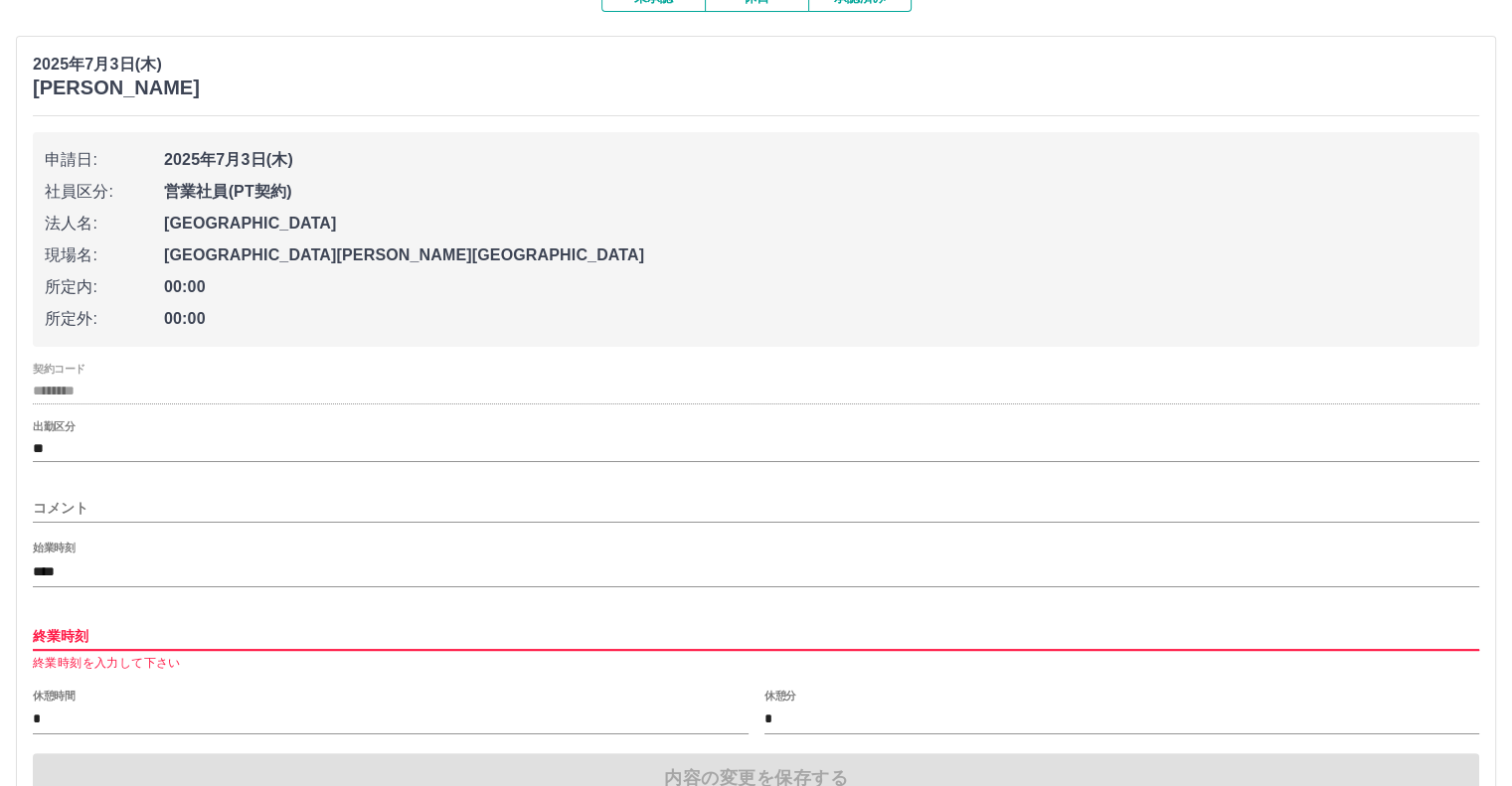 click on "終業時刻" at bounding box center (756, 636) 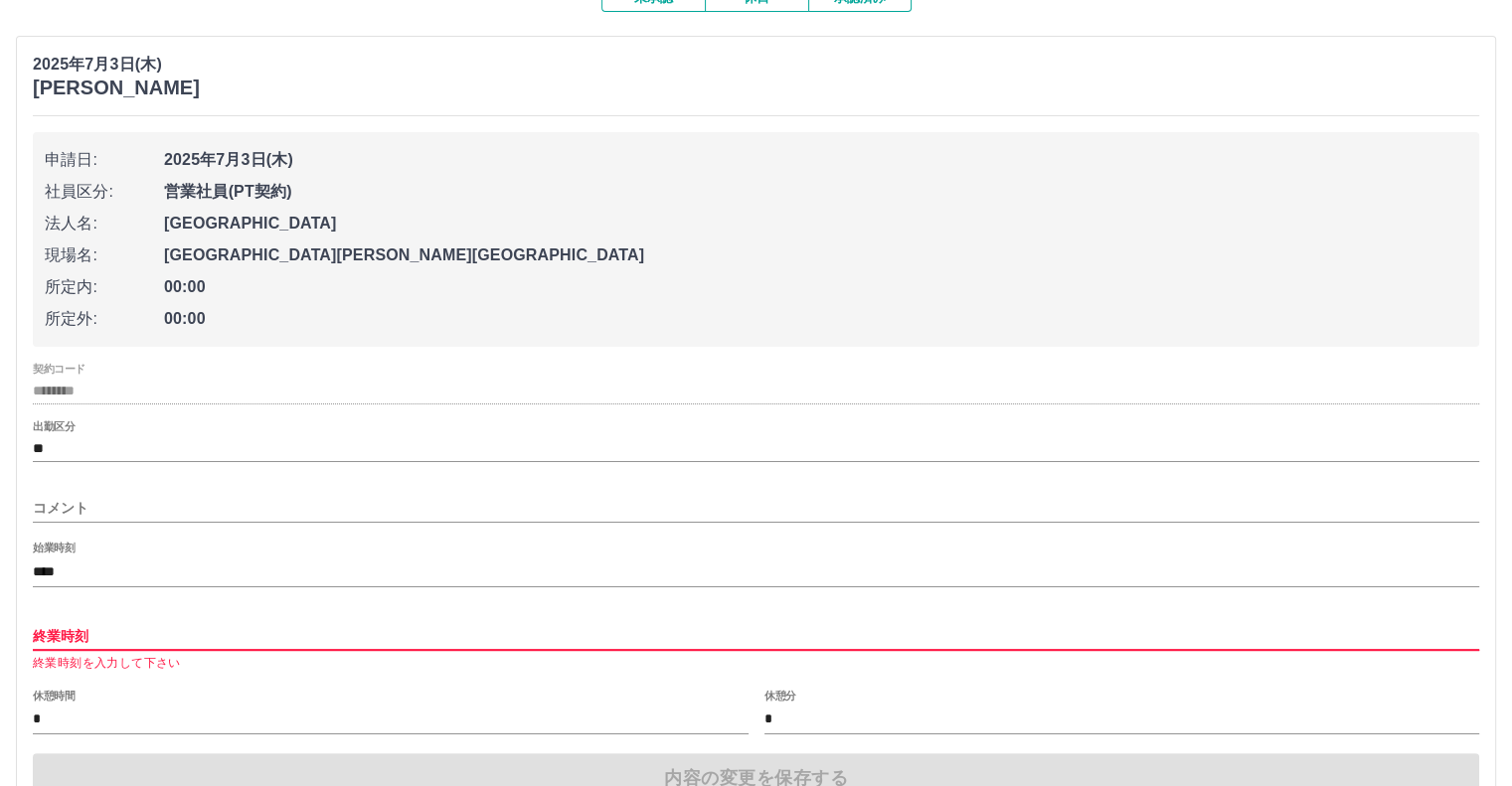 type on "****" 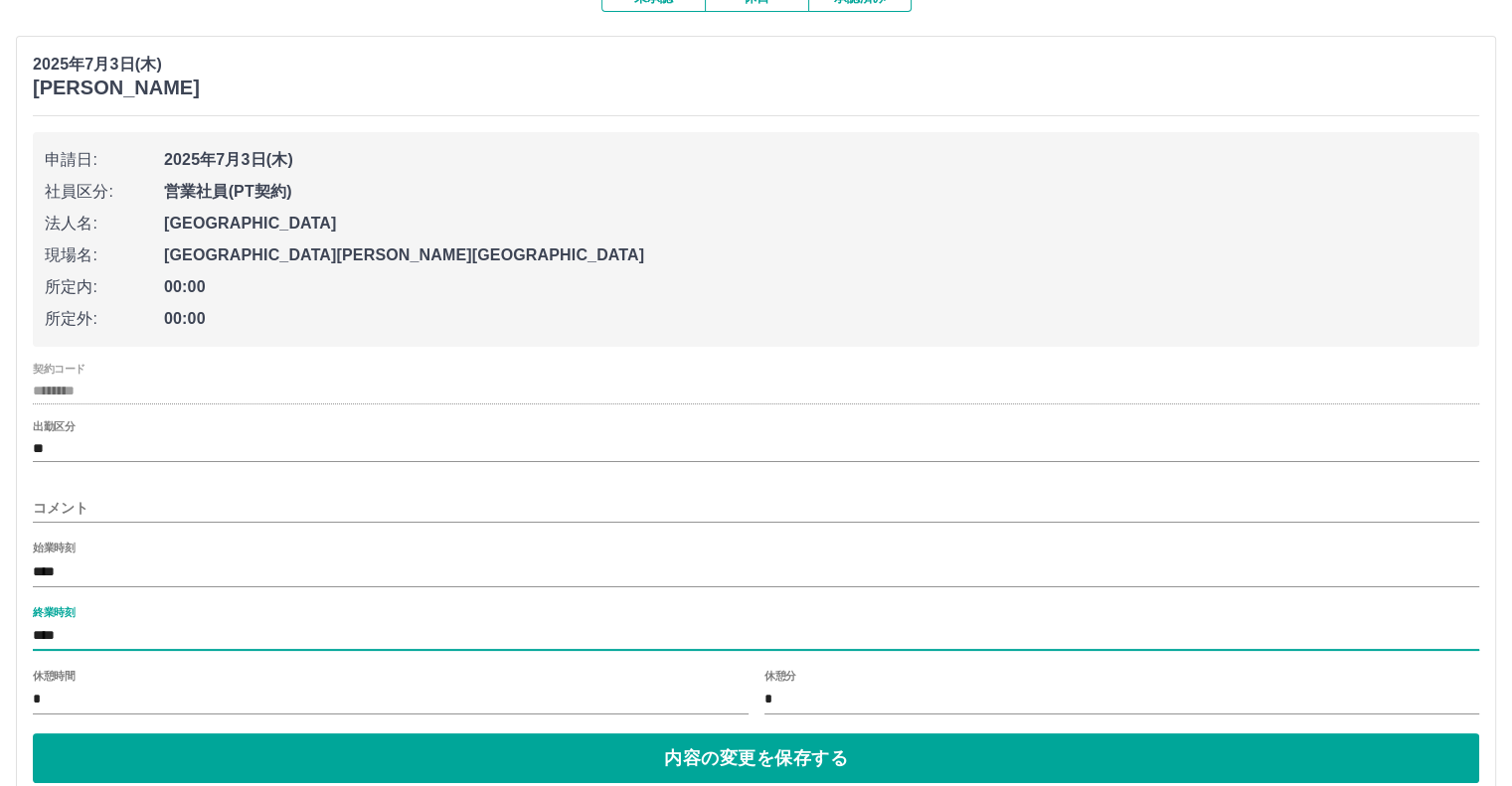 click on "休憩時間 *" at bounding box center [391, 694] 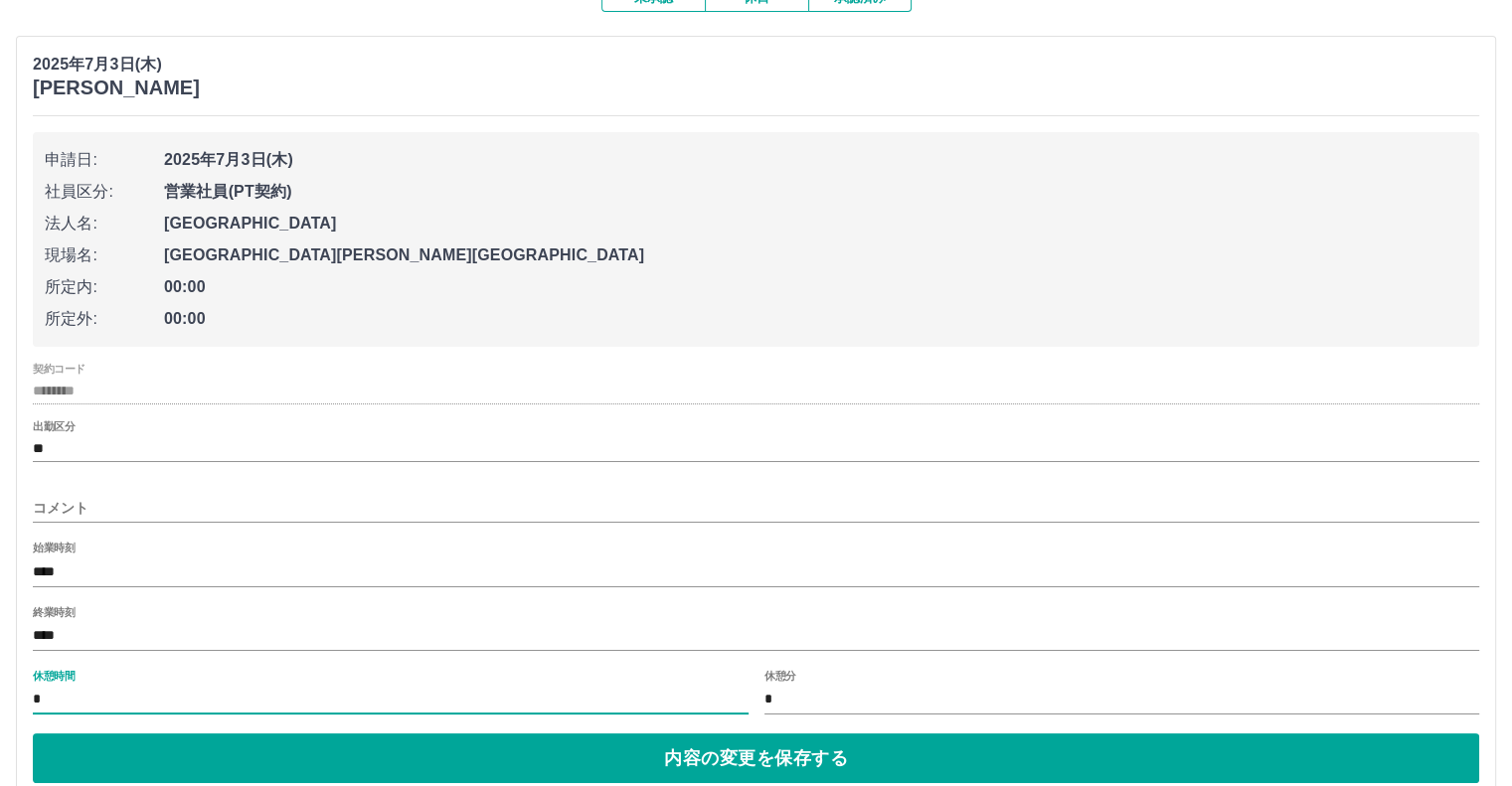 click on "*" at bounding box center [391, 700] 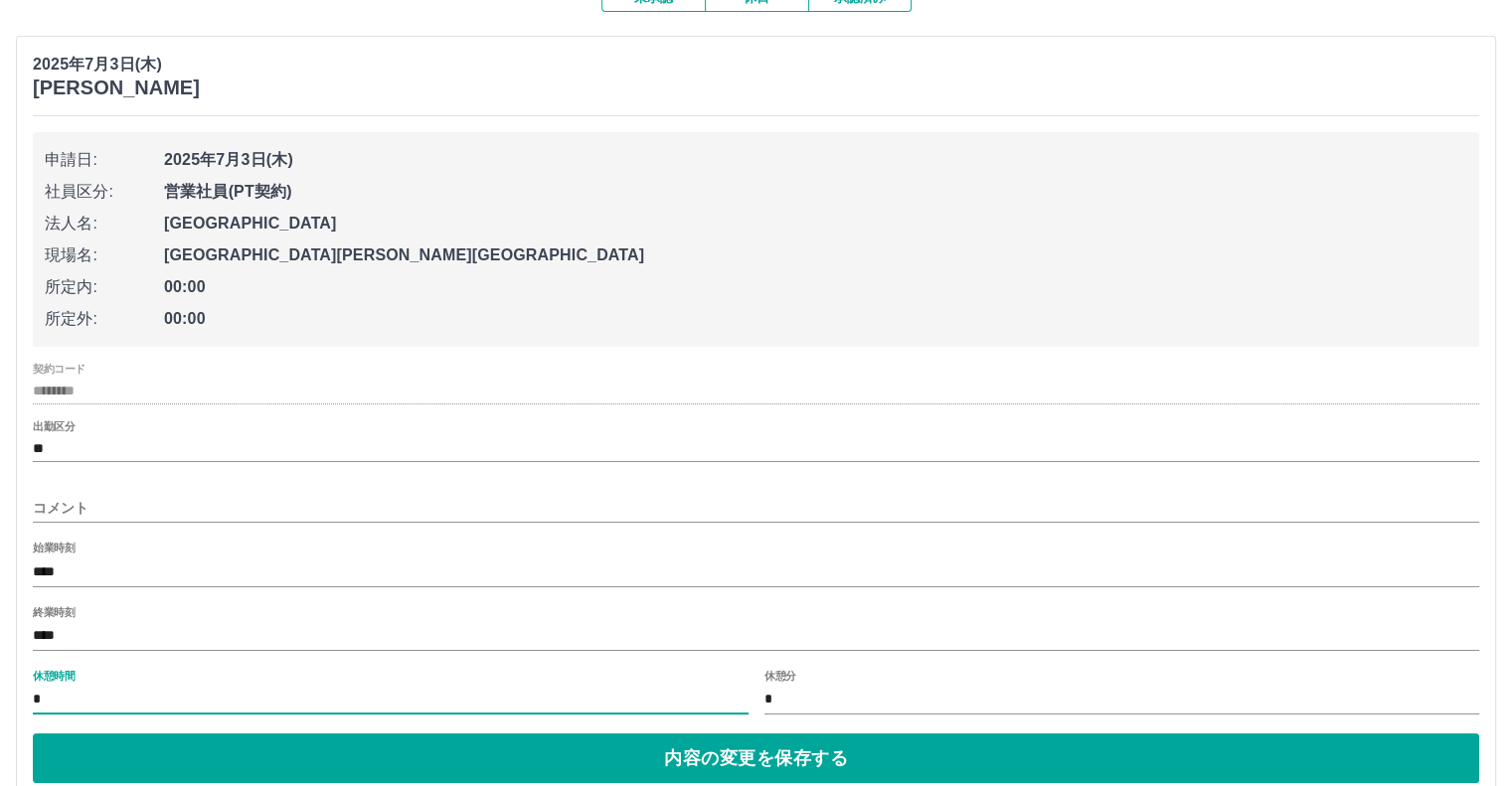type on "**" 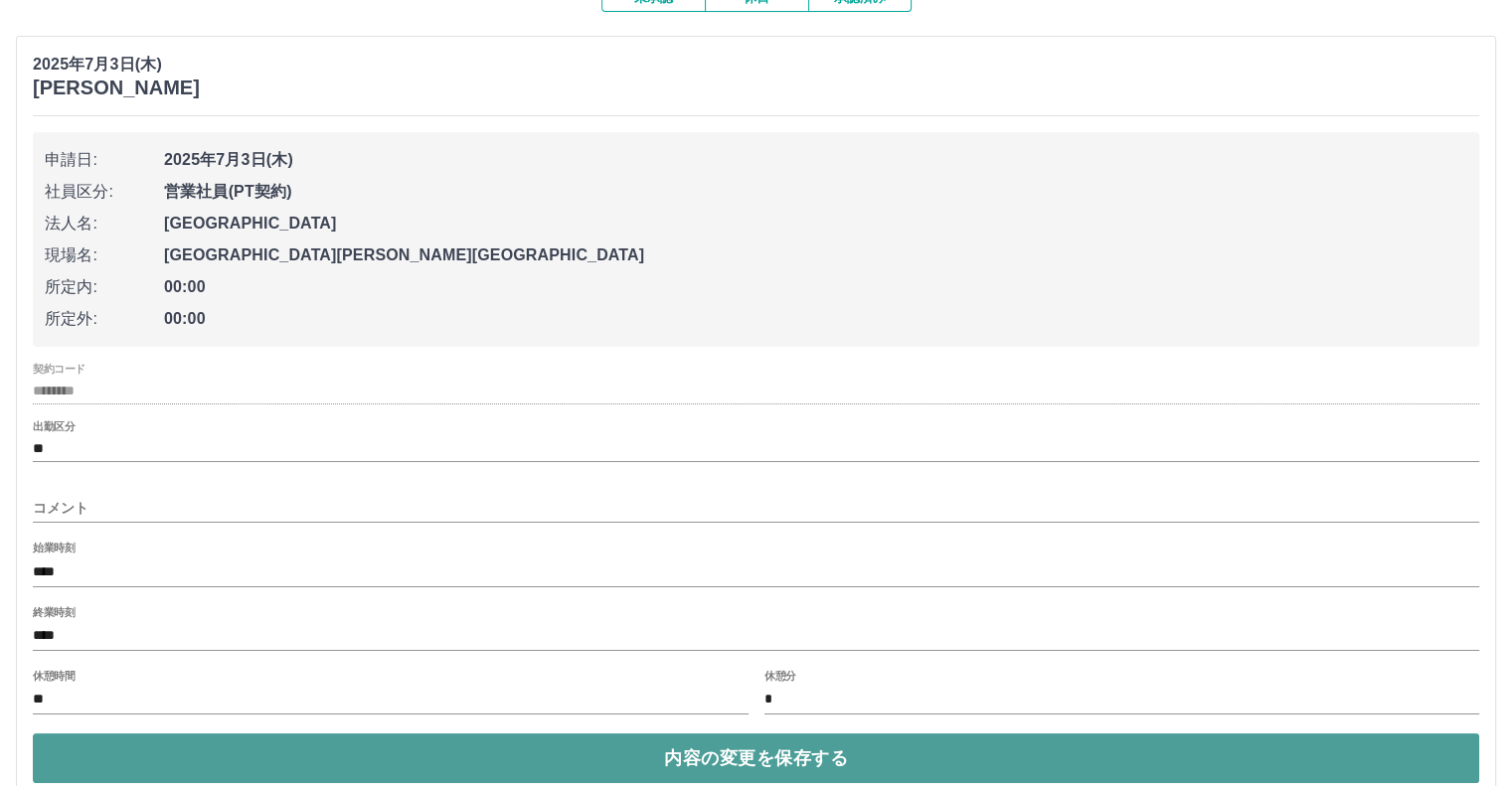 click on "内容の変更を保存する" at bounding box center [756, 758] 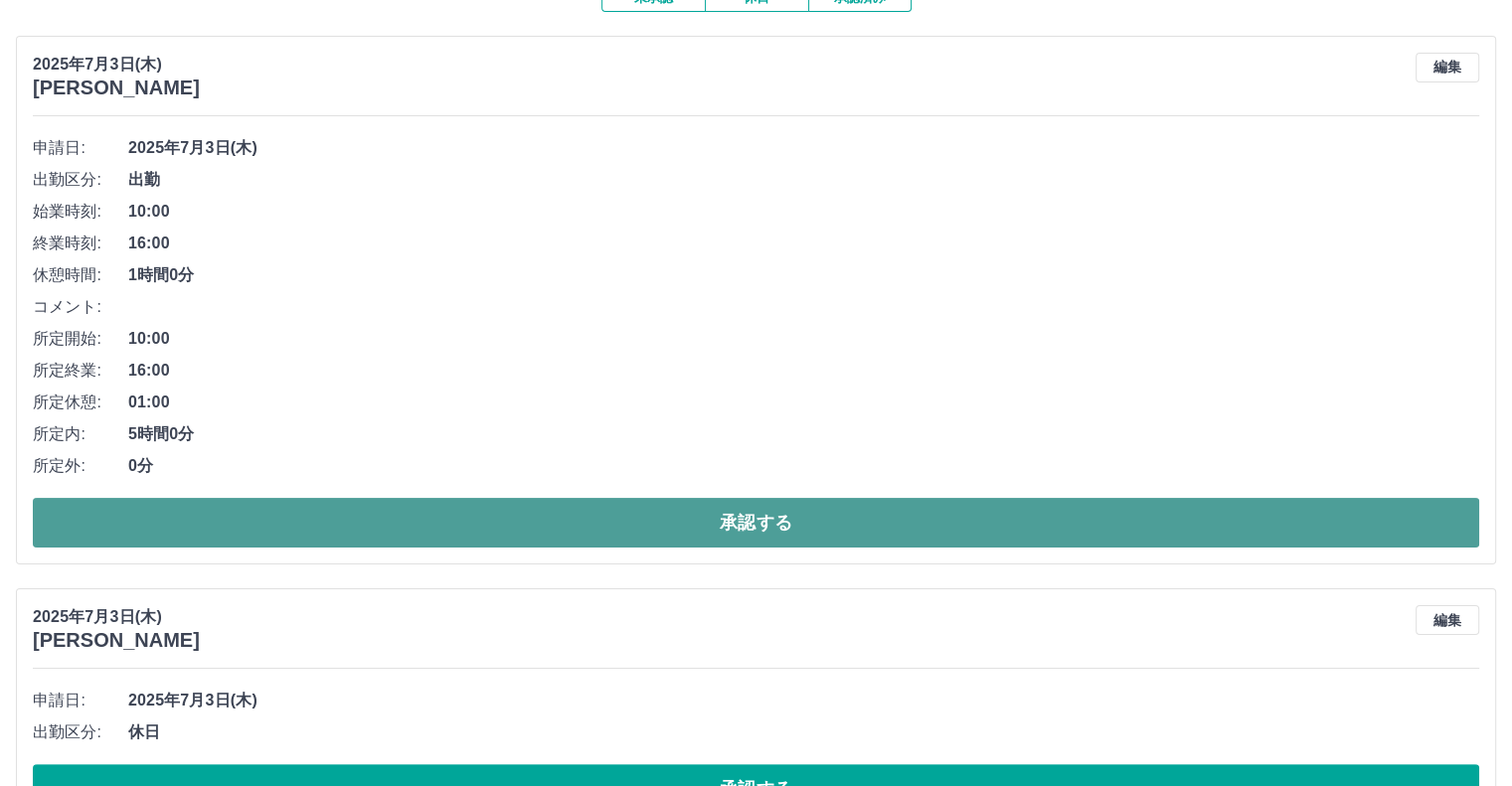 click on "承認する" at bounding box center [756, 523] 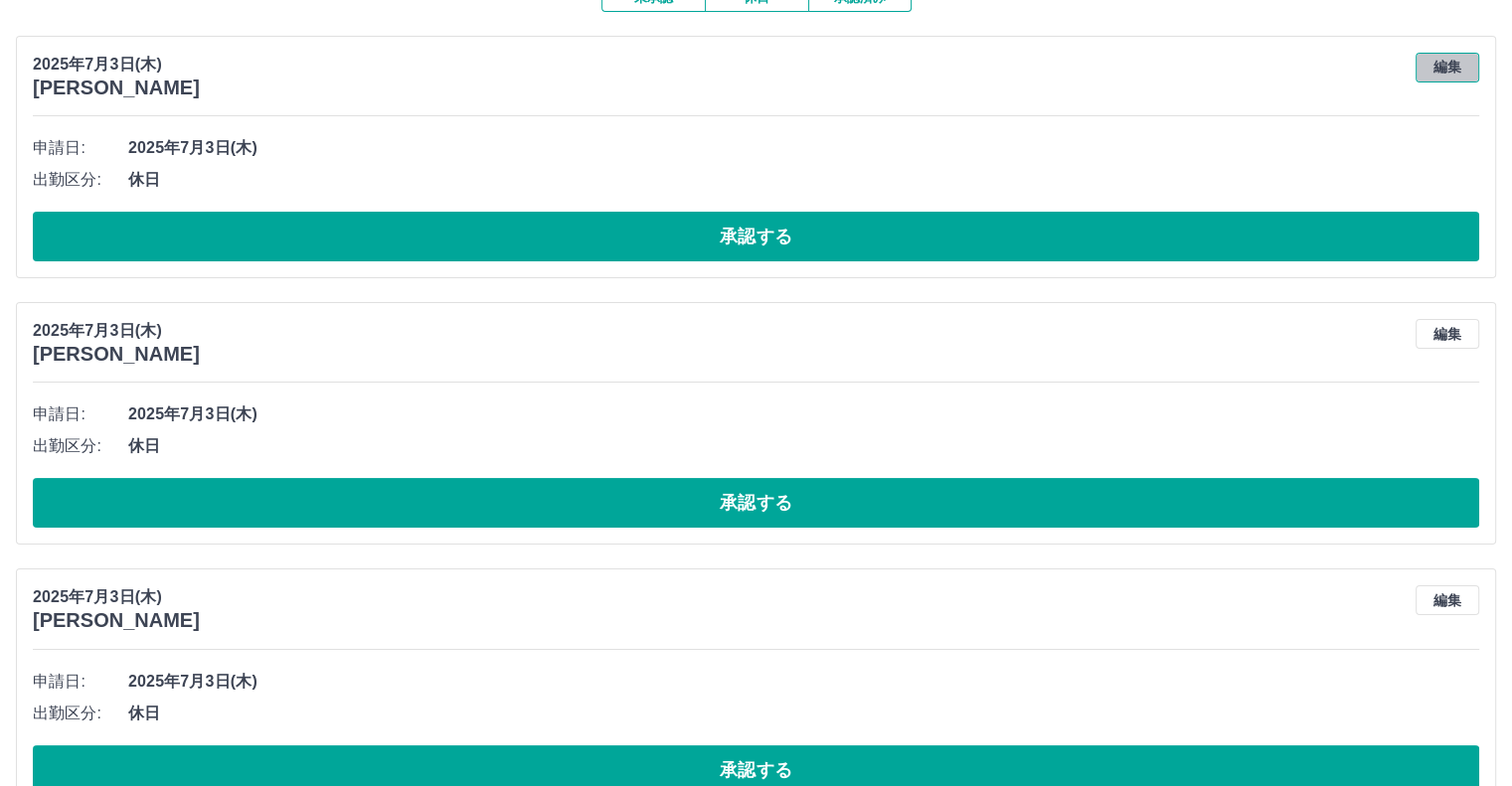 click on "編集" at bounding box center [1447, 68] 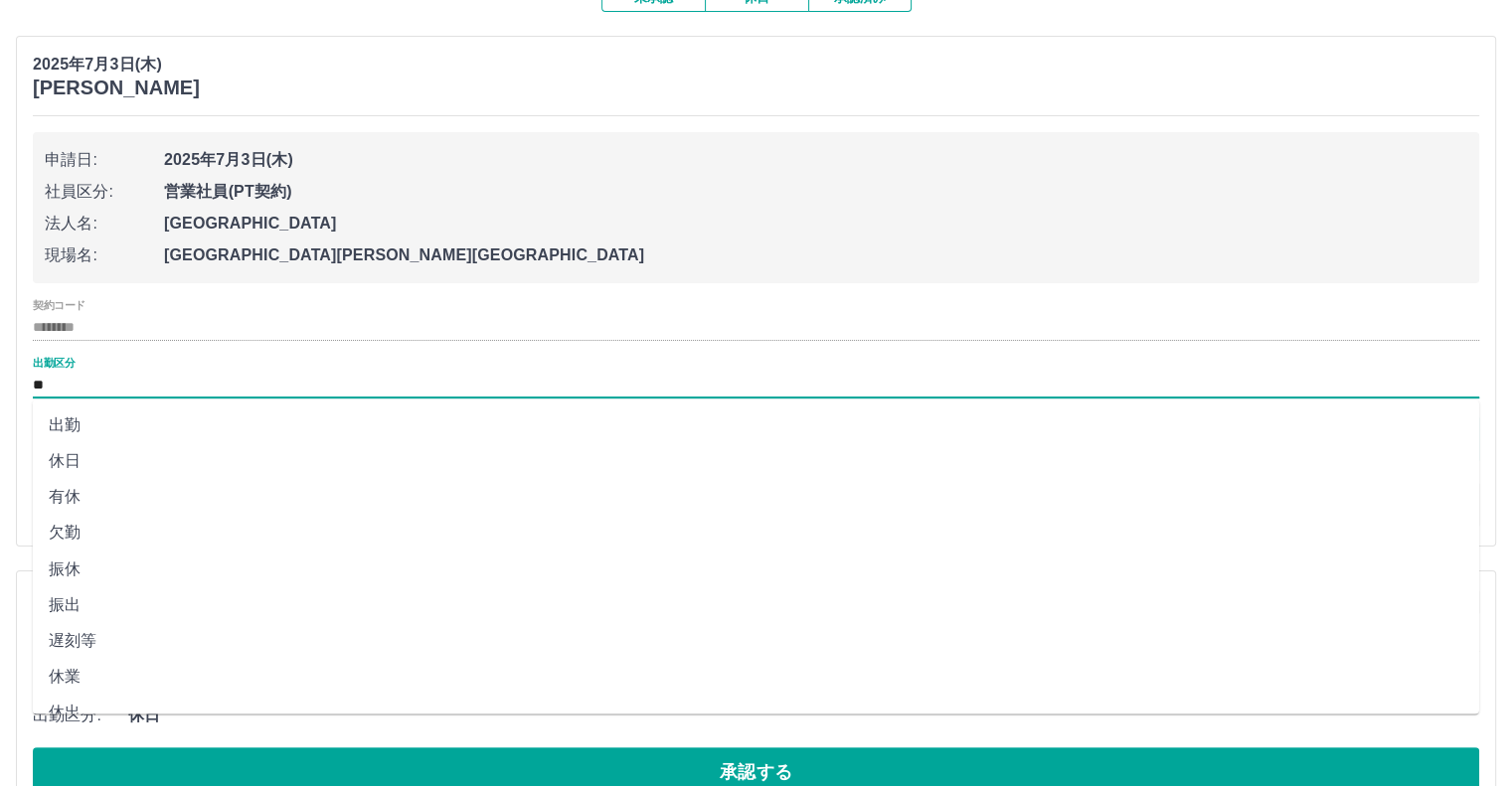 click on "**" at bounding box center [756, 385] 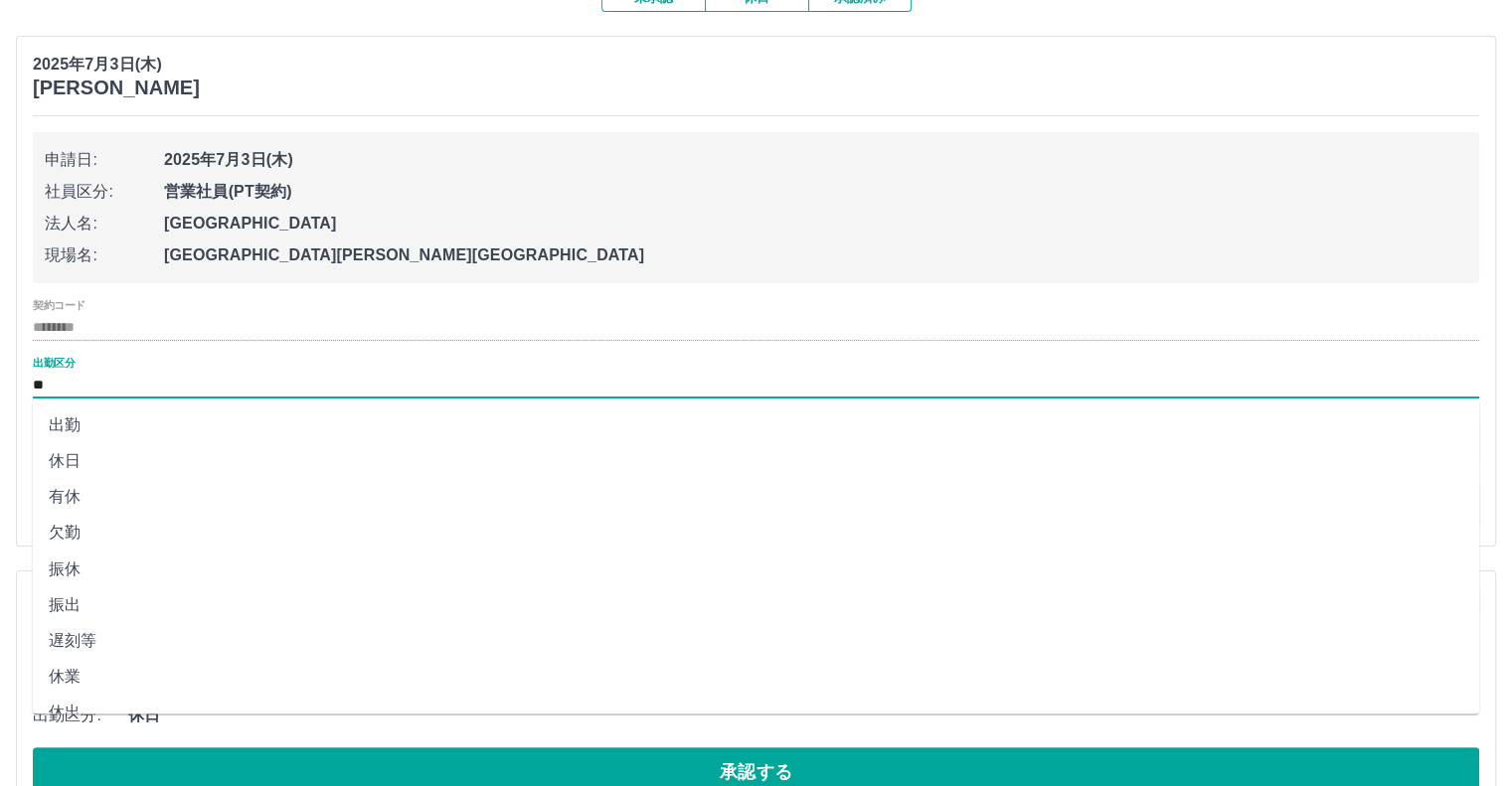 click on "出勤" at bounding box center (756, 425) 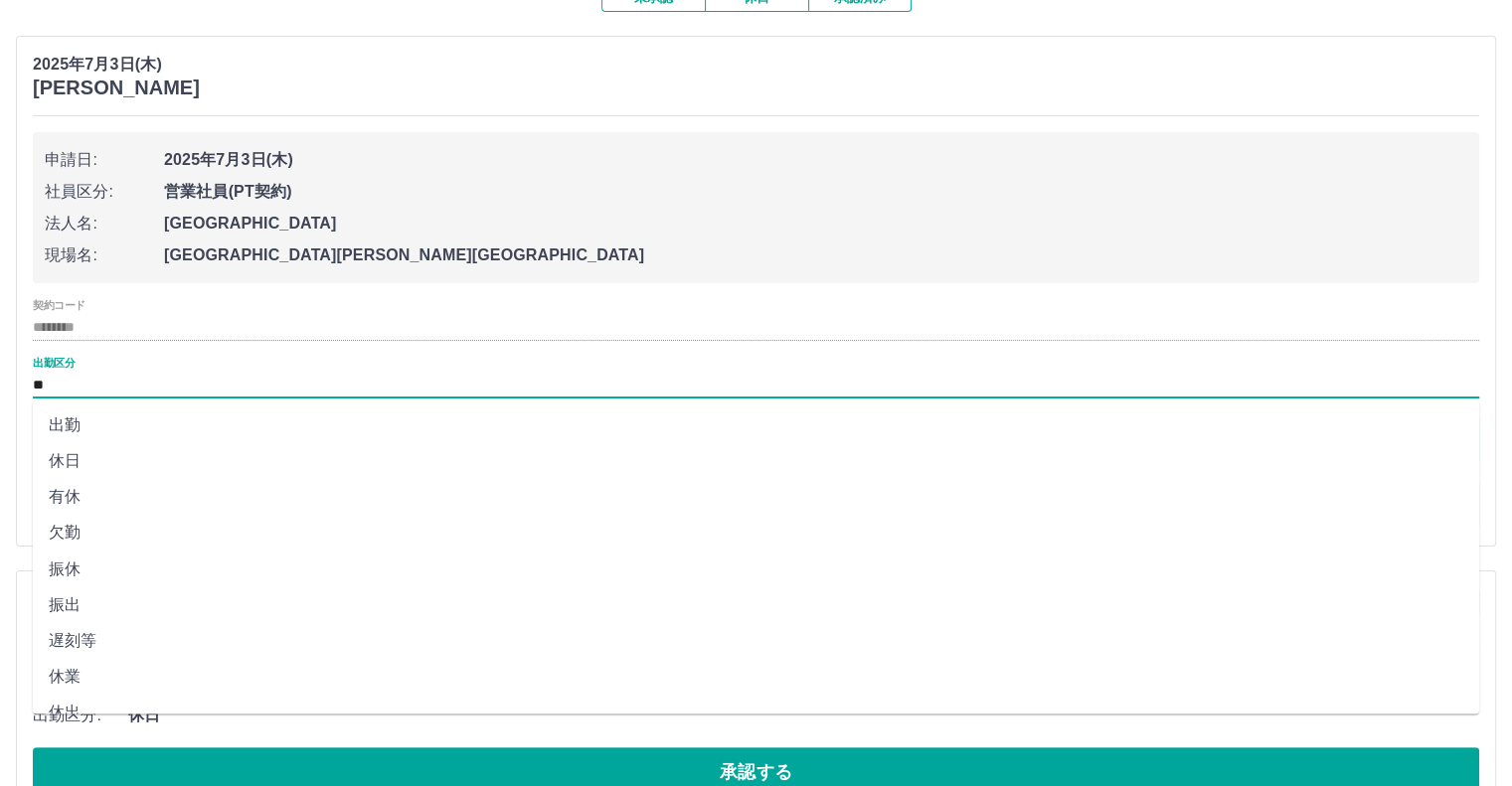 type on "**" 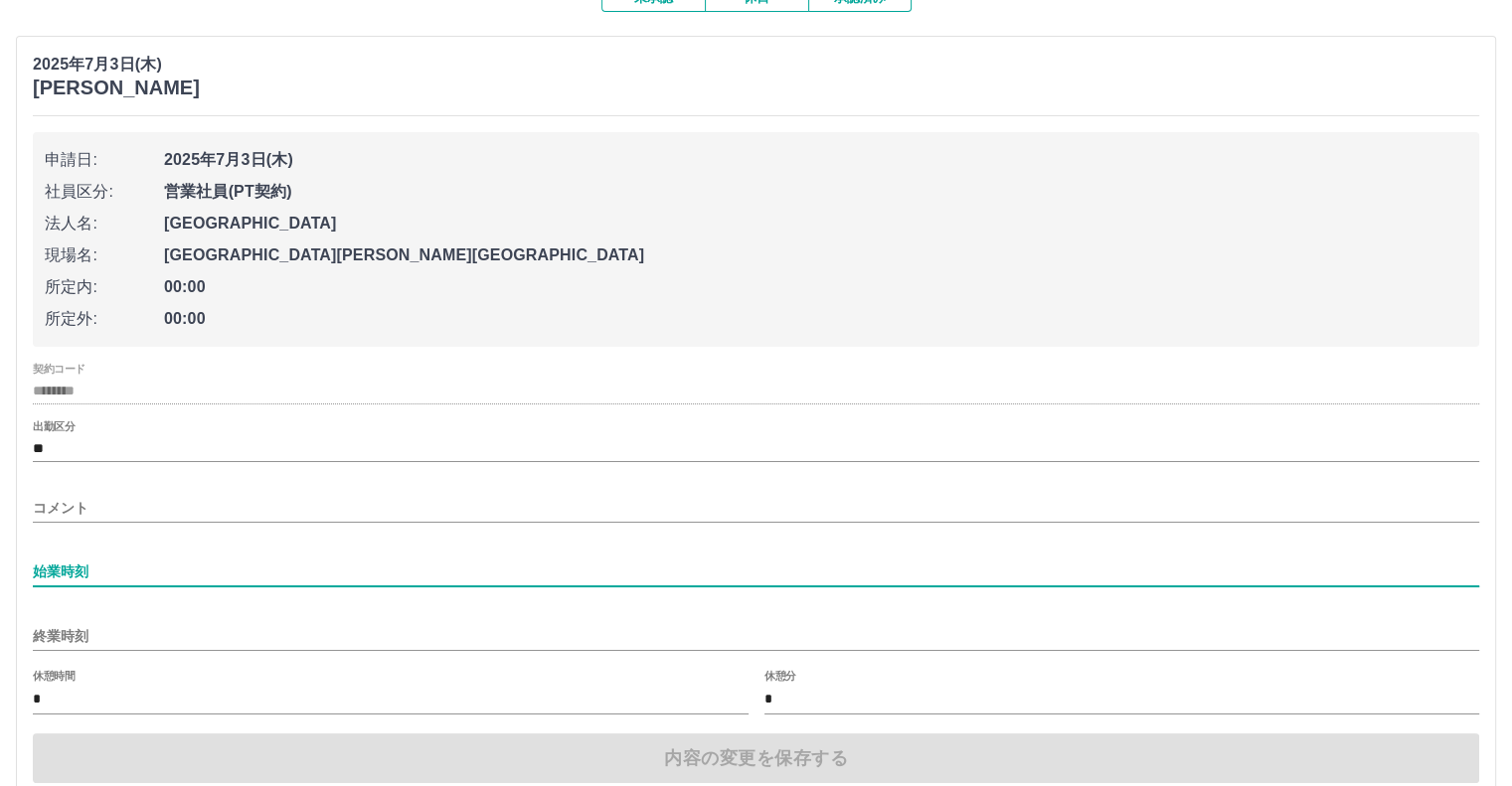 click on "始業時刻" at bounding box center [756, 571] 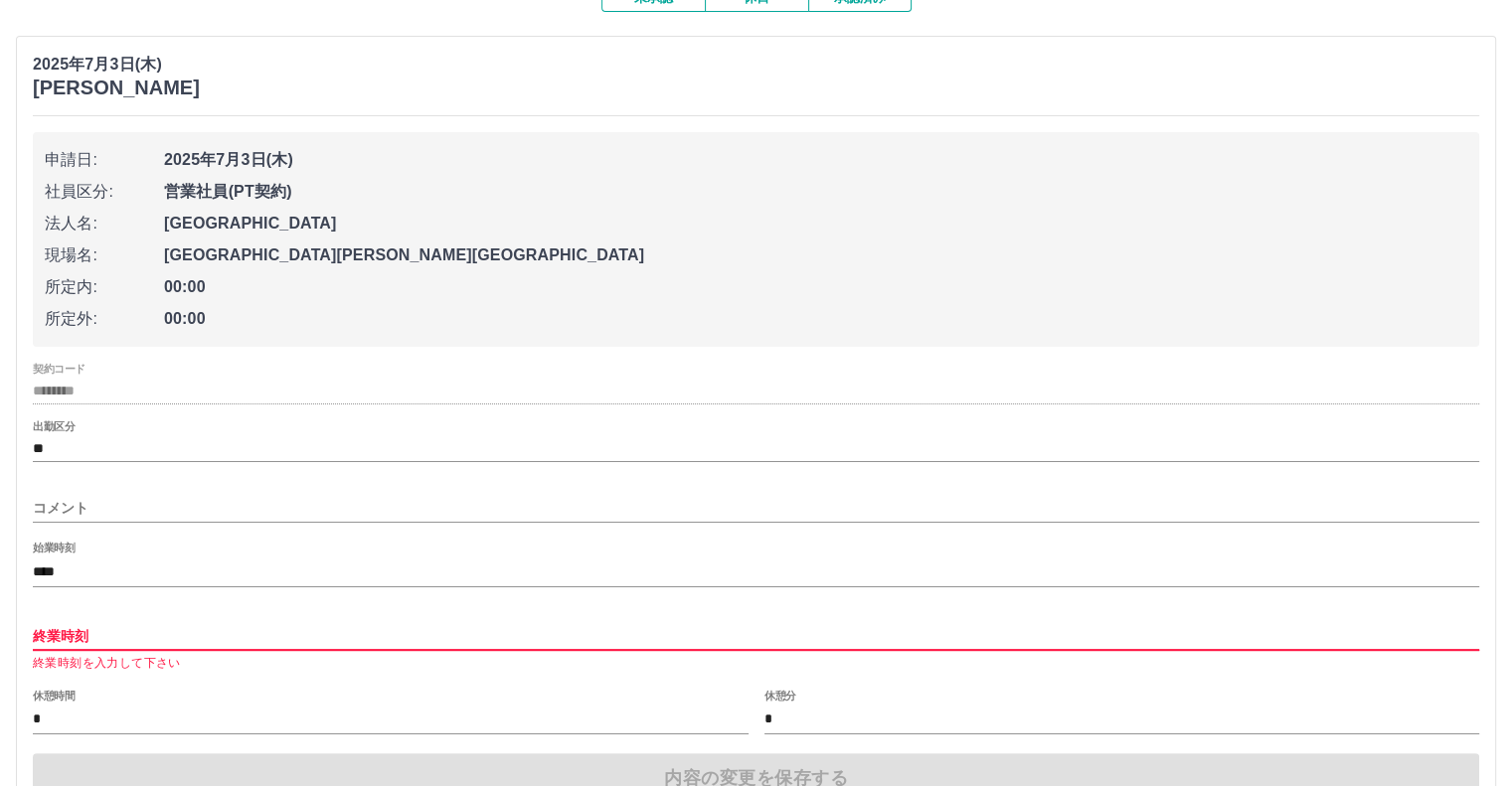 click on "終業時刻" at bounding box center (756, 636) 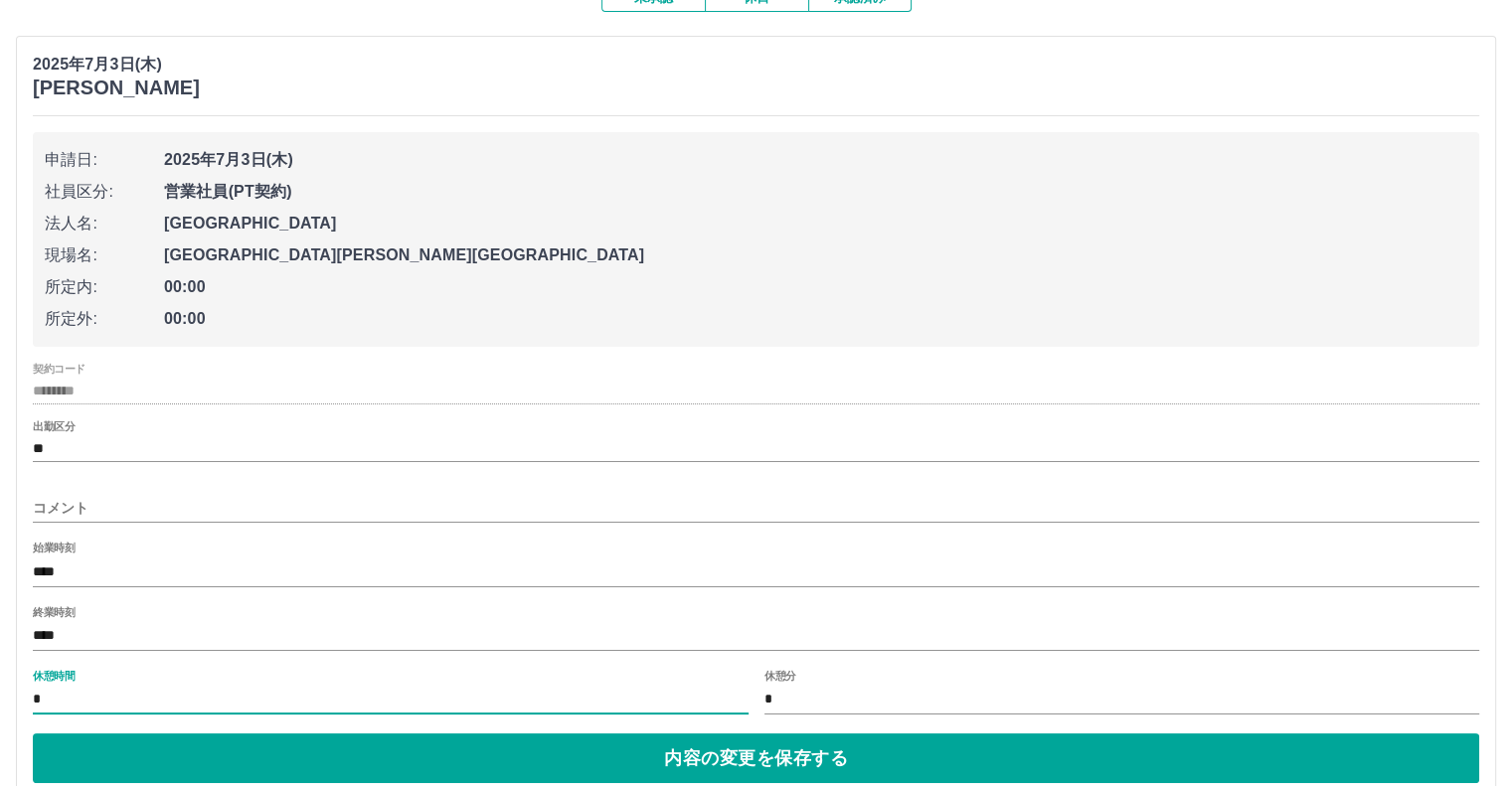 click on "*" at bounding box center (391, 700) 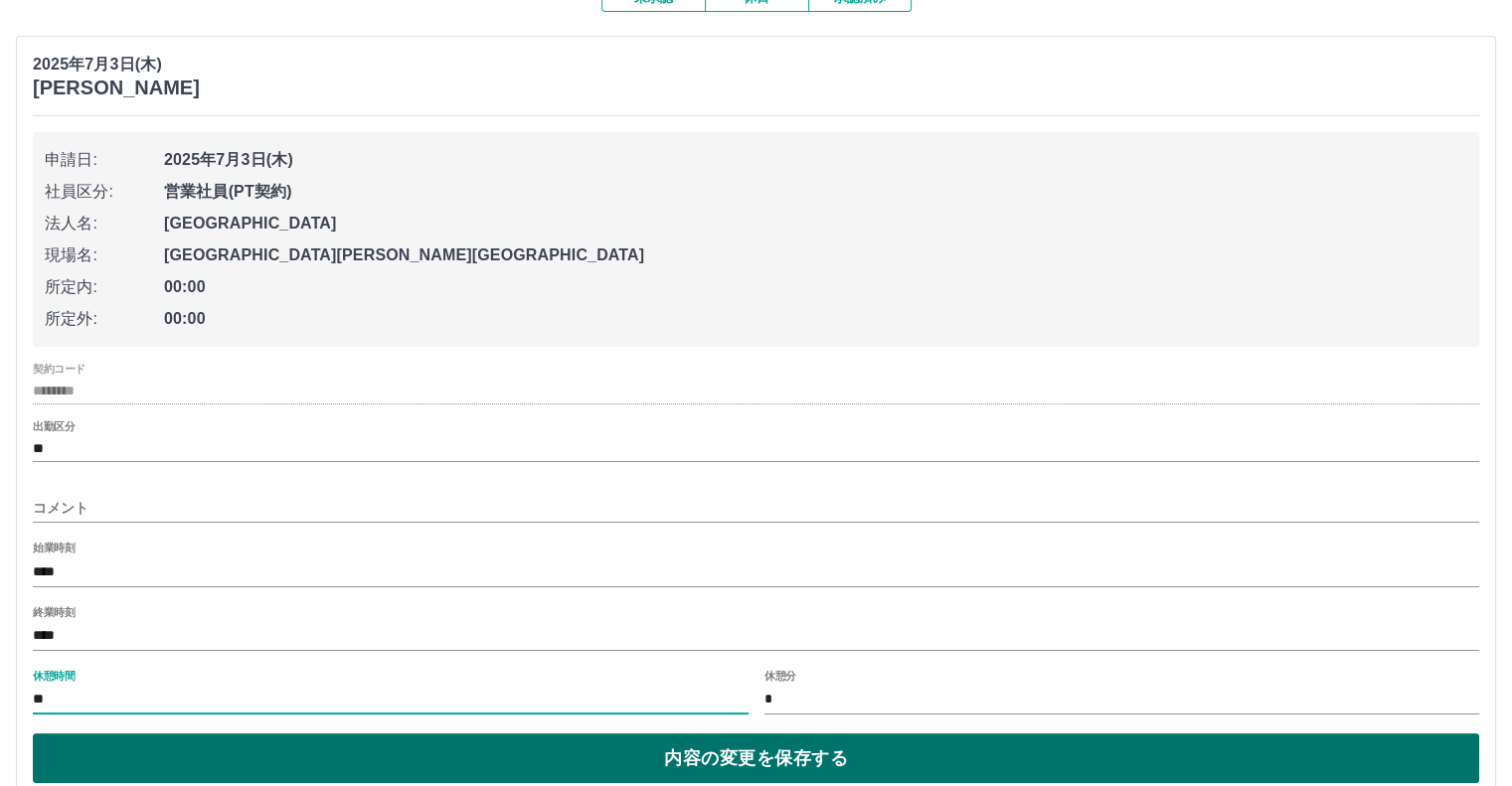click on "内容の変更を保存する" at bounding box center [756, 758] 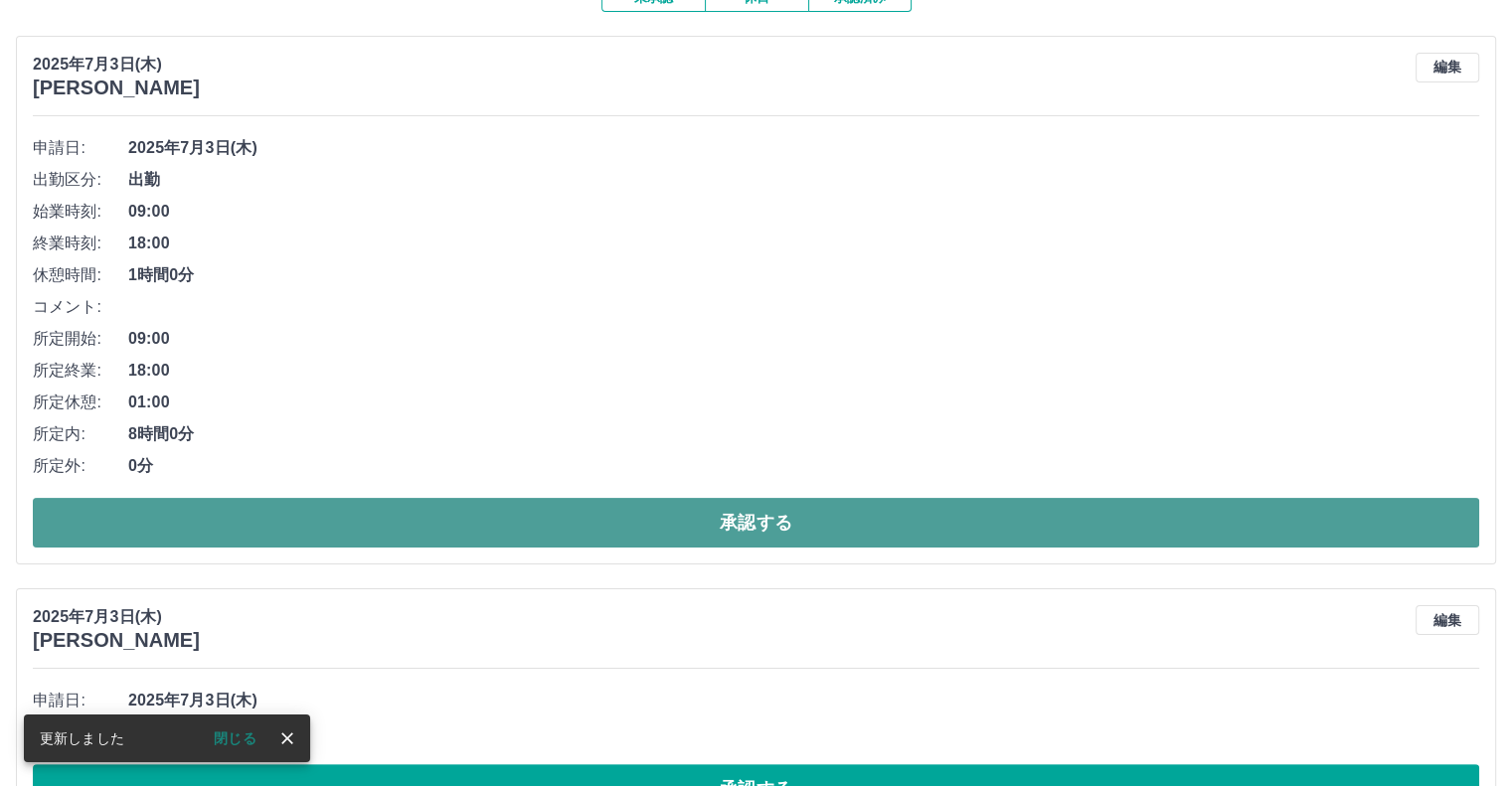 click on "承認する" at bounding box center (756, 523) 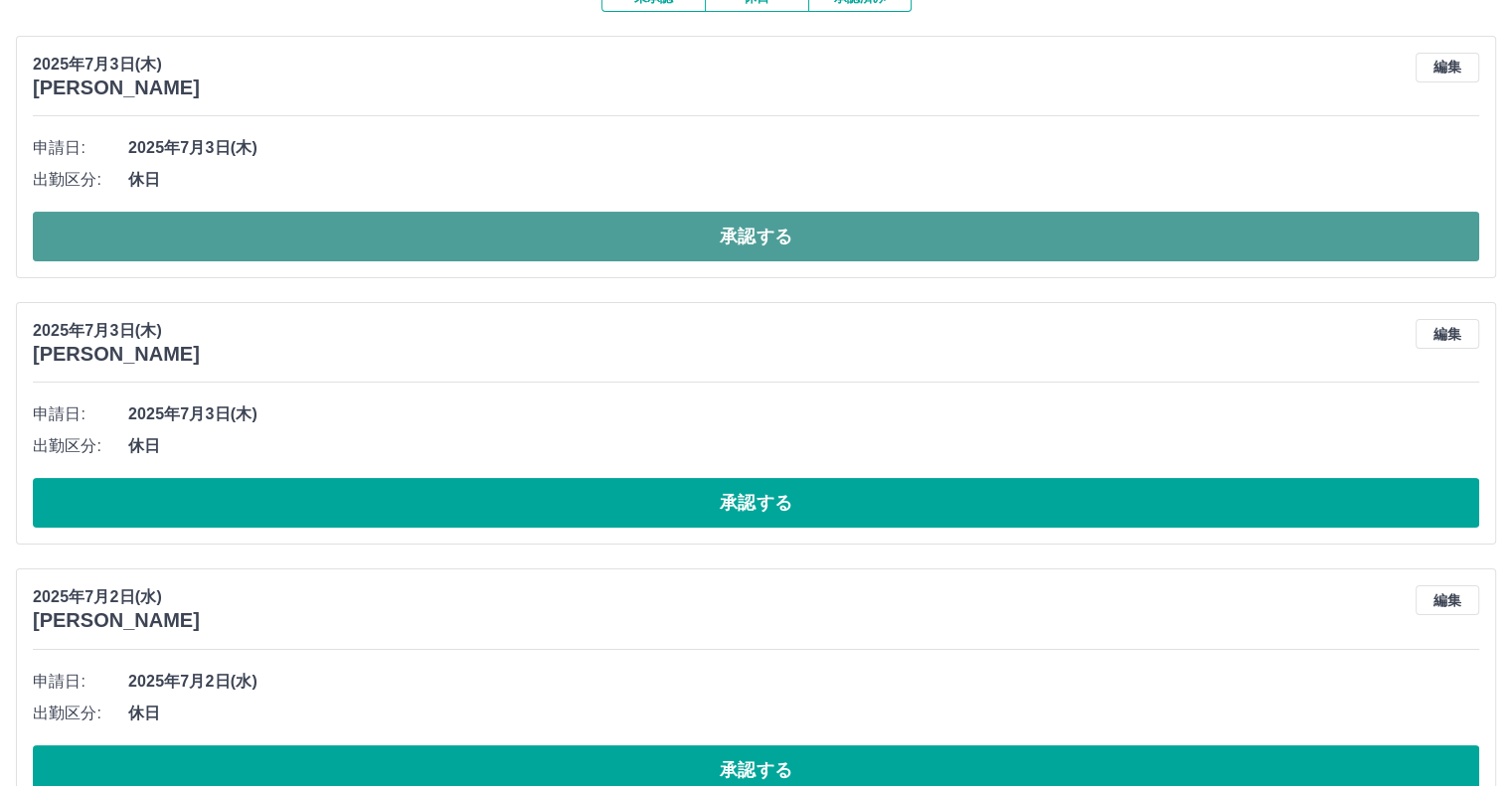 click on "承認する" at bounding box center (756, 236) 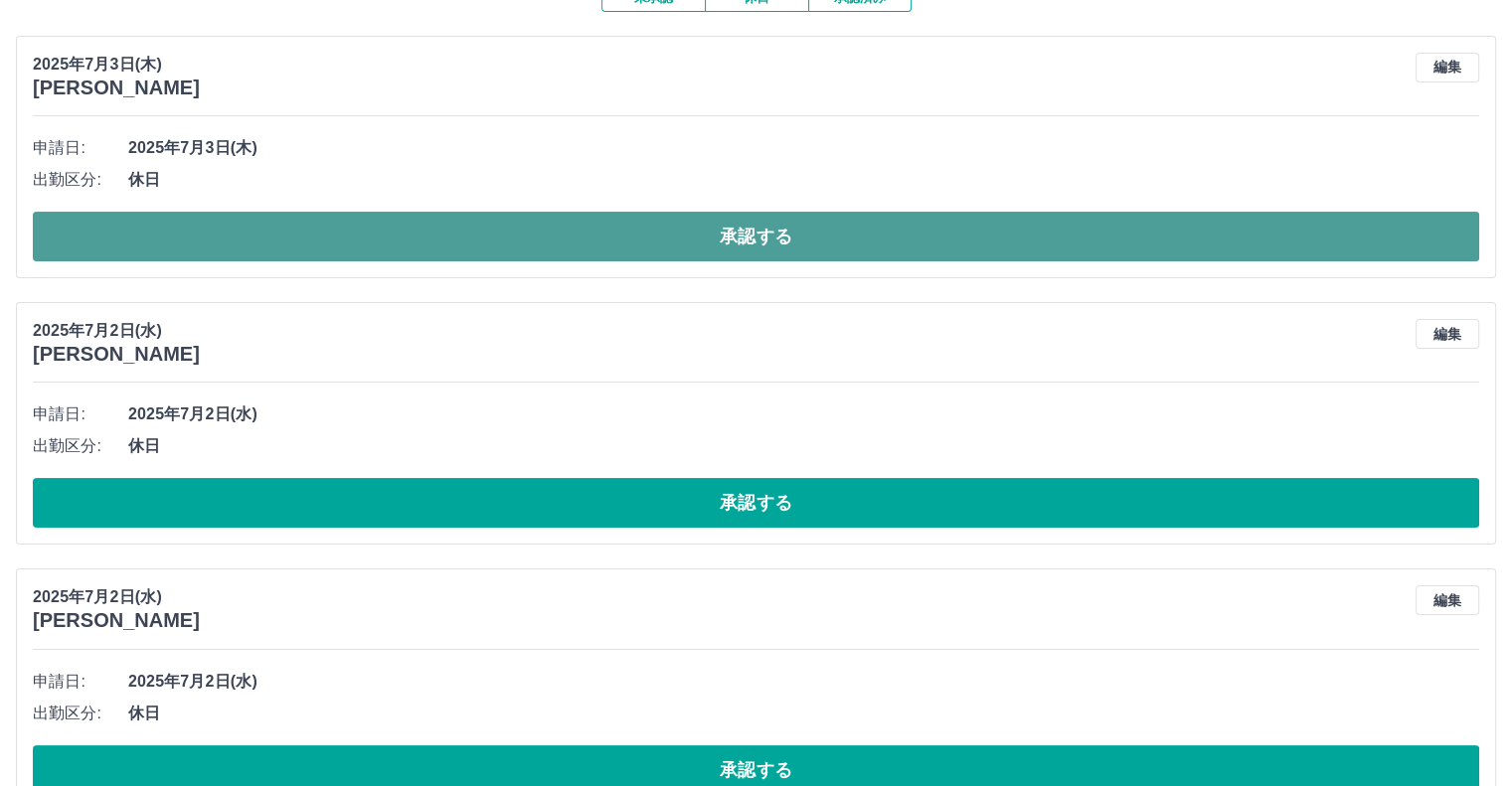 click on "承認する" at bounding box center [756, 236] 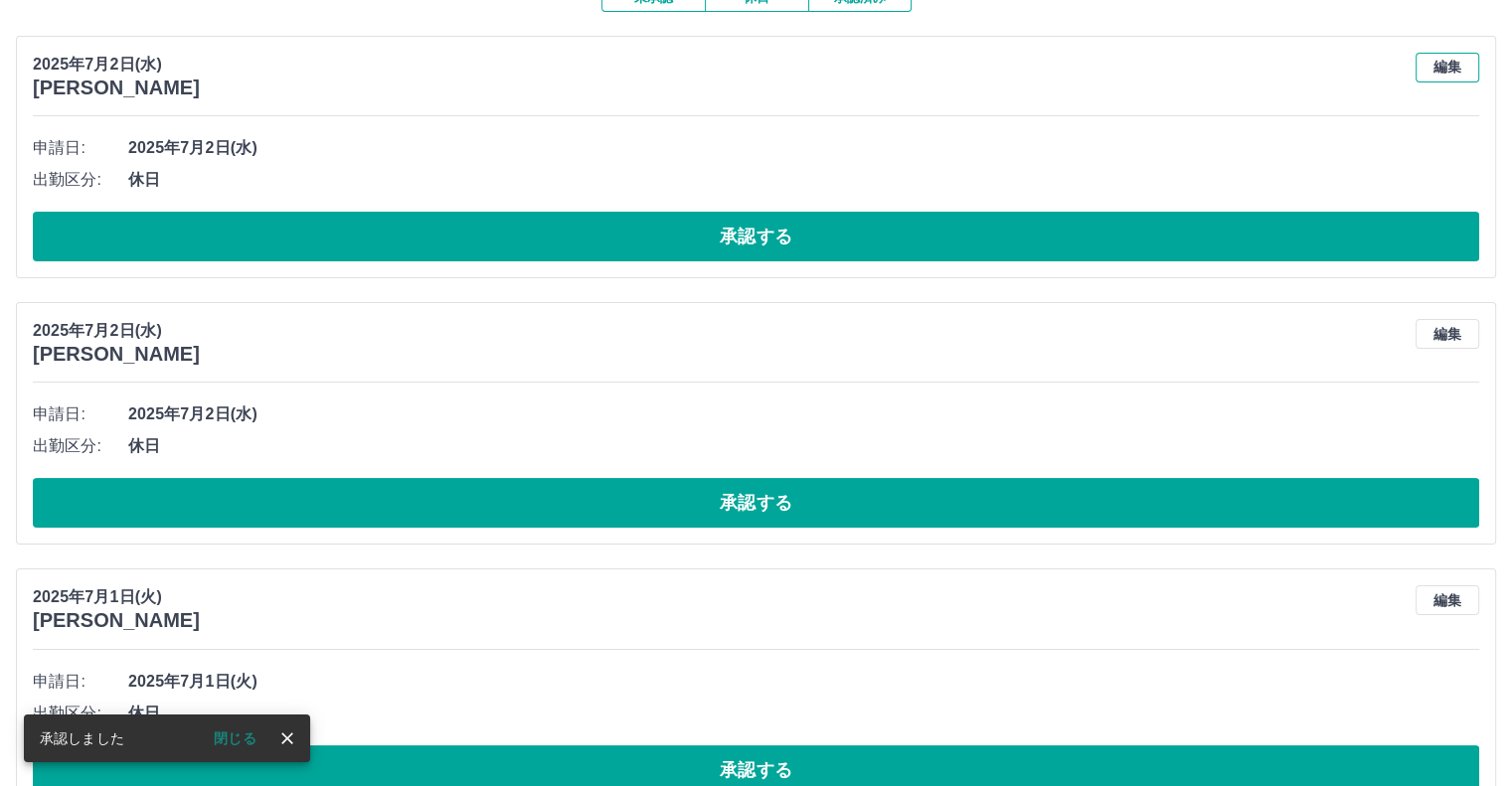 click on "編集" at bounding box center (1447, 68) 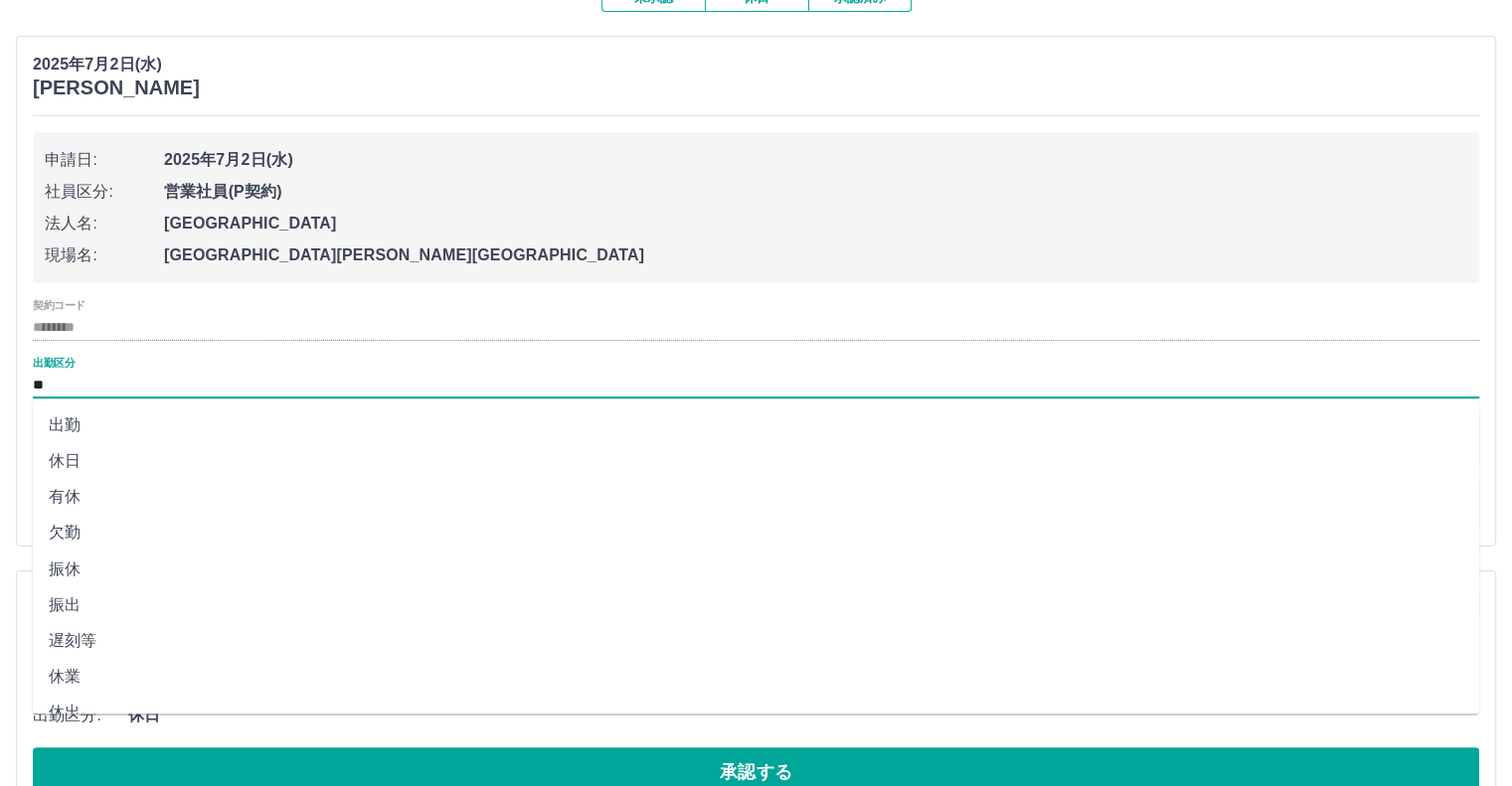click on "**" at bounding box center [756, 385] 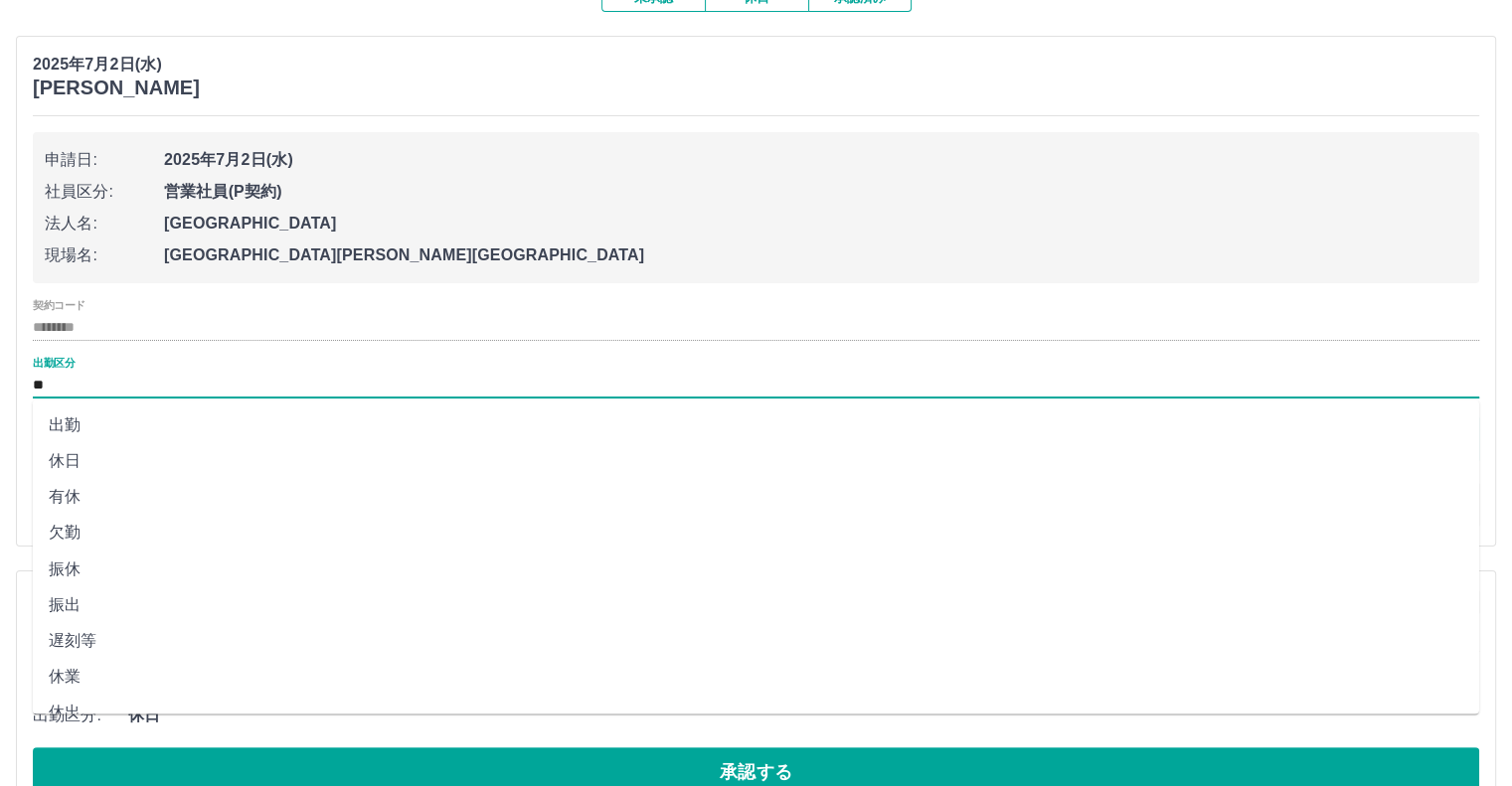 click on "出勤" at bounding box center (756, 425) 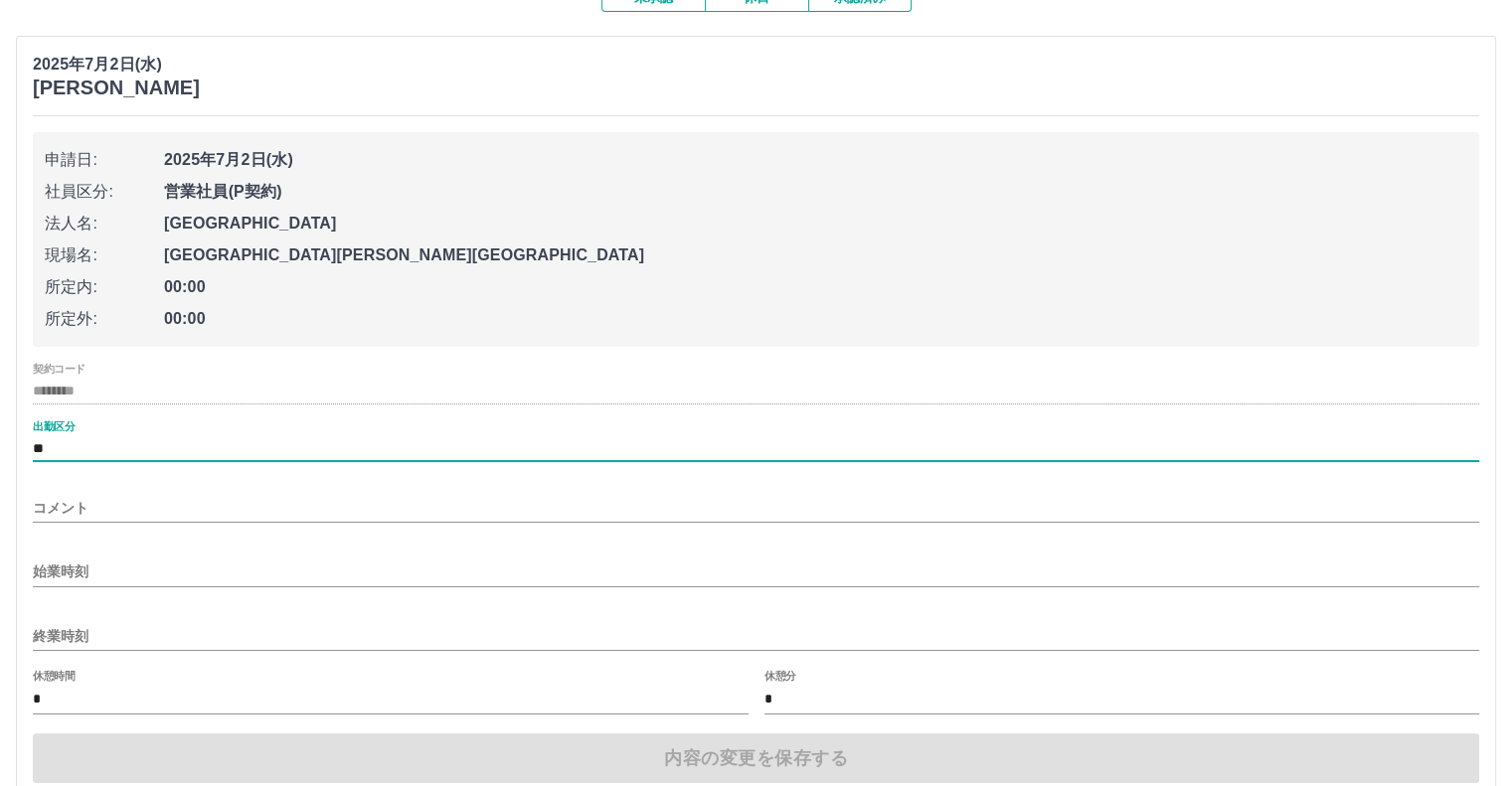 type on "**" 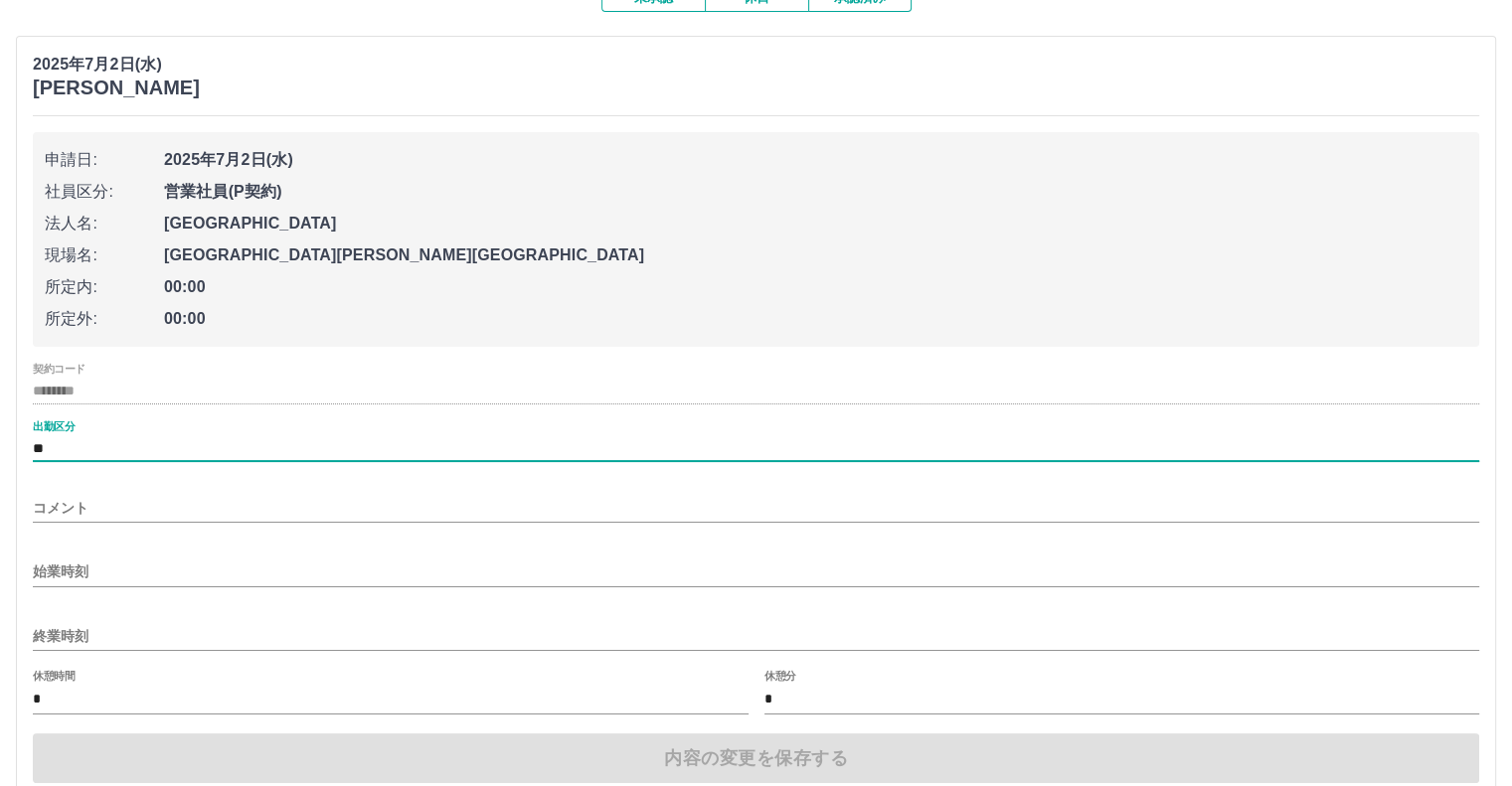 click on "始業時刻" at bounding box center [756, 571] 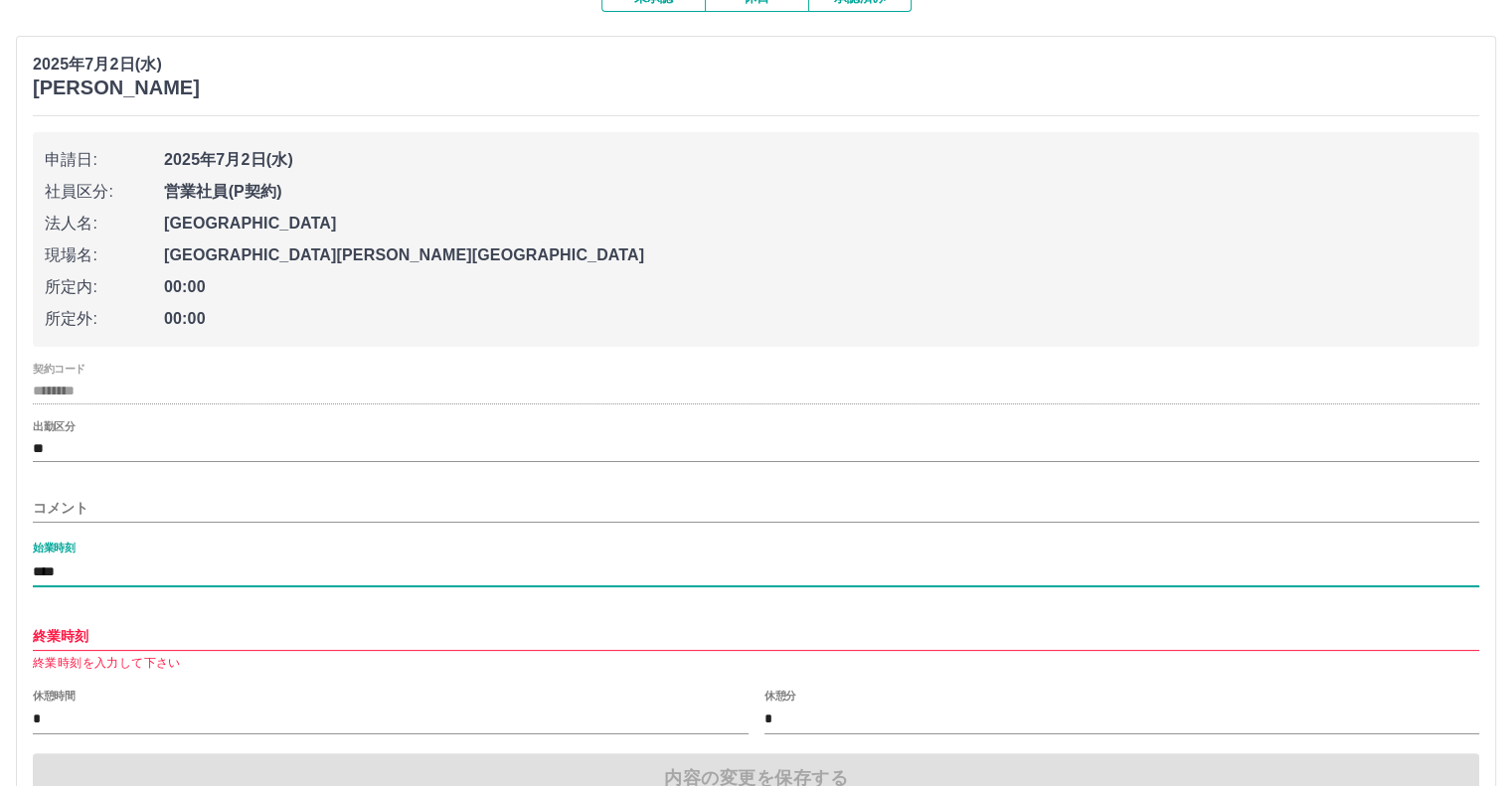 type on "****" 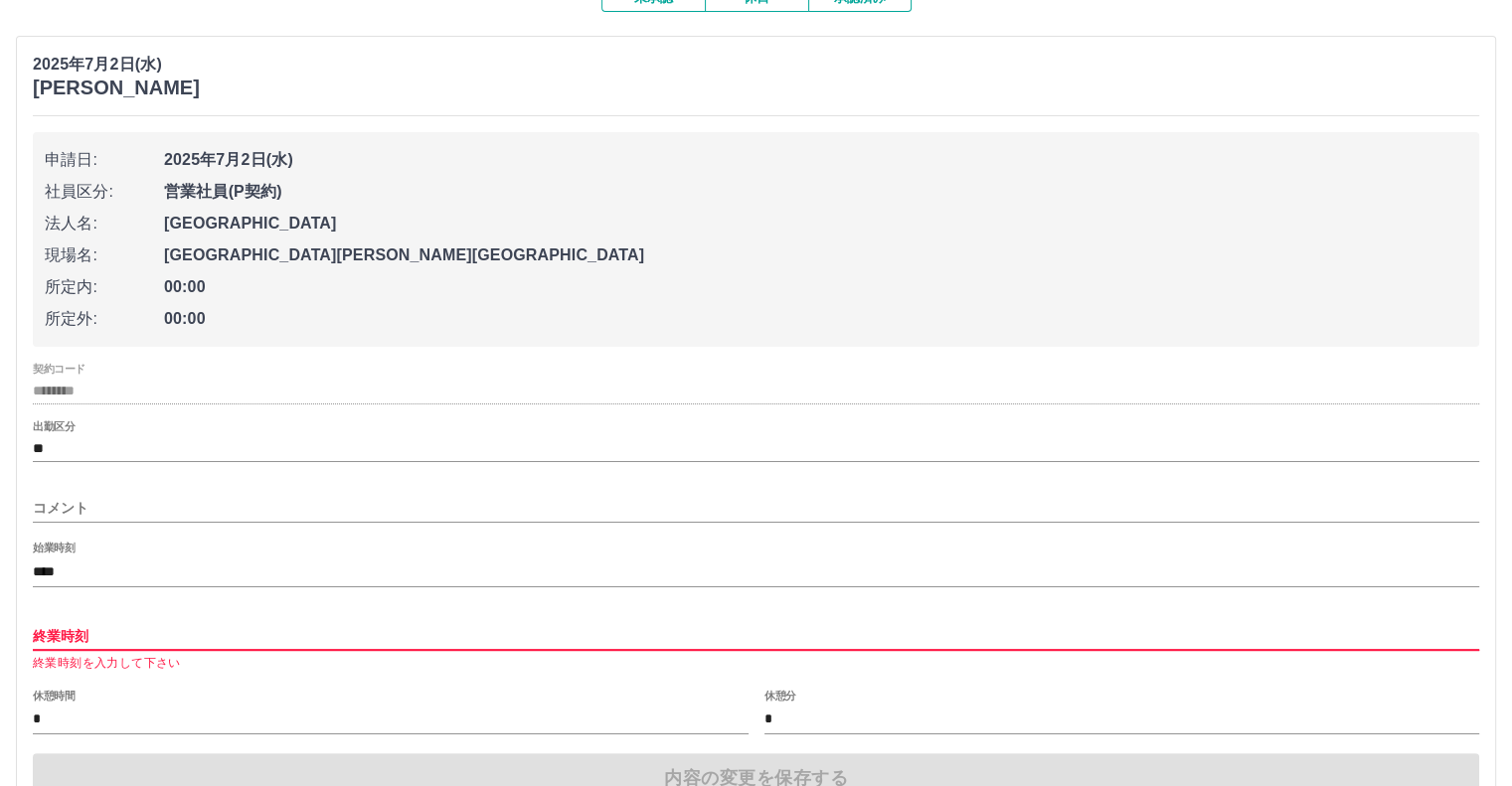 click on "終業時刻" at bounding box center (756, 636) 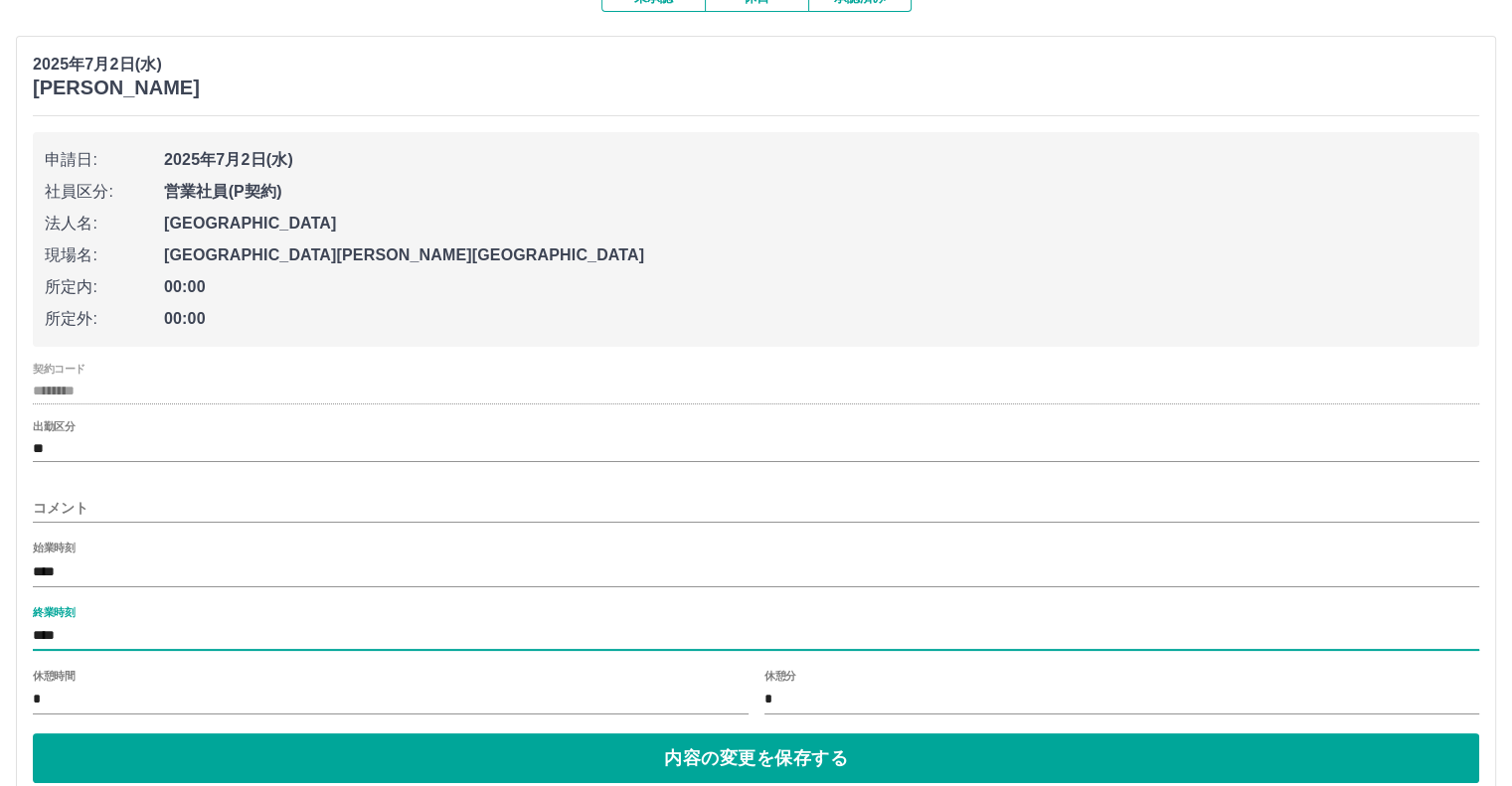 type on "****" 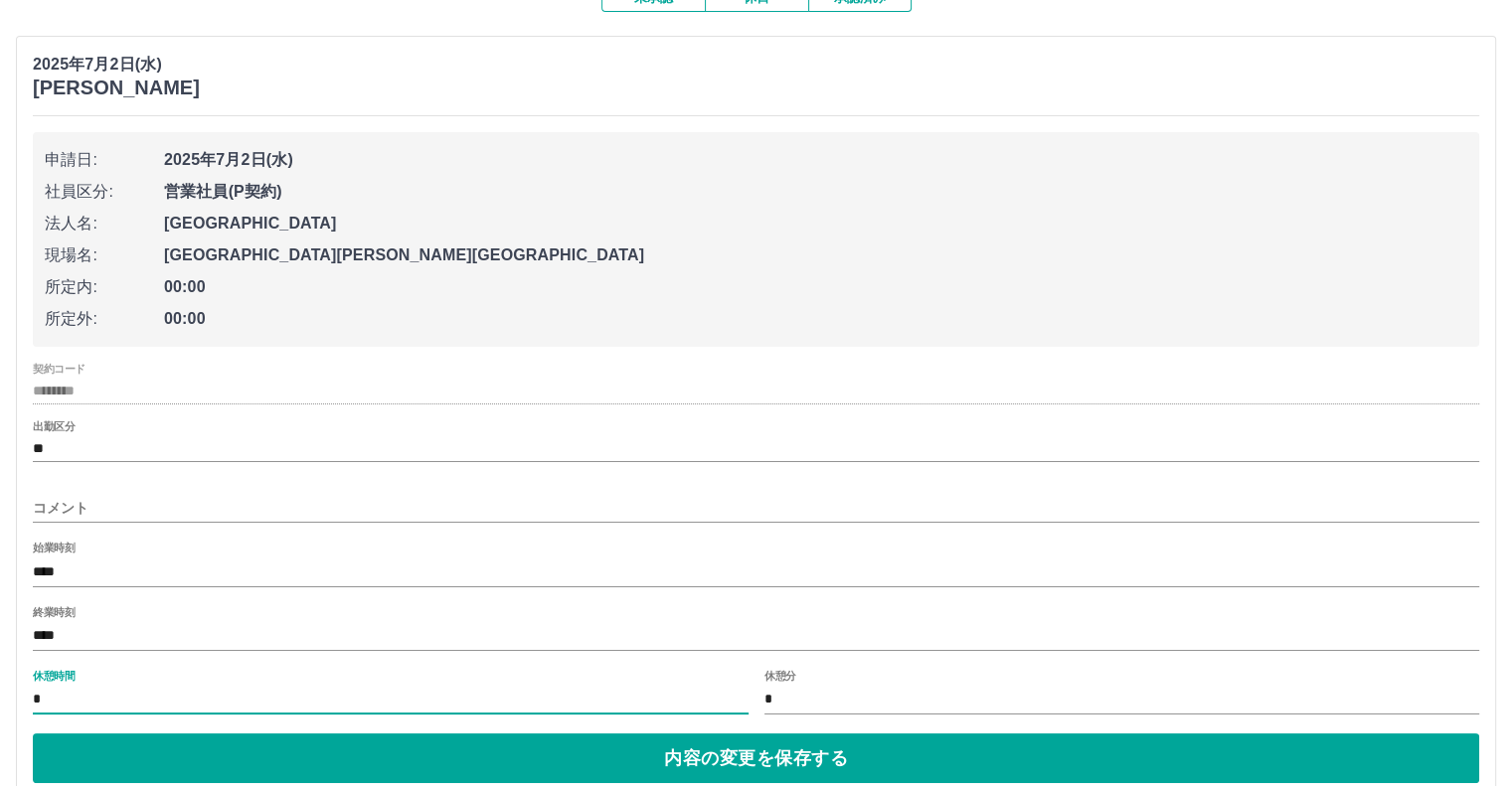 click on "*" at bounding box center [391, 700] 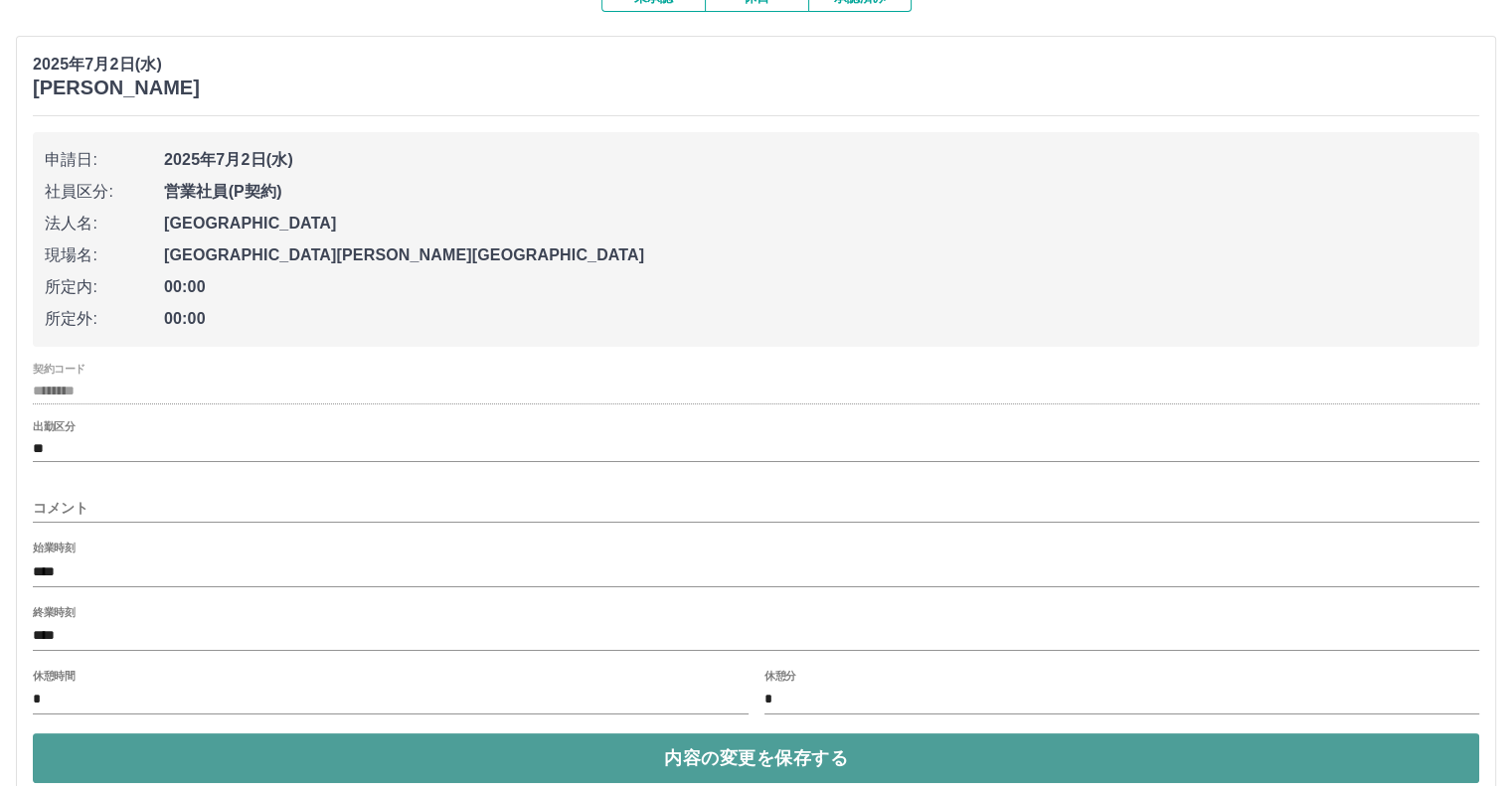 click on "内容の変更を保存する" at bounding box center (756, 758) 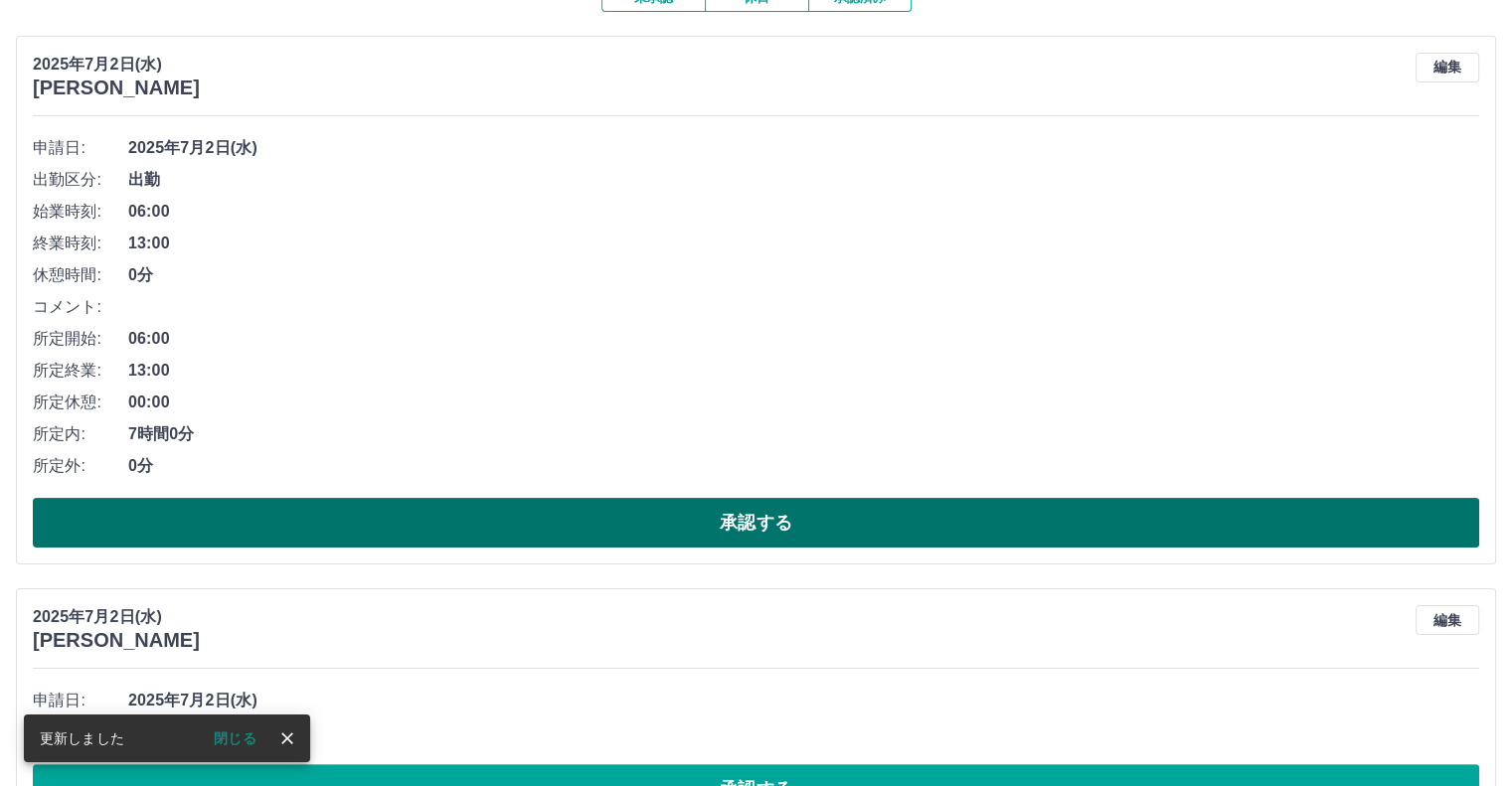 click on "承認する" at bounding box center (756, 523) 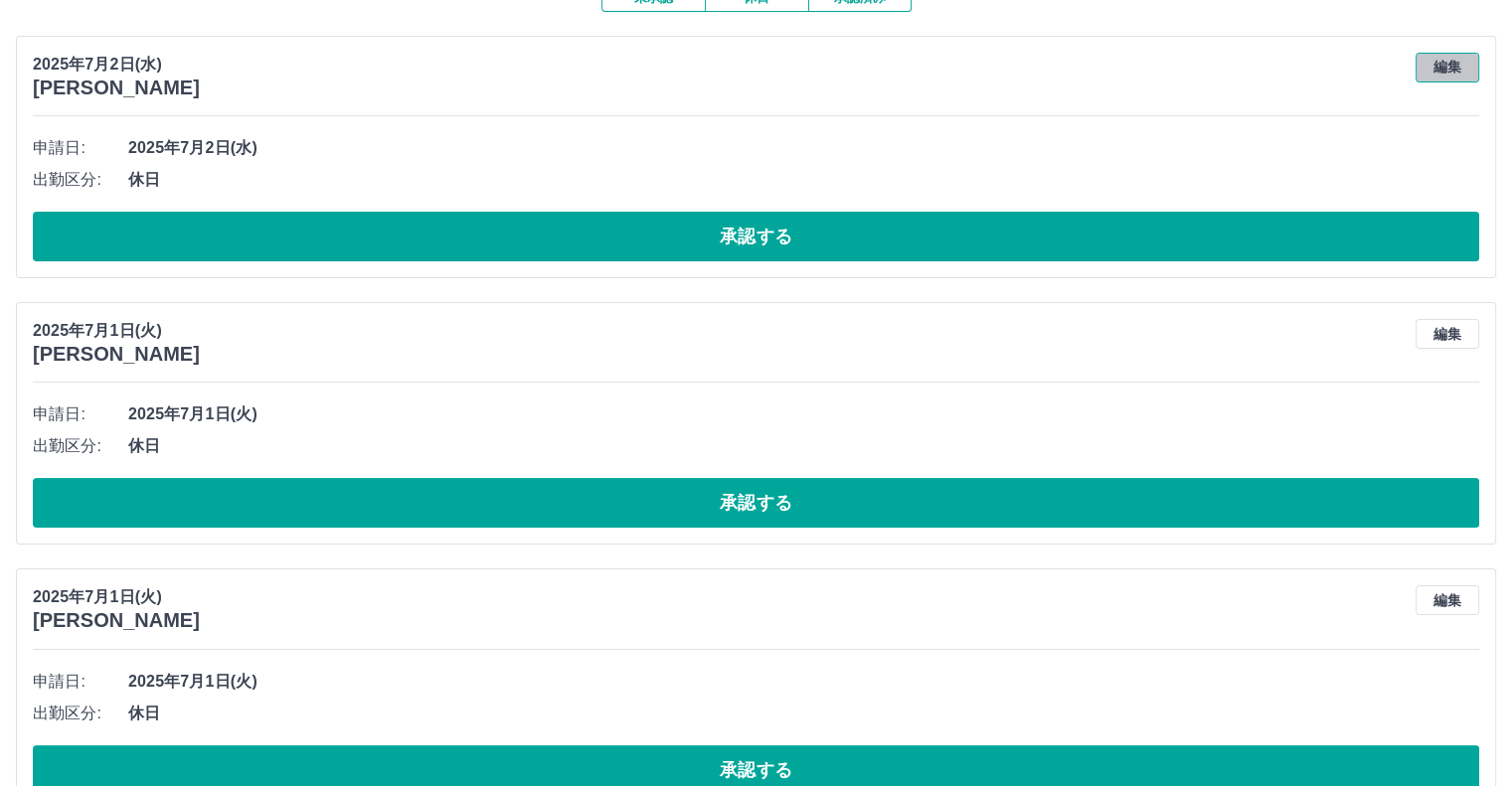 click on "編集" at bounding box center [1447, 68] 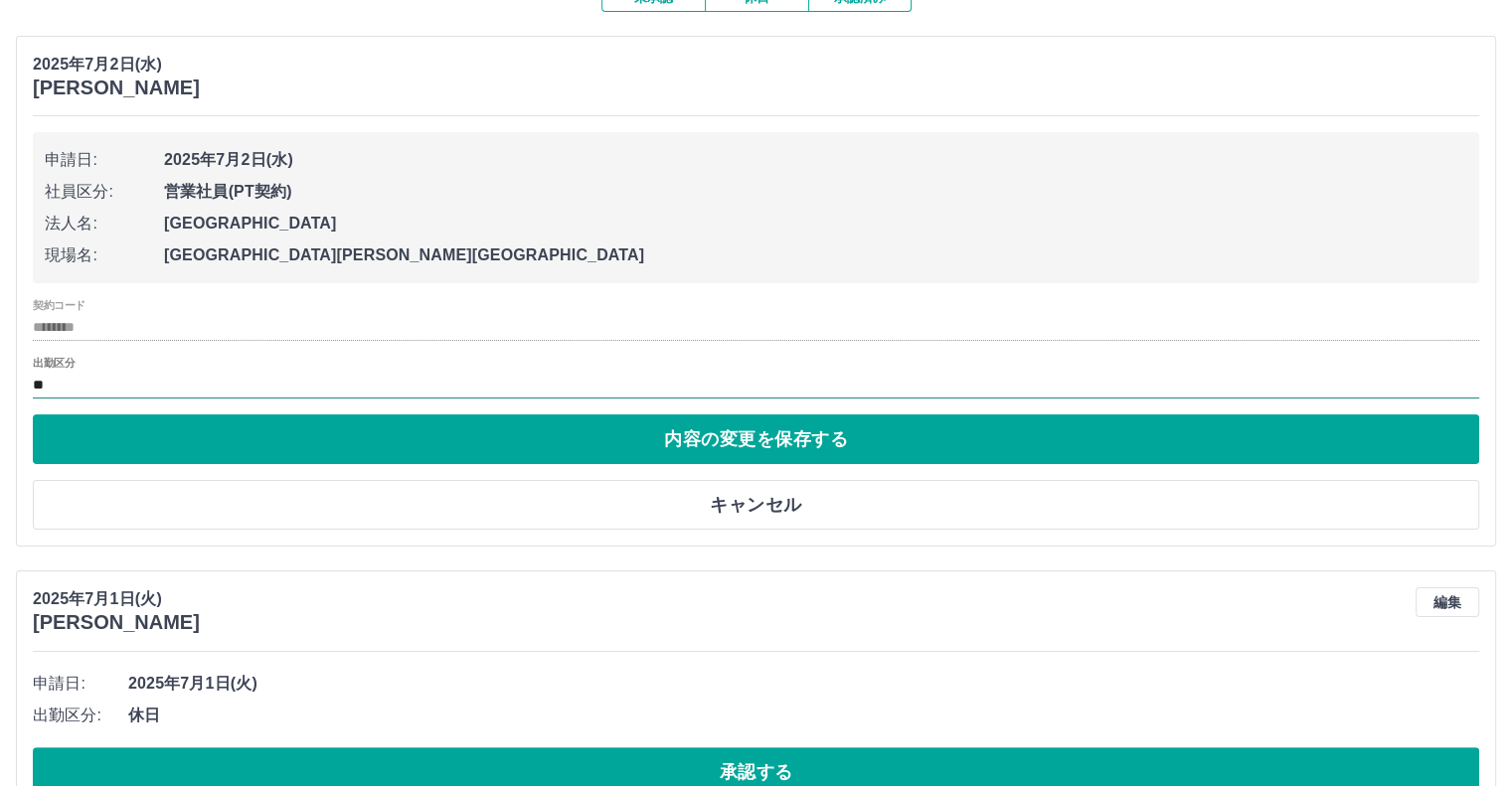 click on "**" at bounding box center [756, 385] 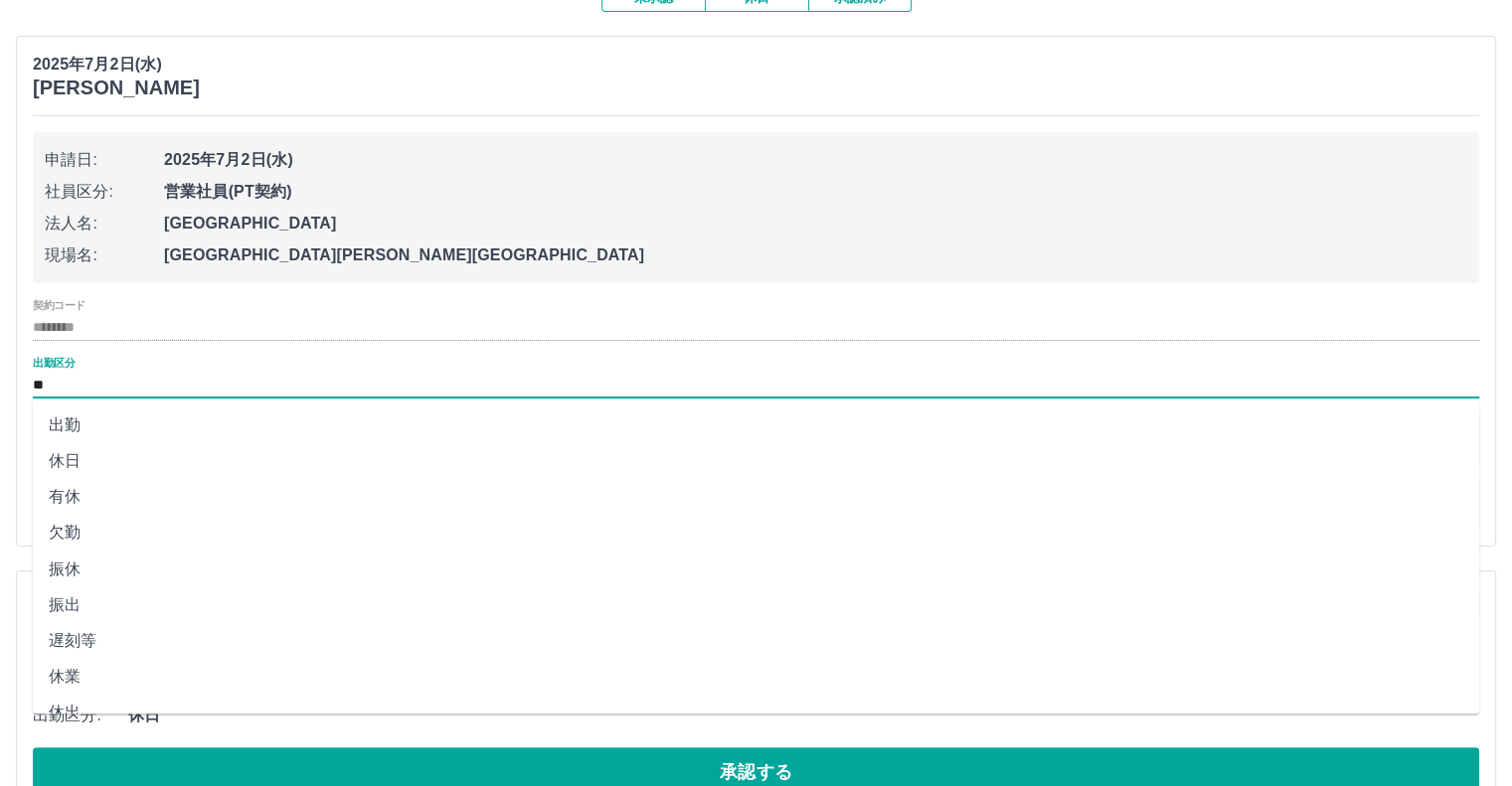 click on "出勤" at bounding box center [756, 425] 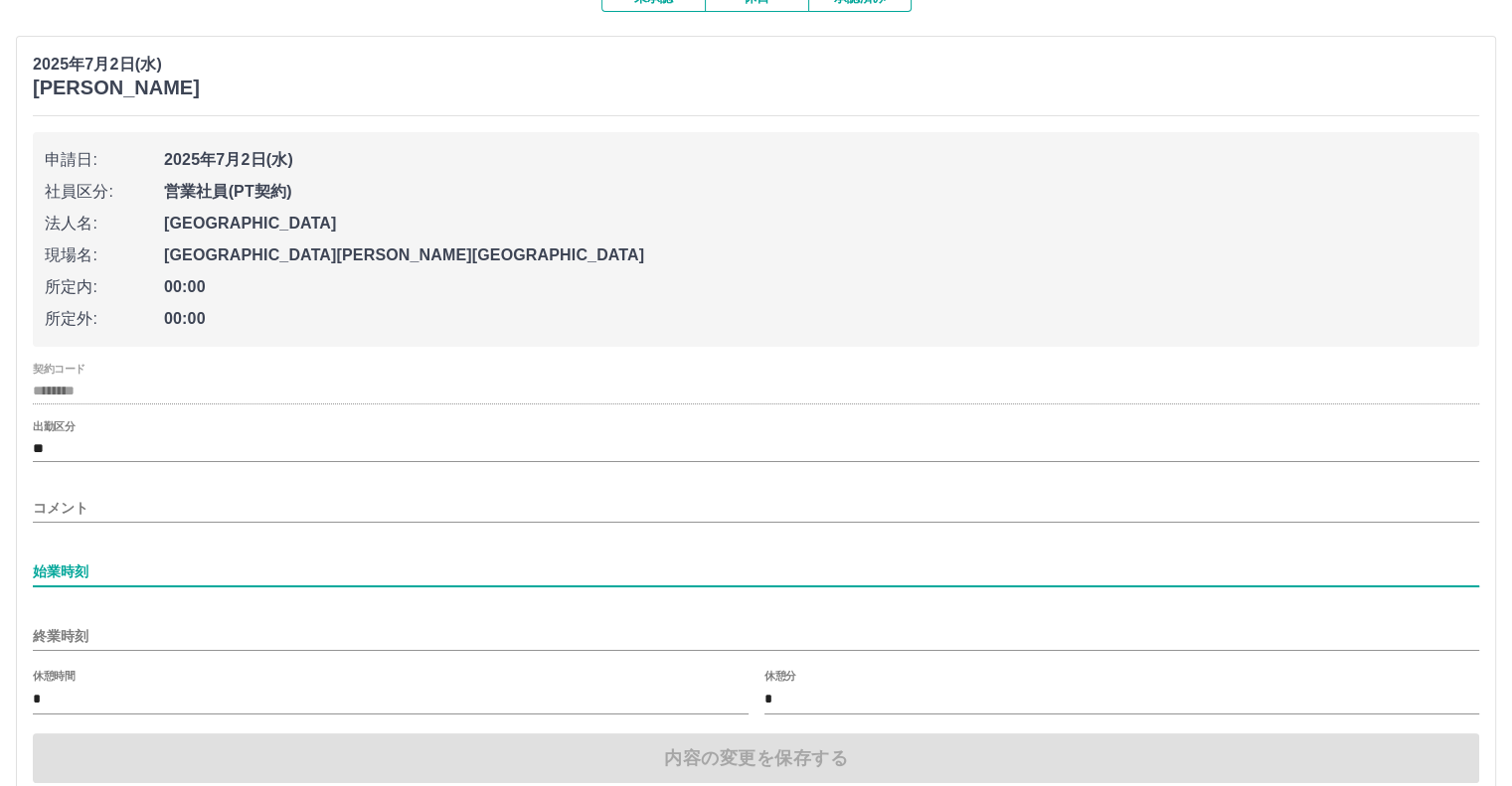 click on "始業時刻" at bounding box center [756, 571] 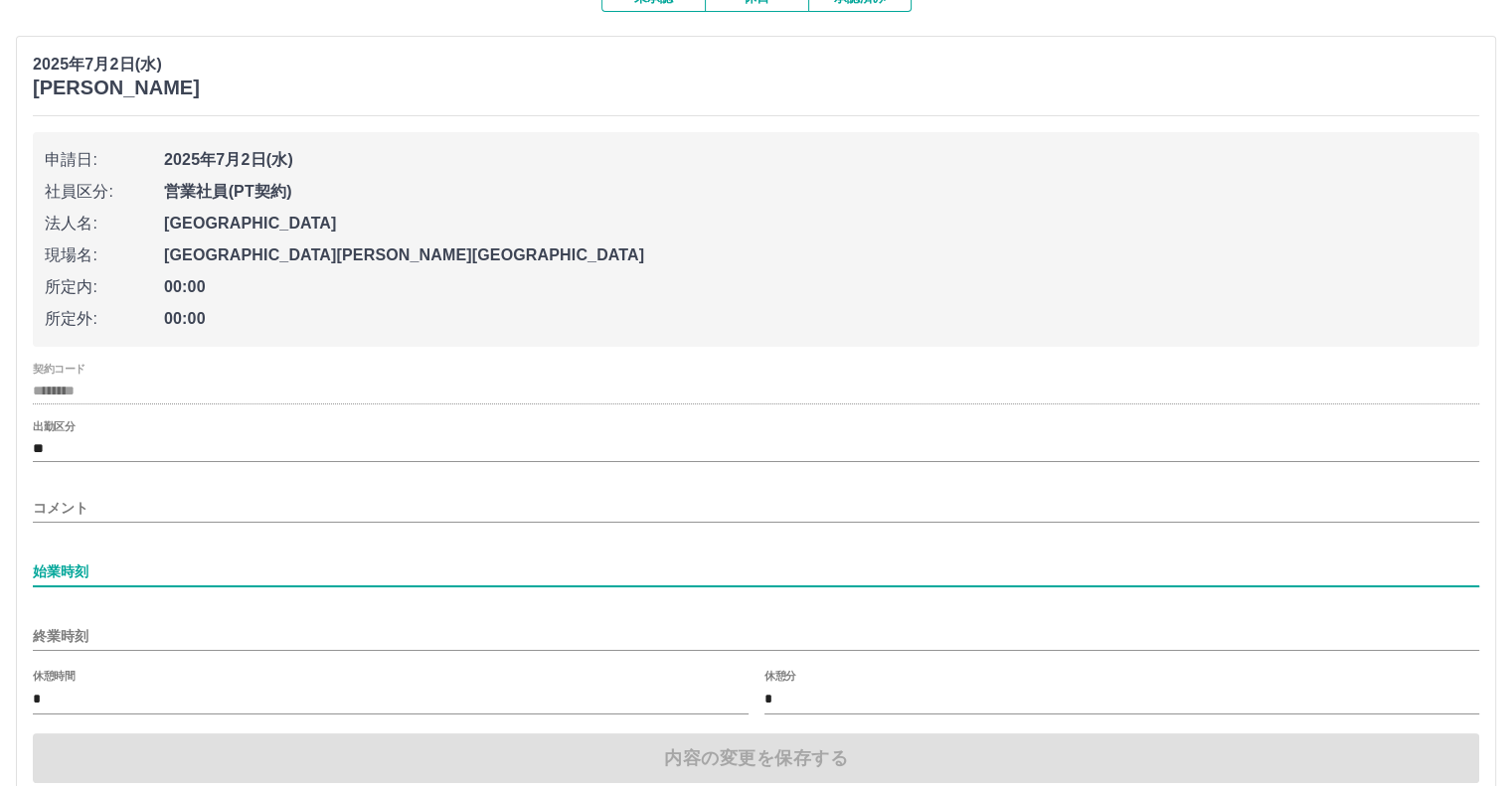 type on "****" 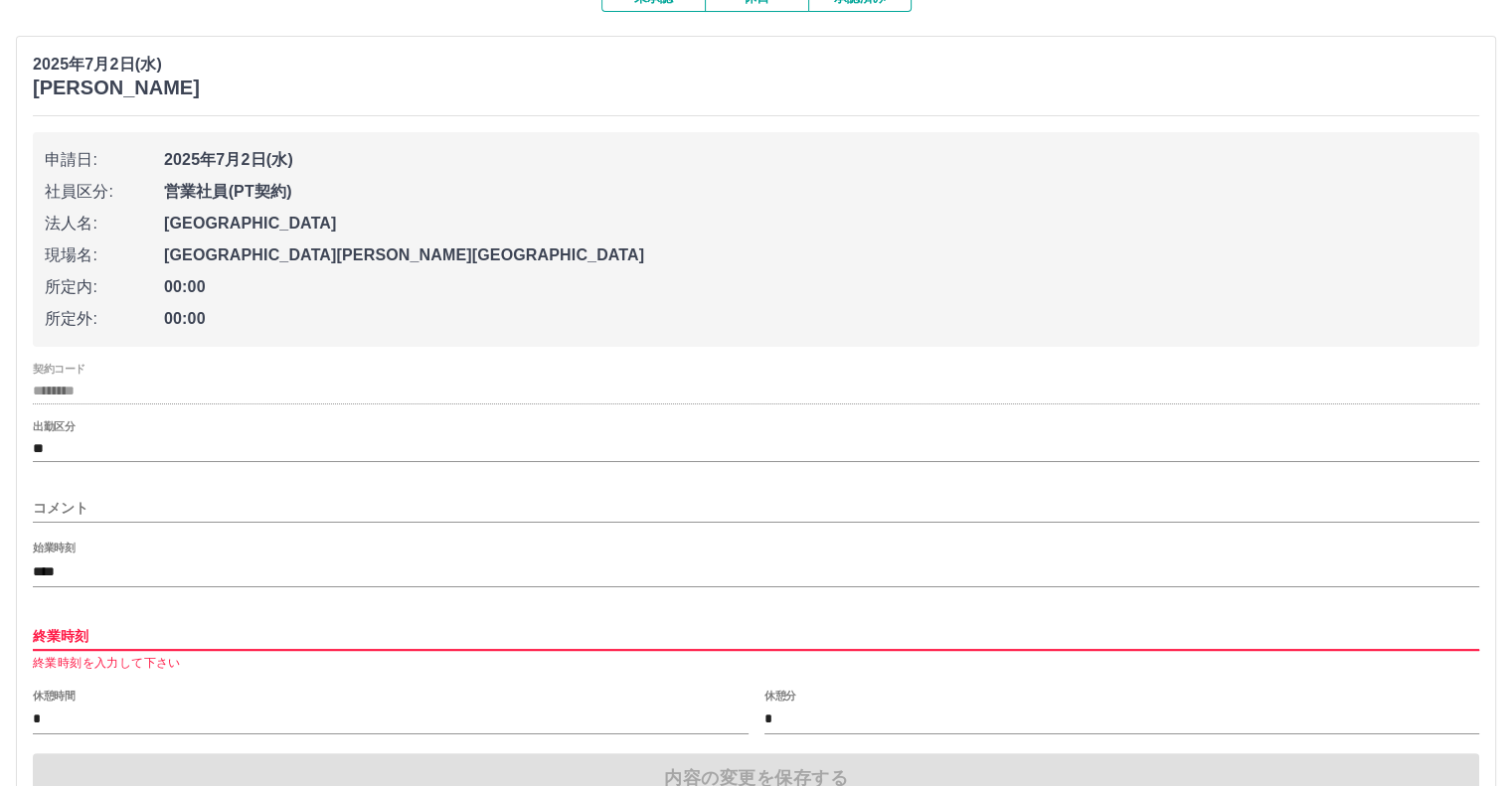 click on "終業時刻" at bounding box center (756, 636) 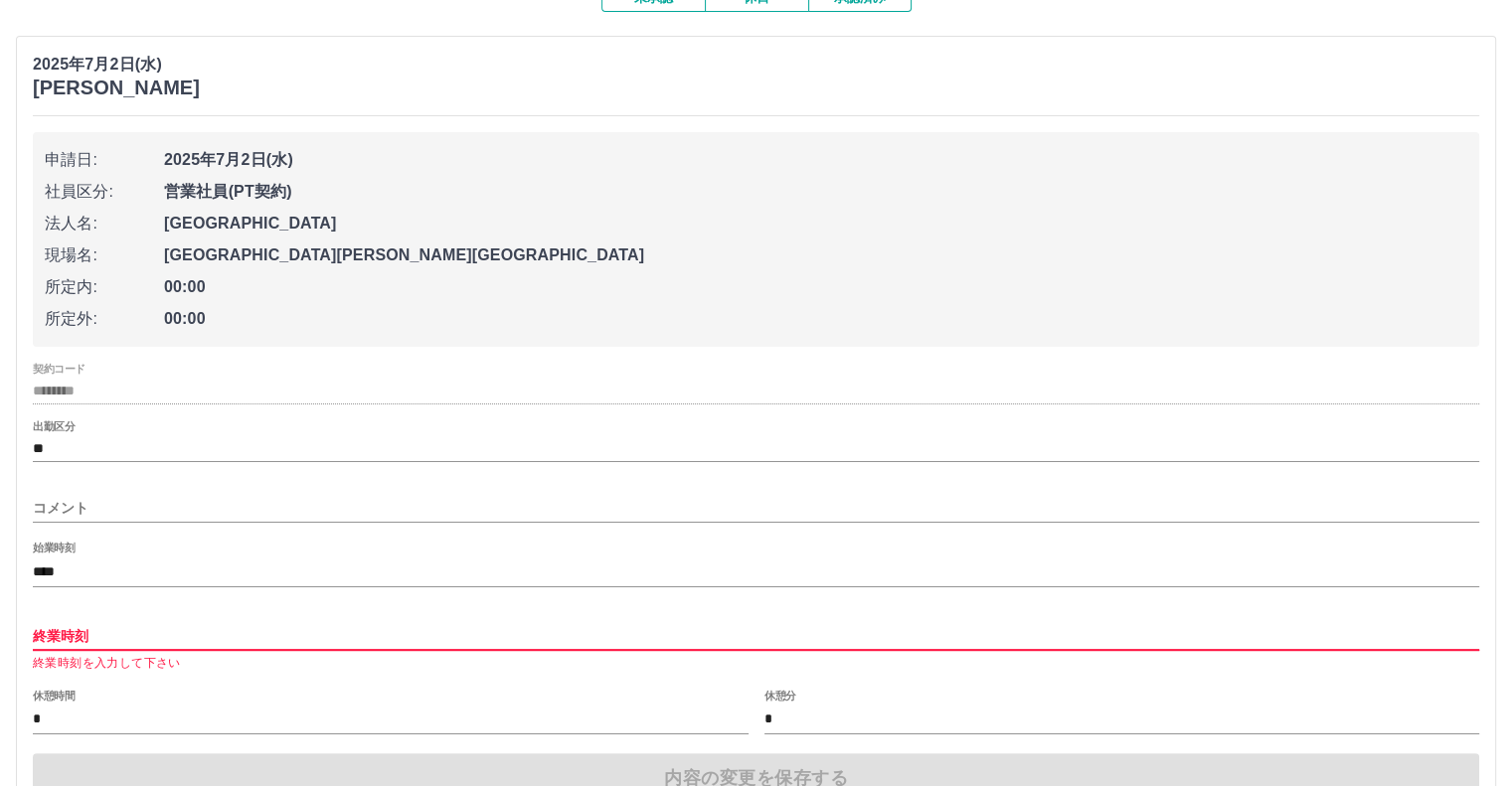 type on "****" 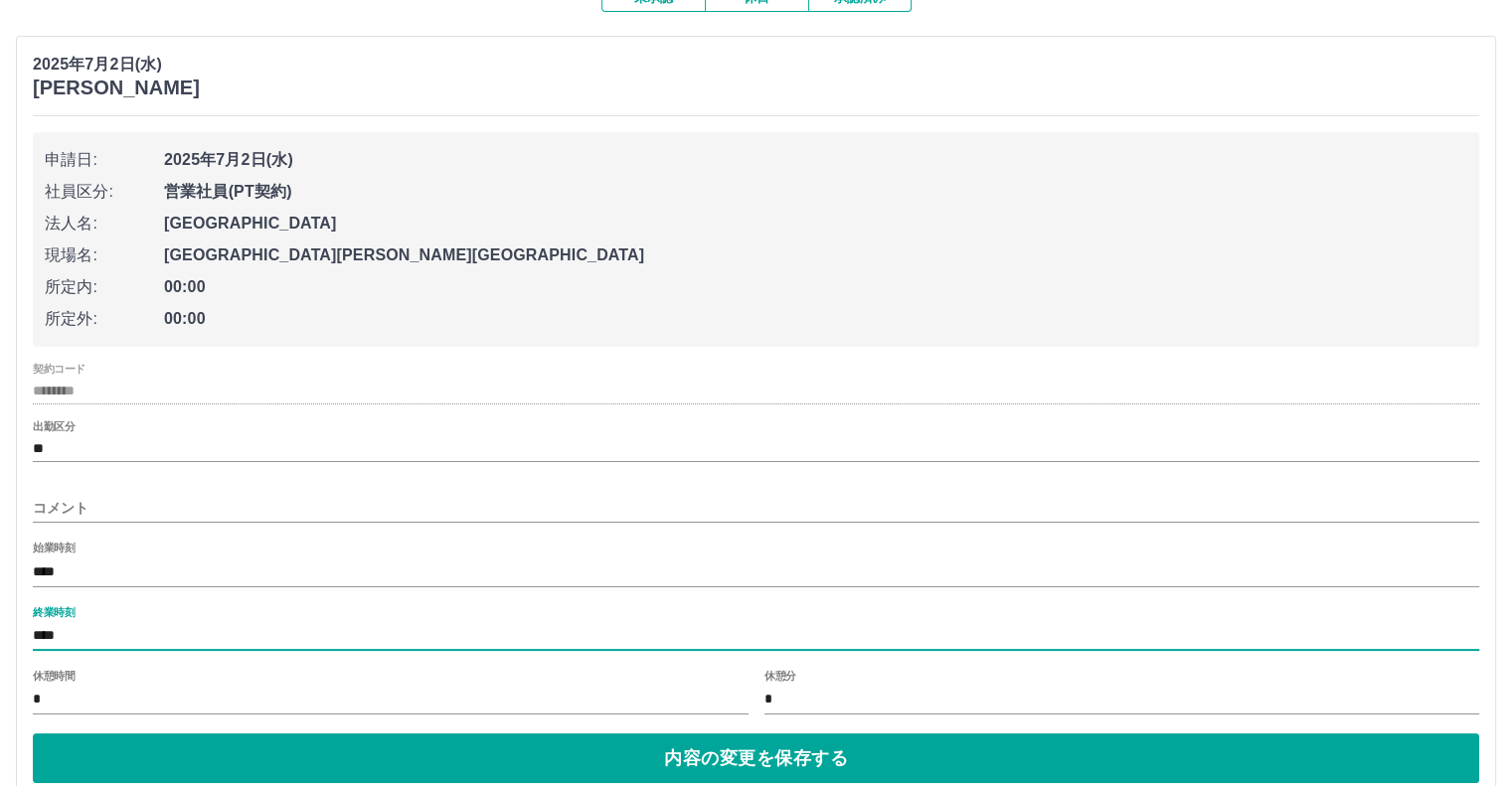 click on "*" at bounding box center [391, 700] 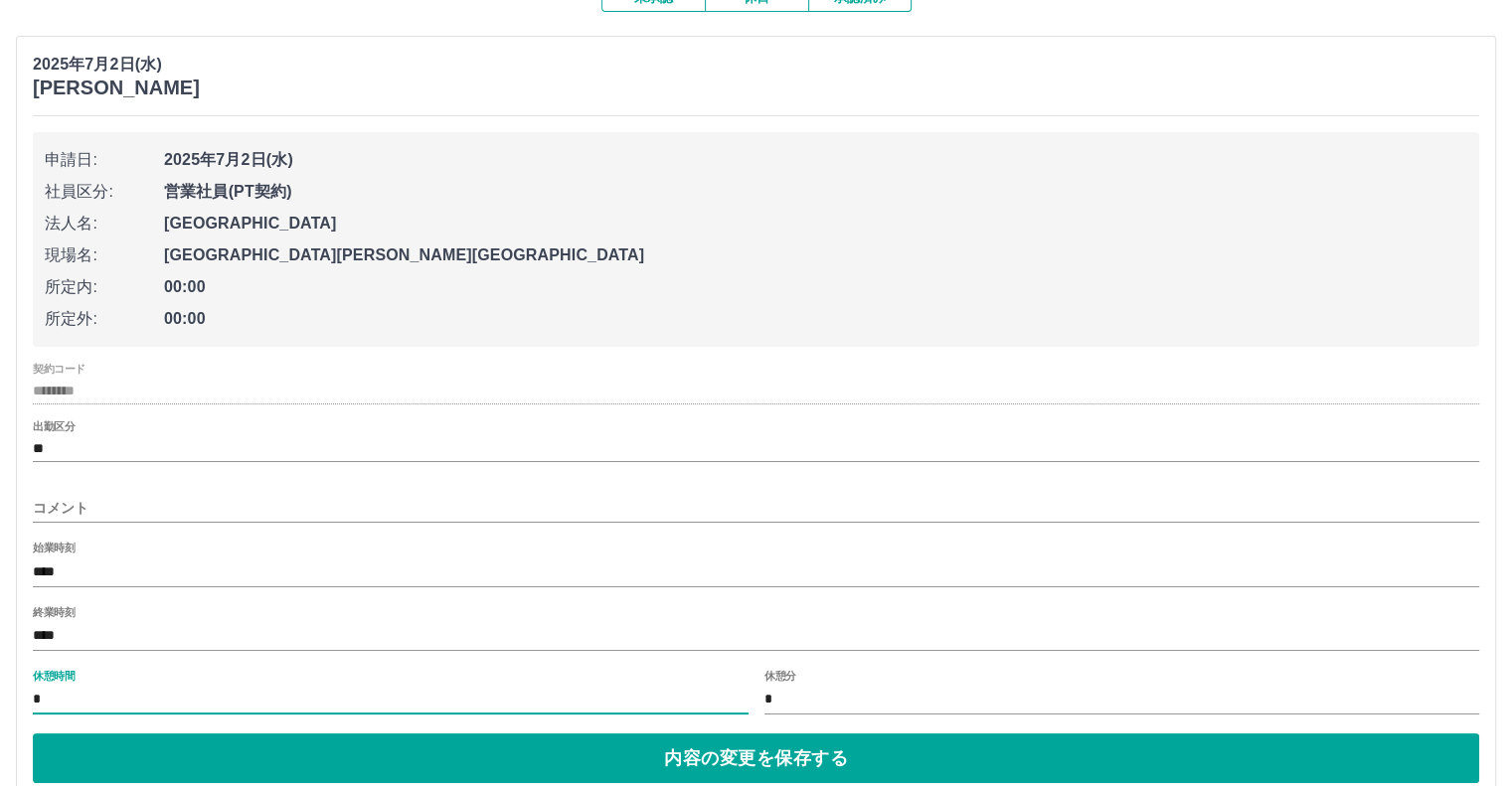 type on "**" 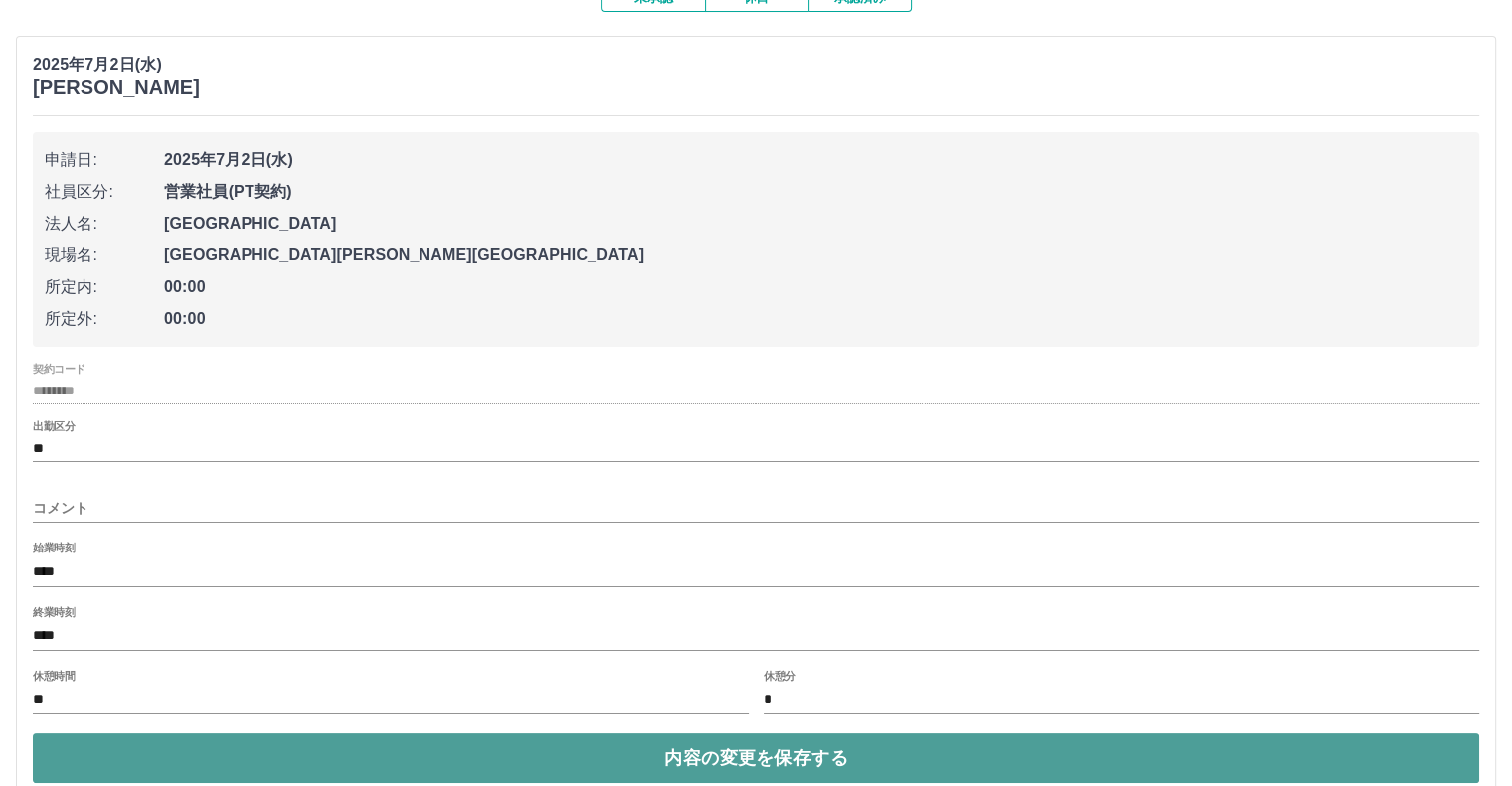 click on "内容の変更を保存する" at bounding box center (756, 758) 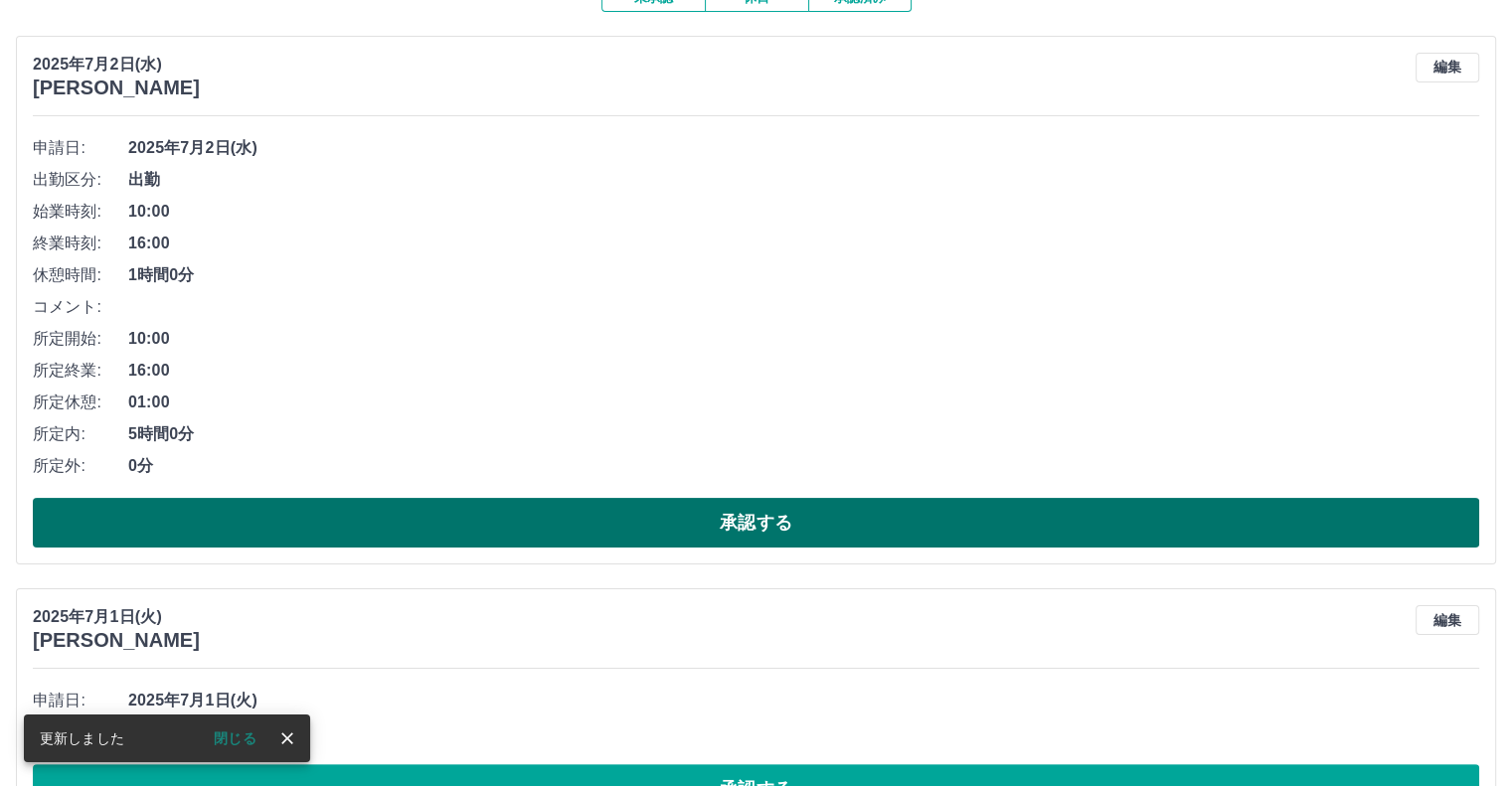 click on "承認する" at bounding box center [756, 523] 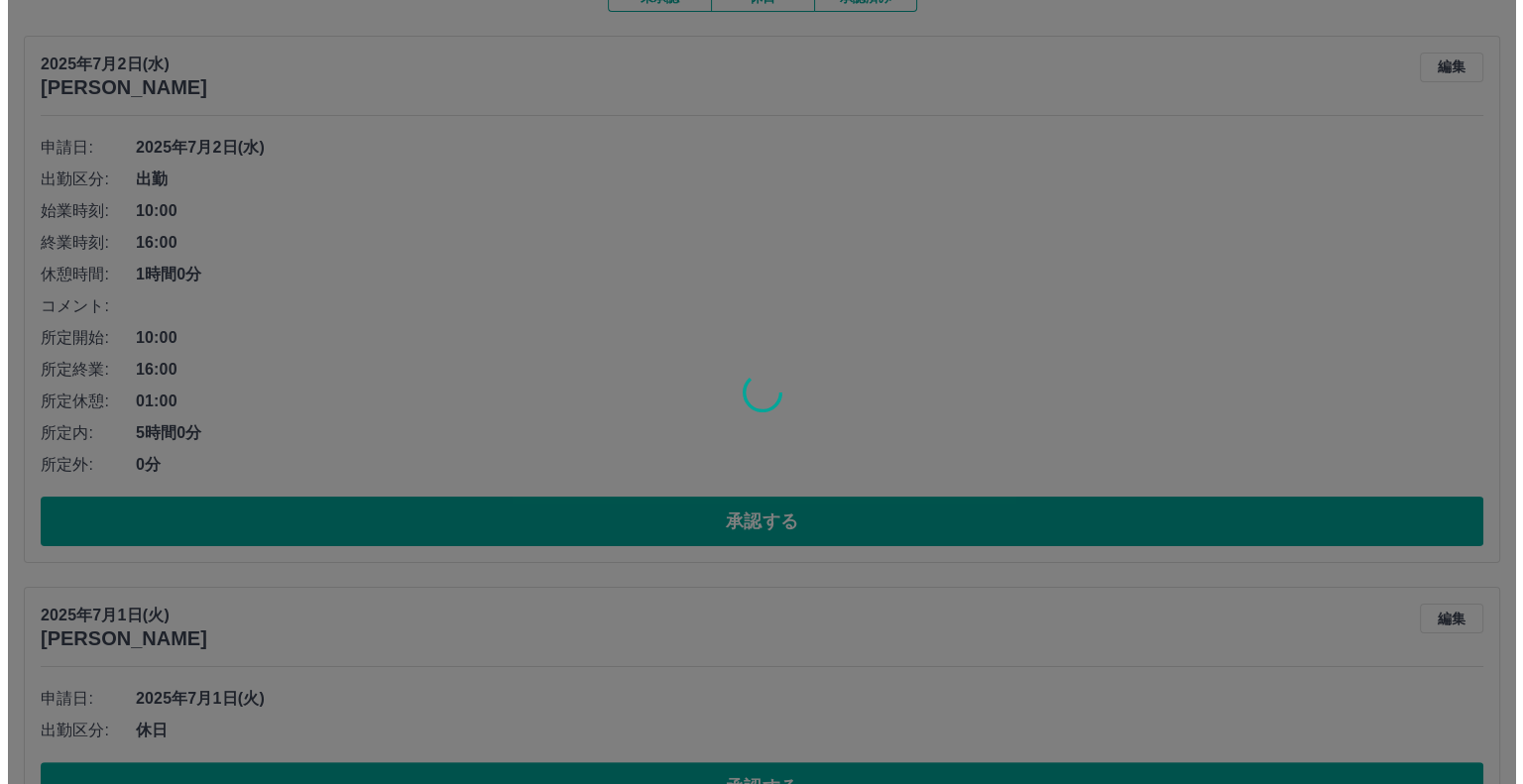 scroll, scrollTop: 0, scrollLeft: 0, axis: both 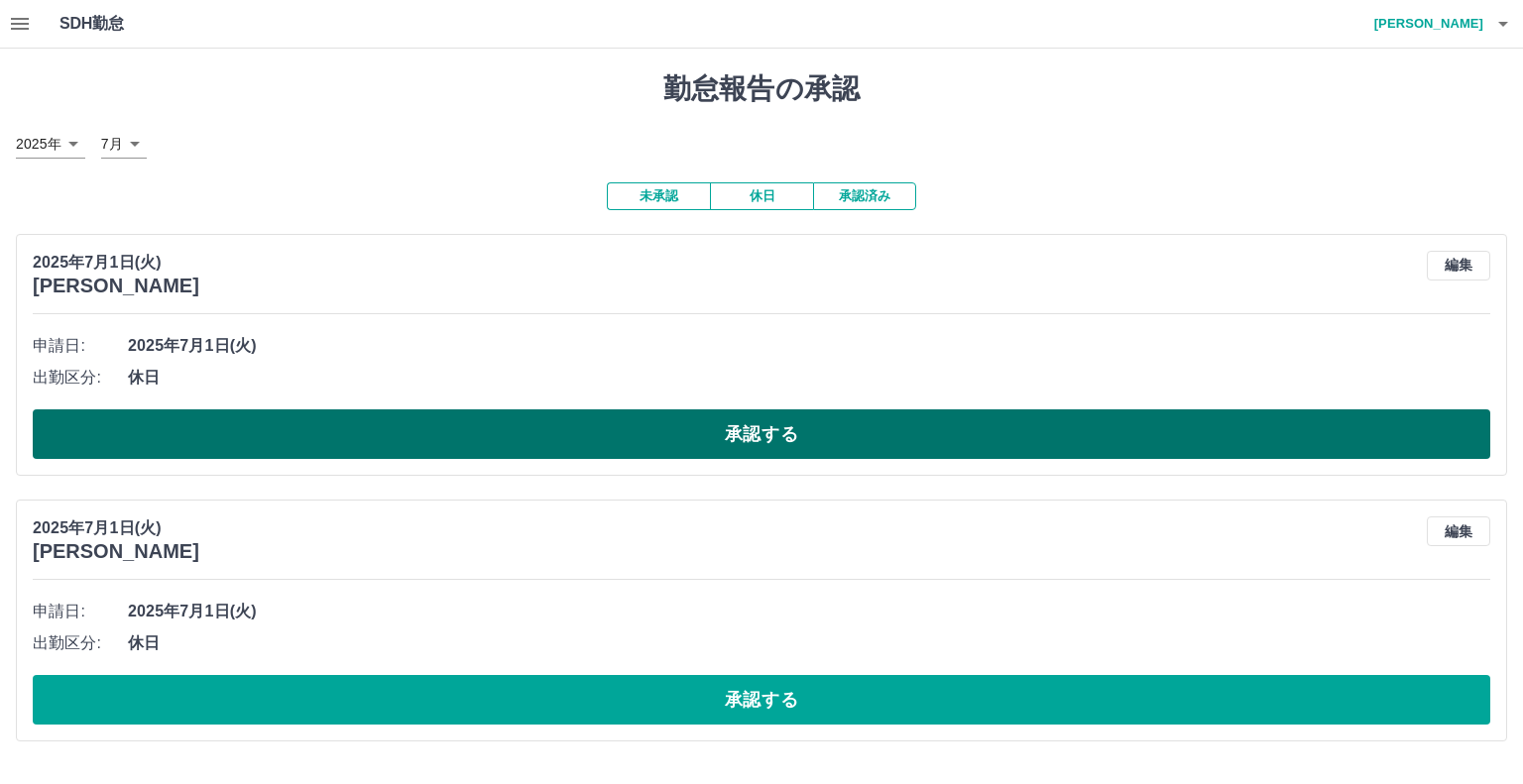 click on "承認する" at bounding box center [762, 434] 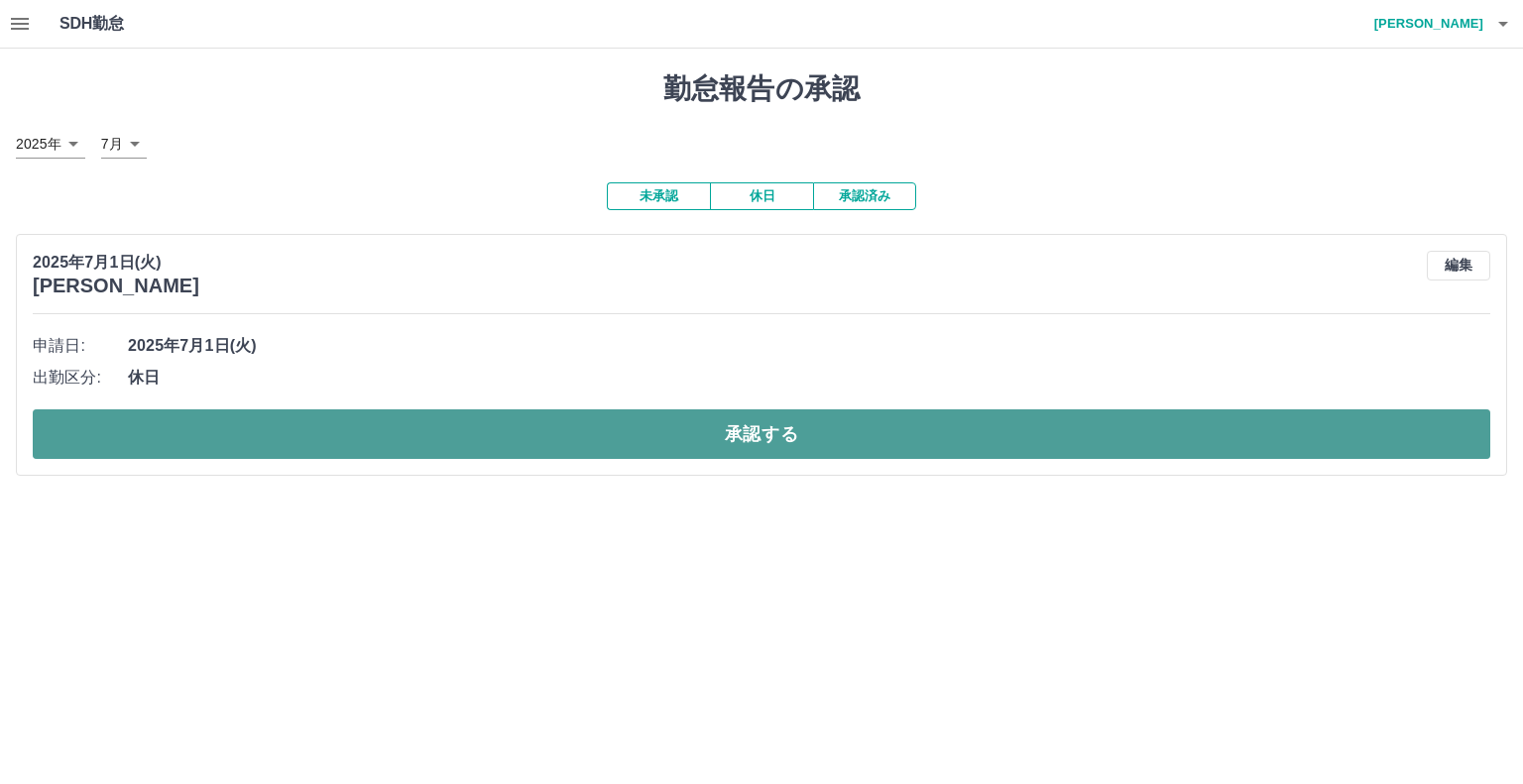 click on "承認する" at bounding box center (762, 434) 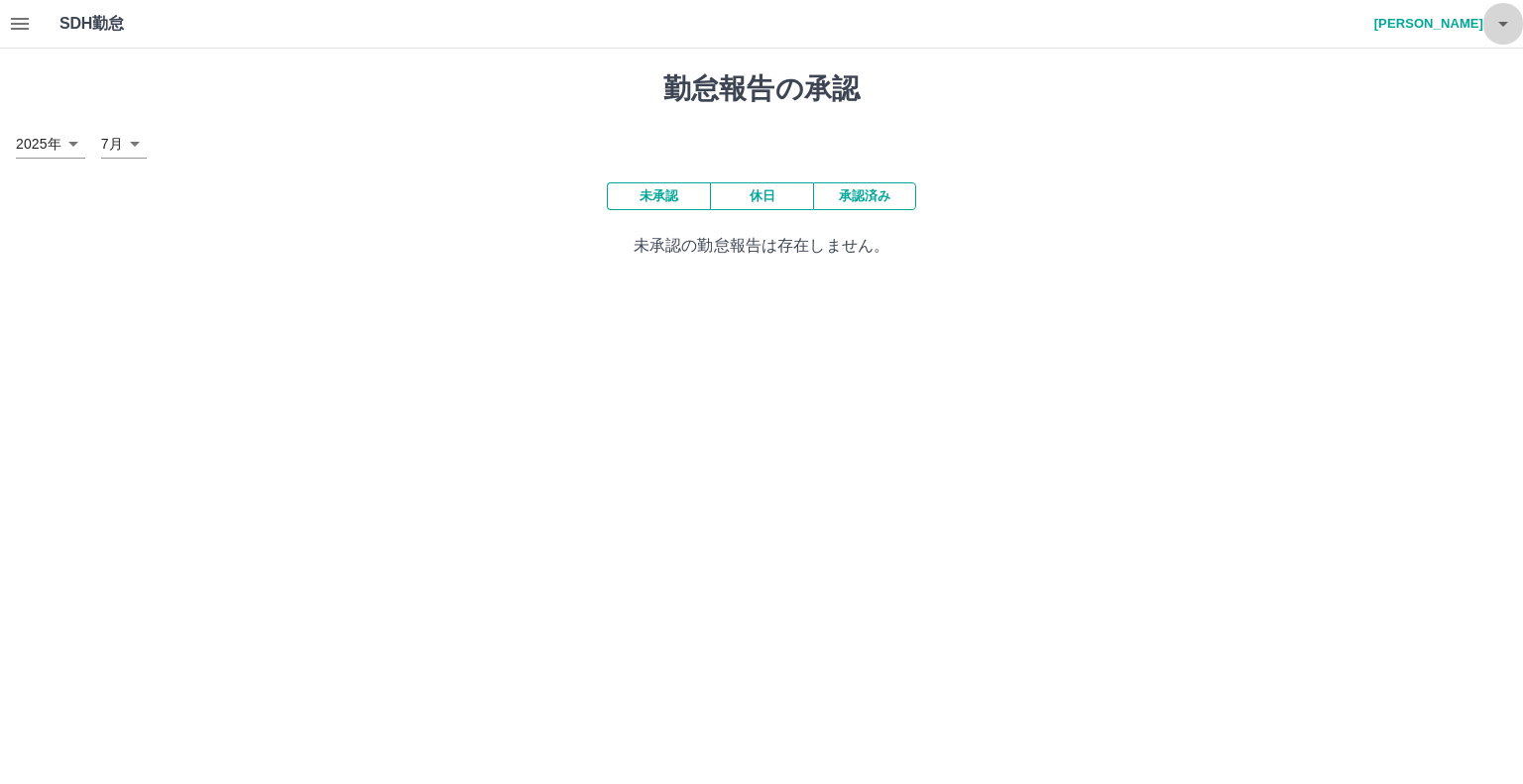 click 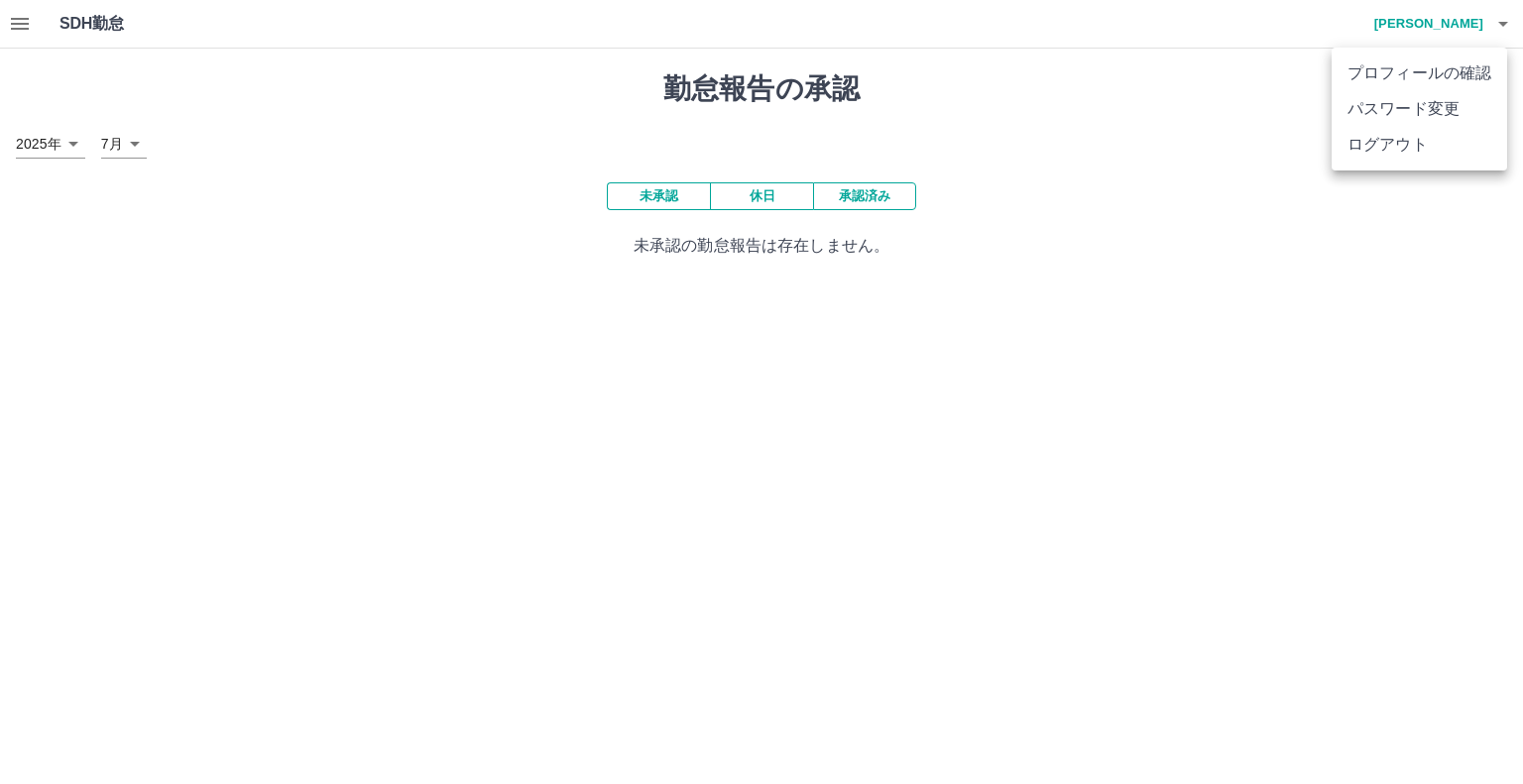 click on "ログアウト" at bounding box center [1419, 145] 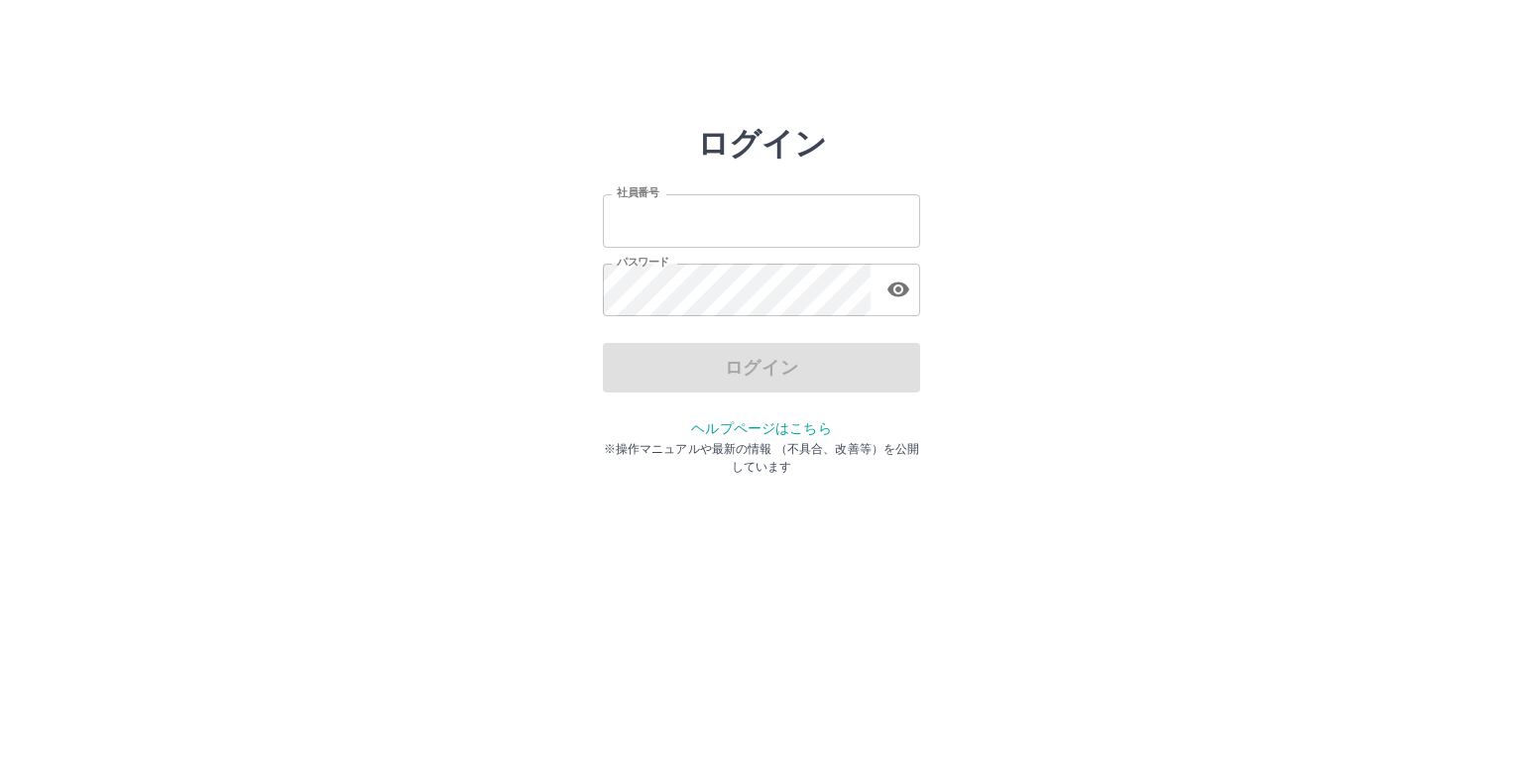 scroll, scrollTop: 0, scrollLeft: 0, axis: both 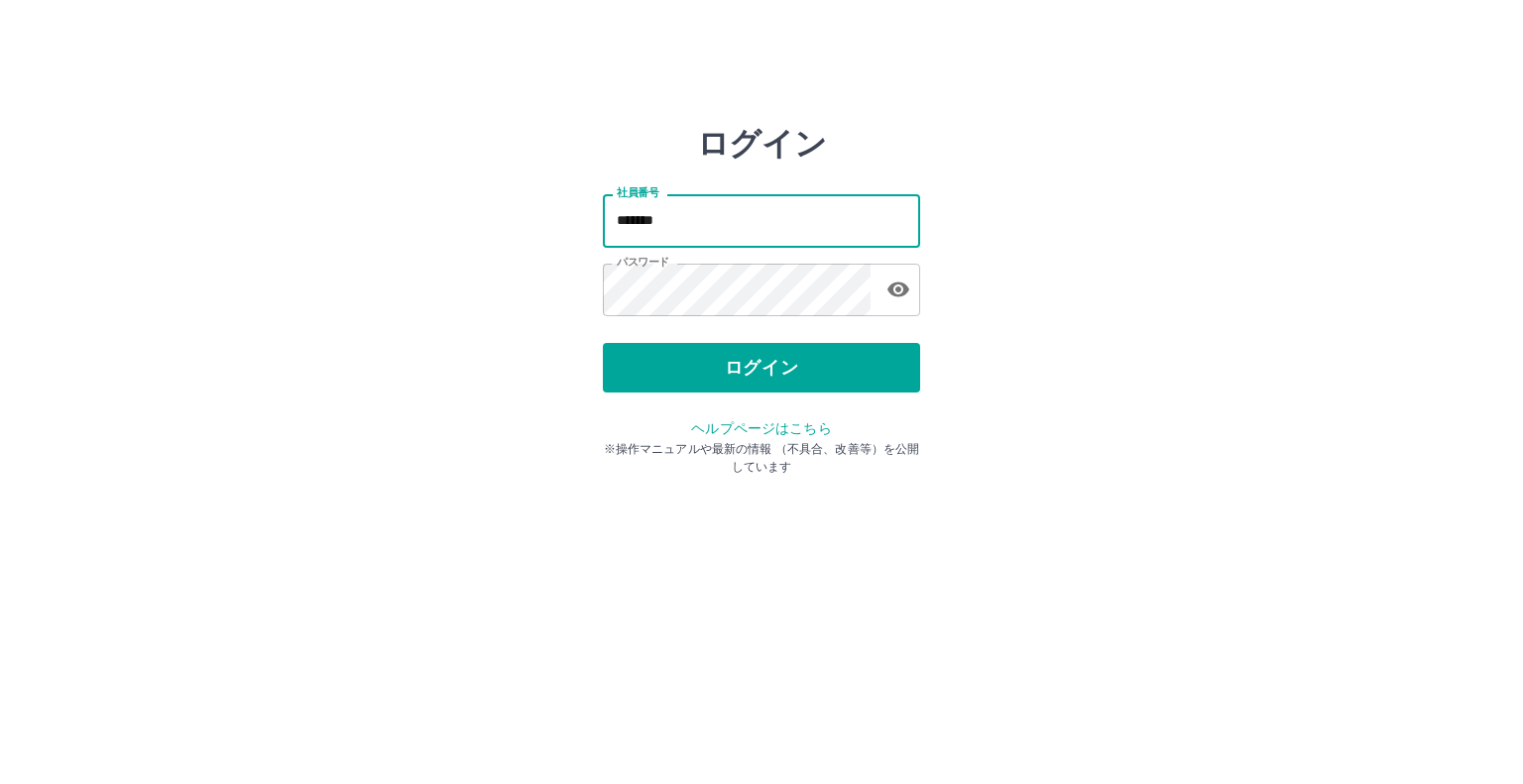 click on "*******" at bounding box center [762, 220] 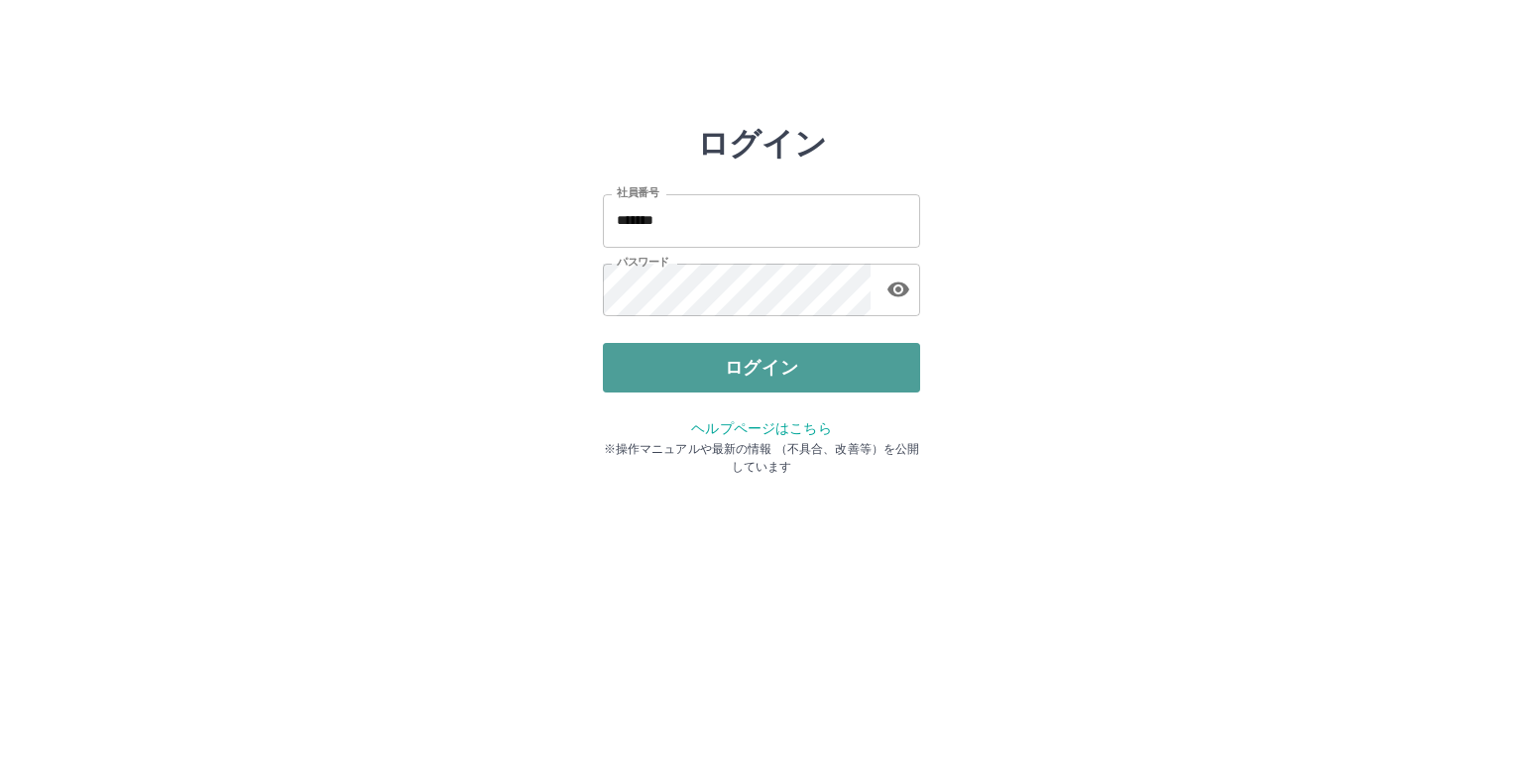 click on "ログイン" at bounding box center (762, 368) 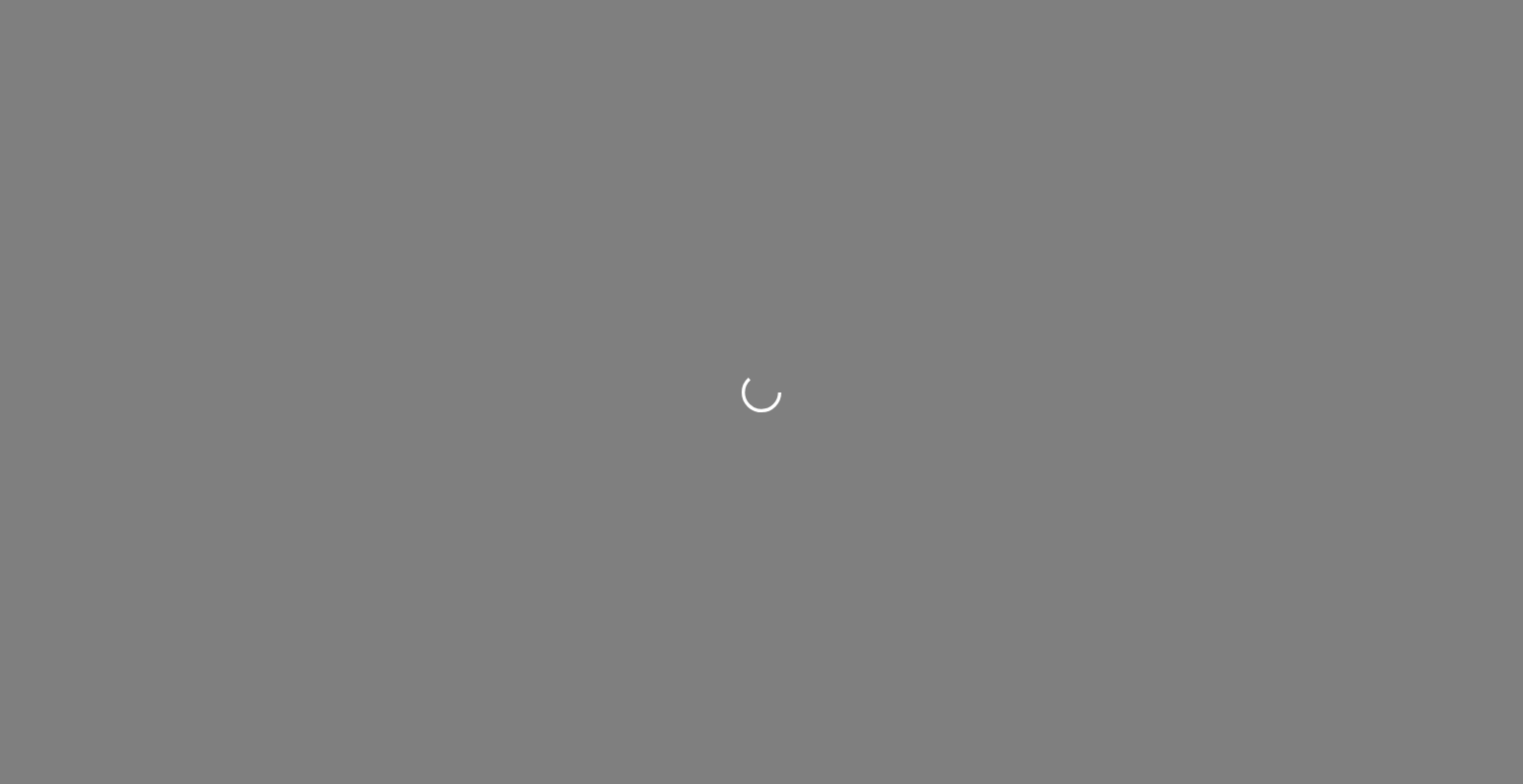 scroll, scrollTop: 0, scrollLeft: 0, axis: both 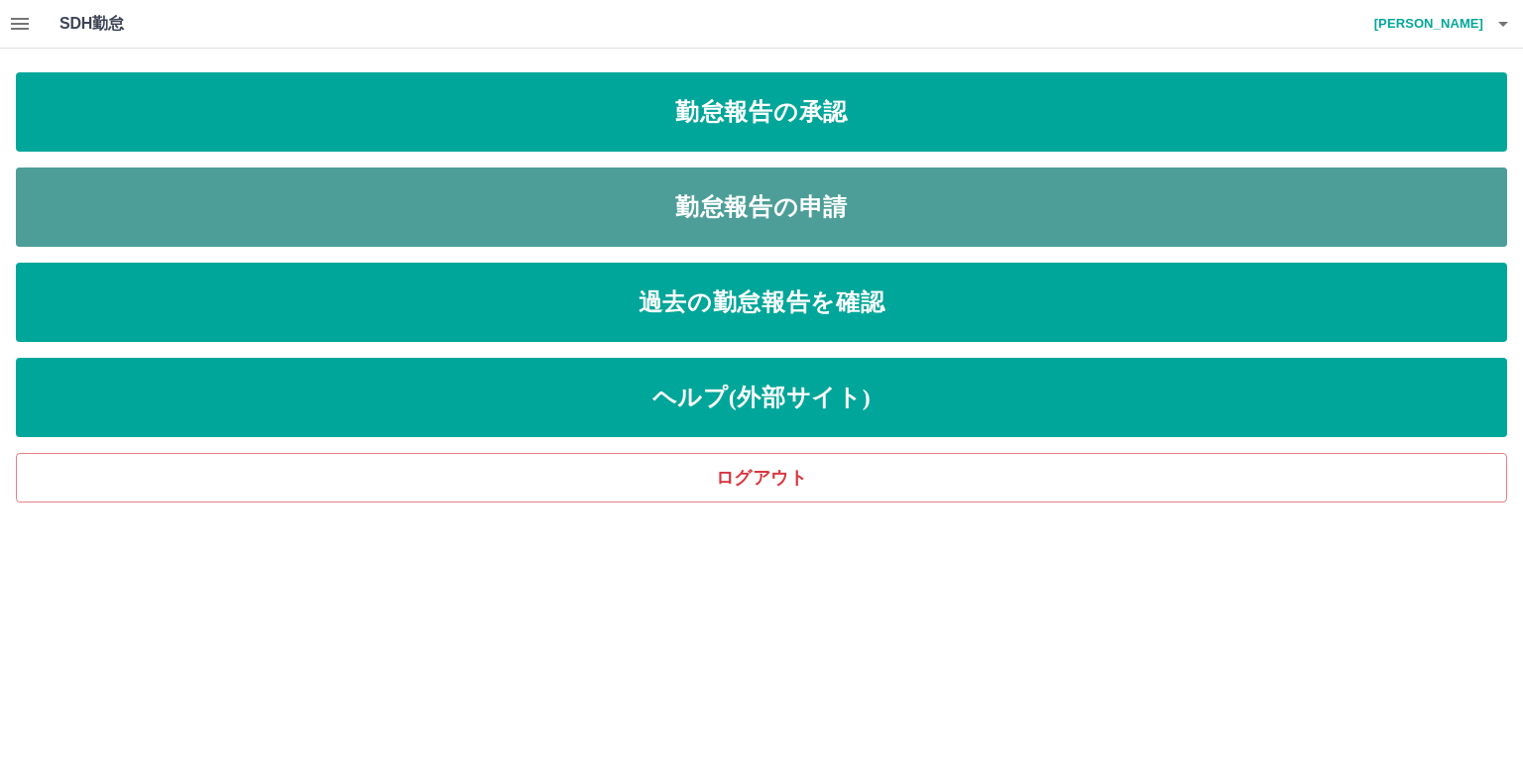 click on "勤怠報告の申請" at bounding box center (762, 207) 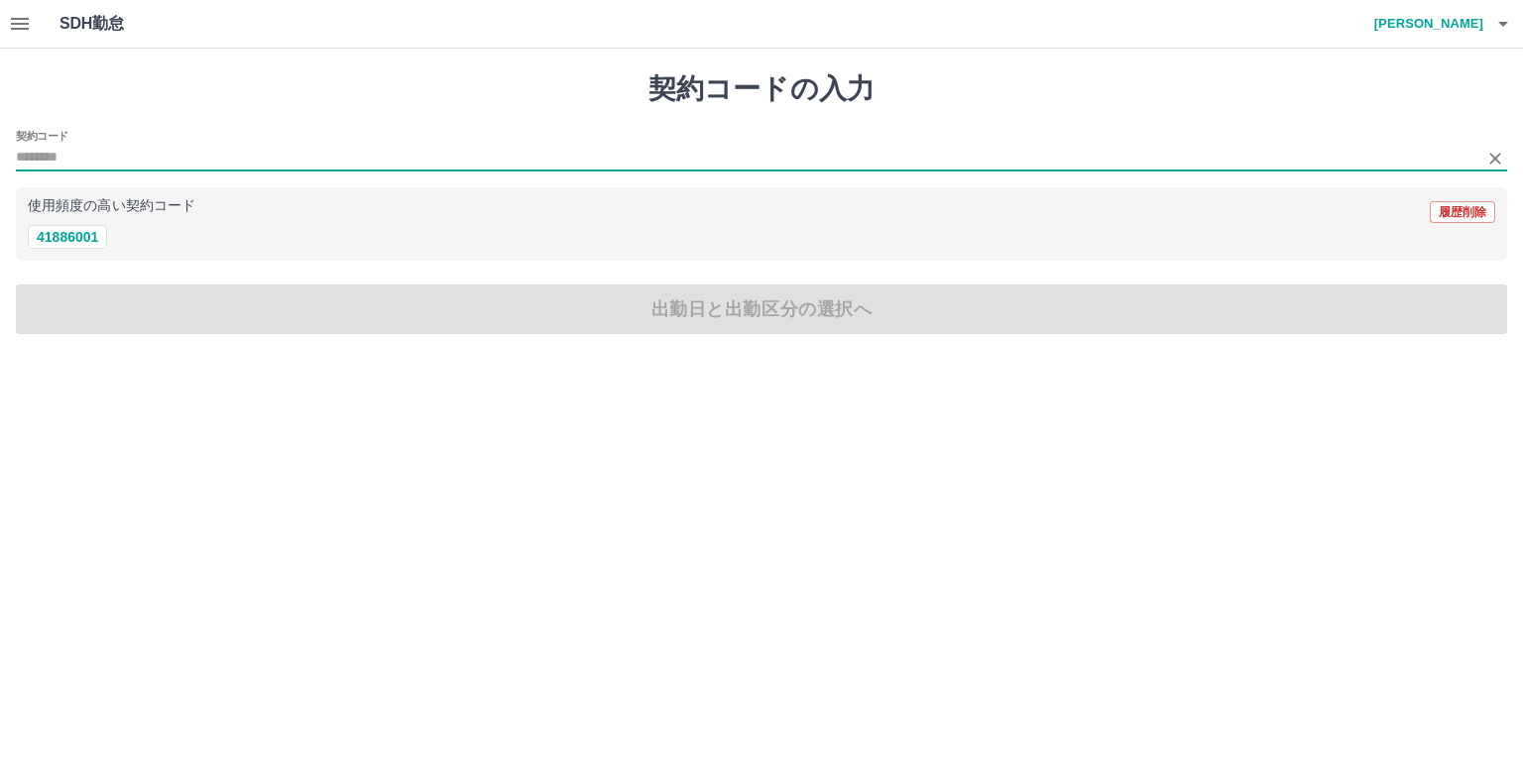 click on "契約コード" at bounding box center [747, 158] 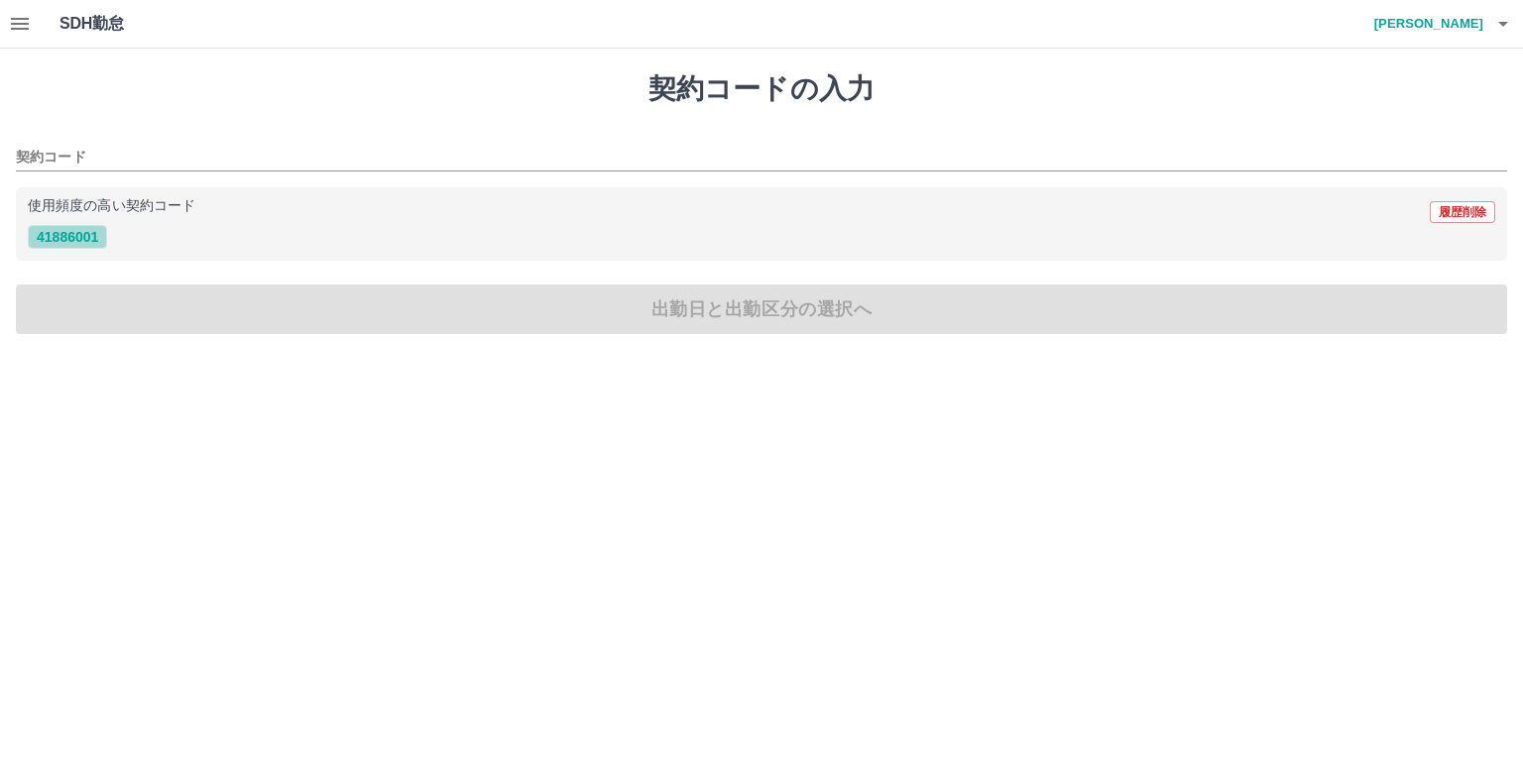 click on "41886001" at bounding box center (67, 237) 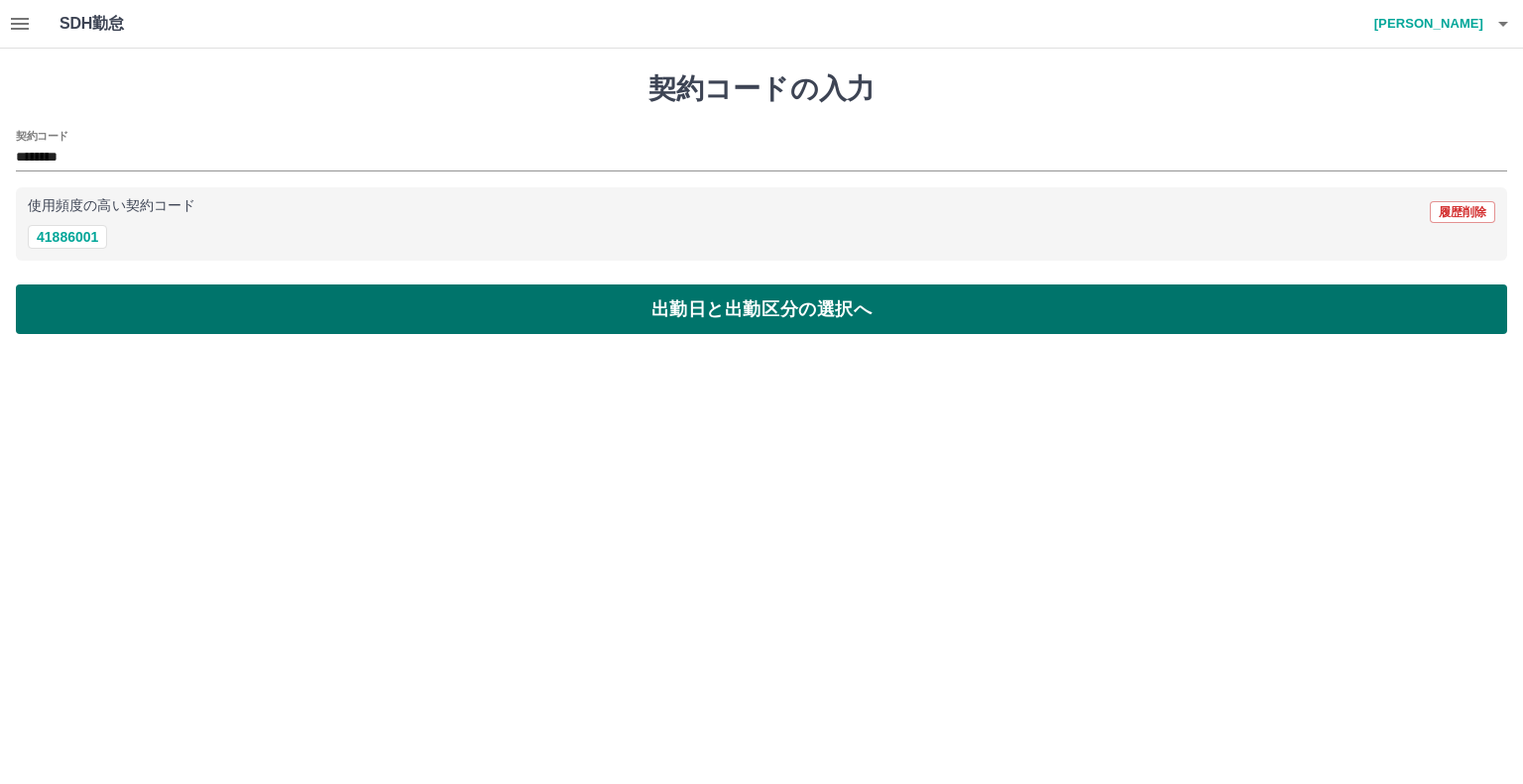 click on "出勤日と出勤区分の選択へ" at bounding box center [762, 309] 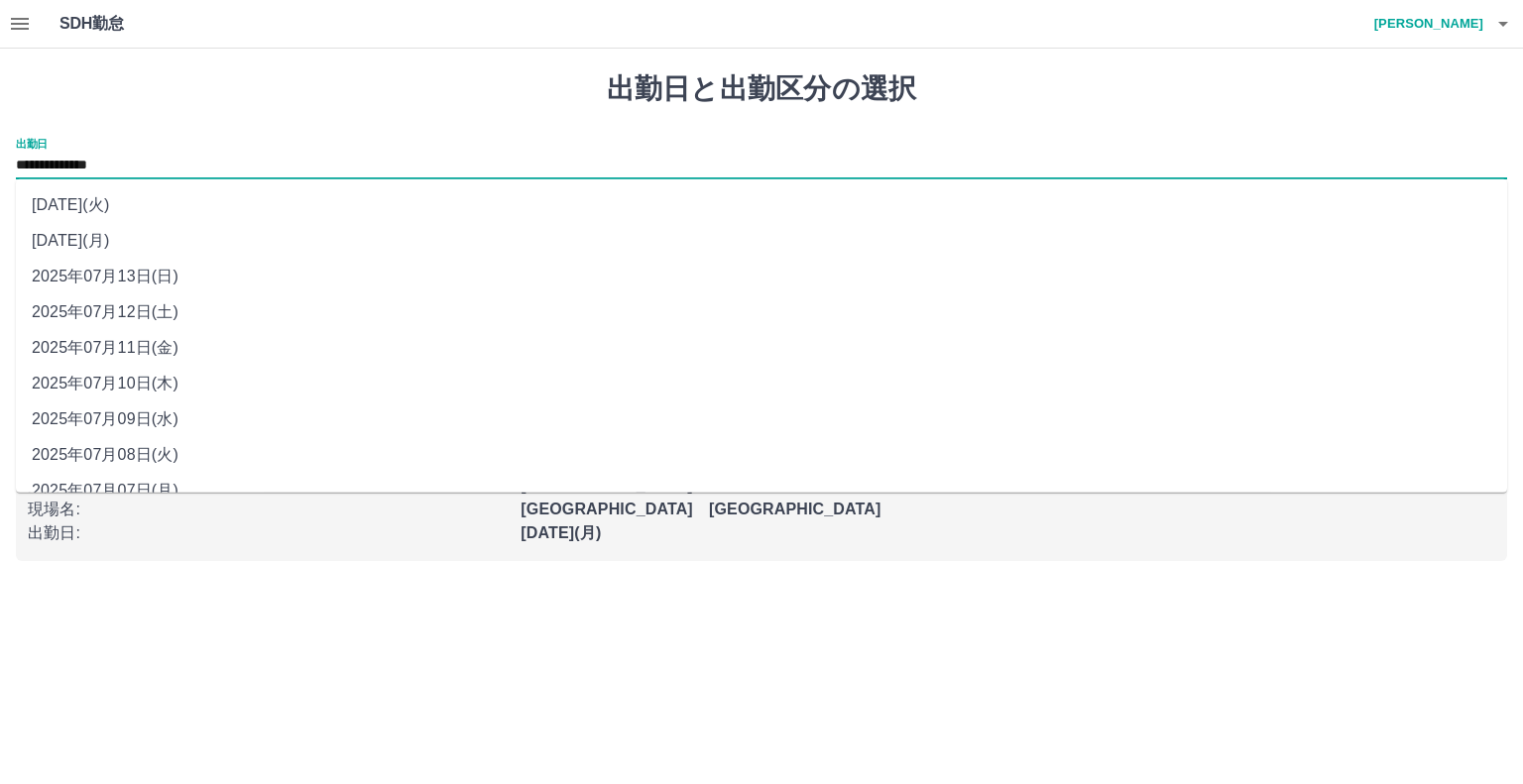 click on "**********" at bounding box center (762, 166) 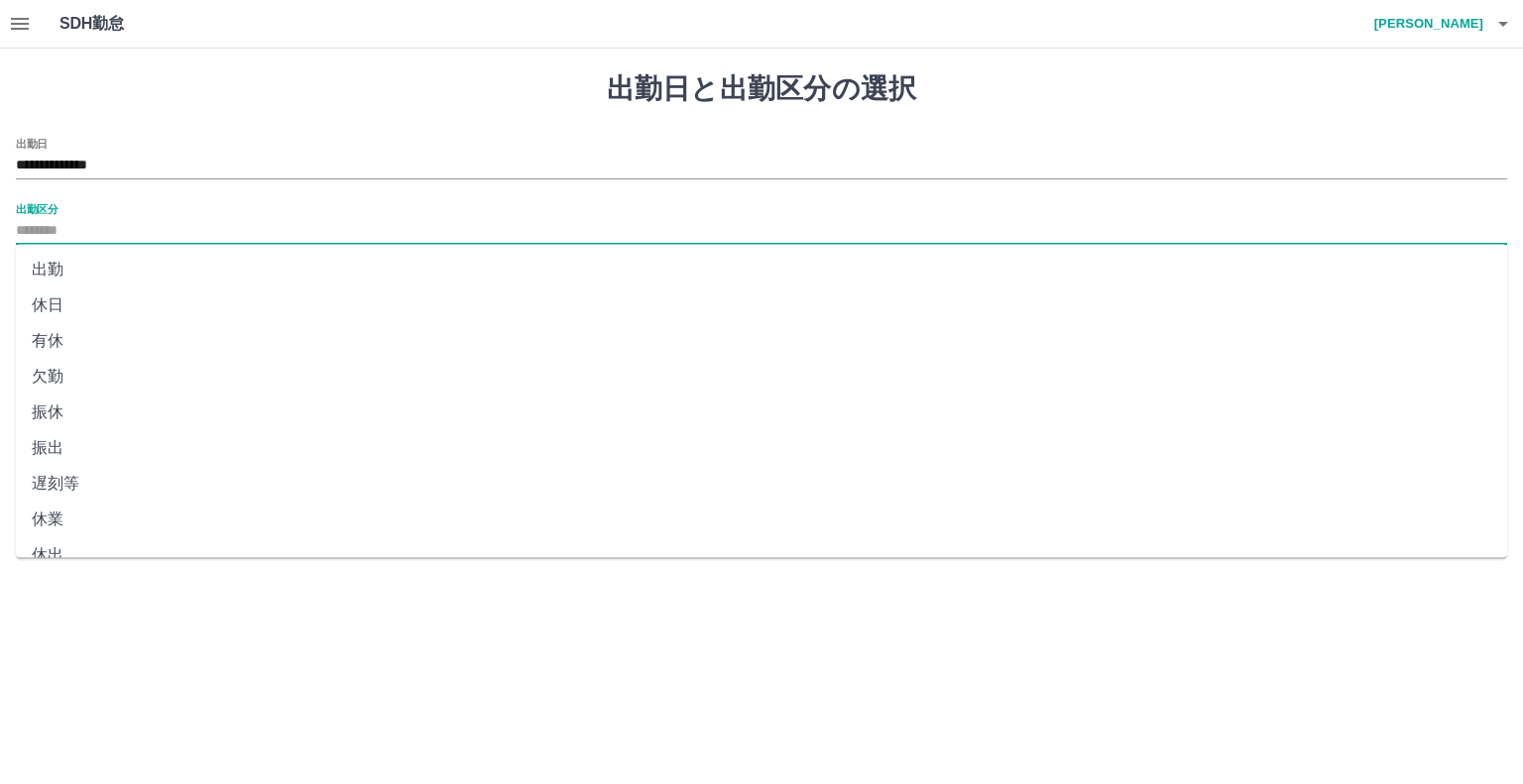click on "出勤区分" at bounding box center (762, 231) 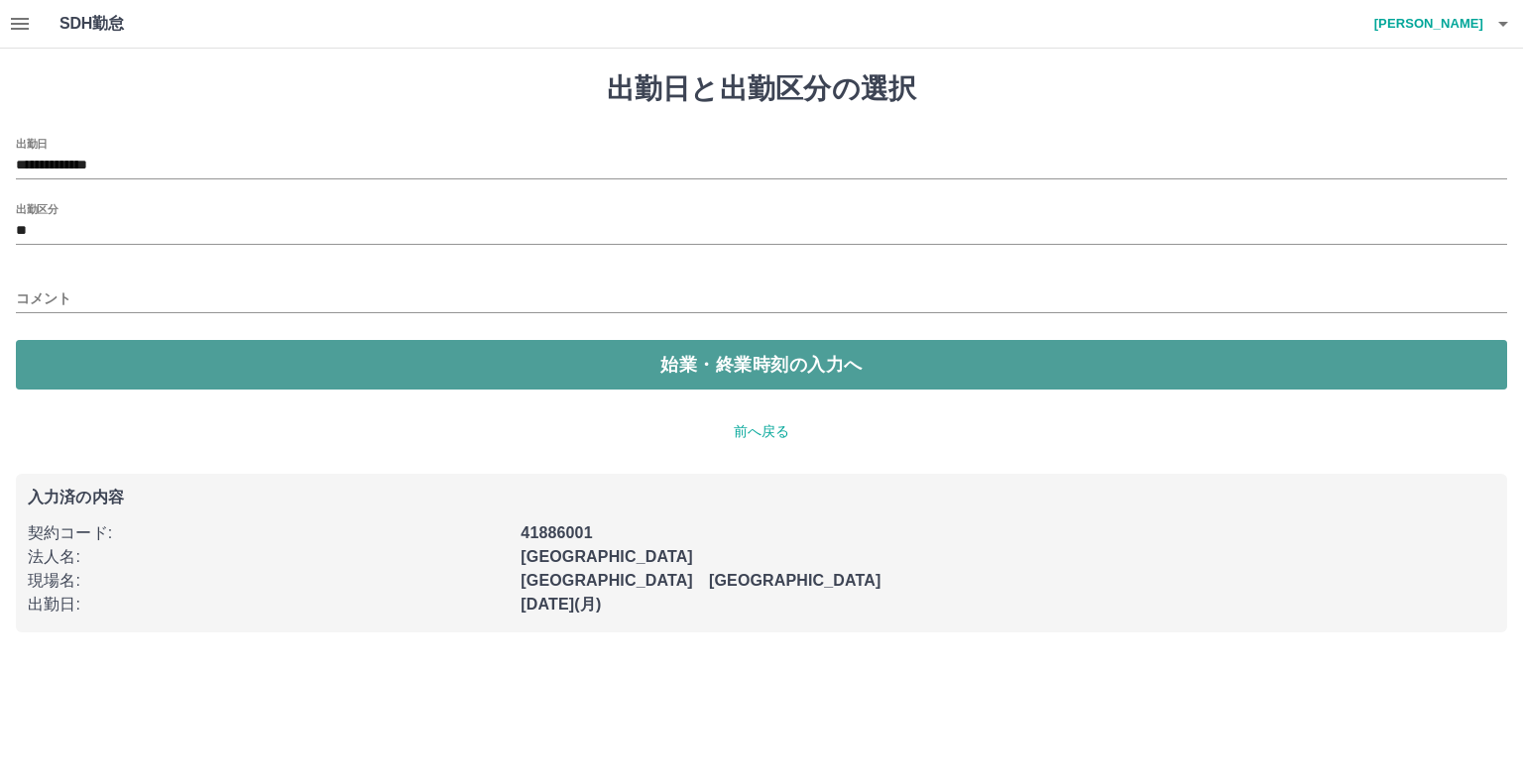 click on "始業・終業時刻の入力へ" at bounding box center (762, 365) 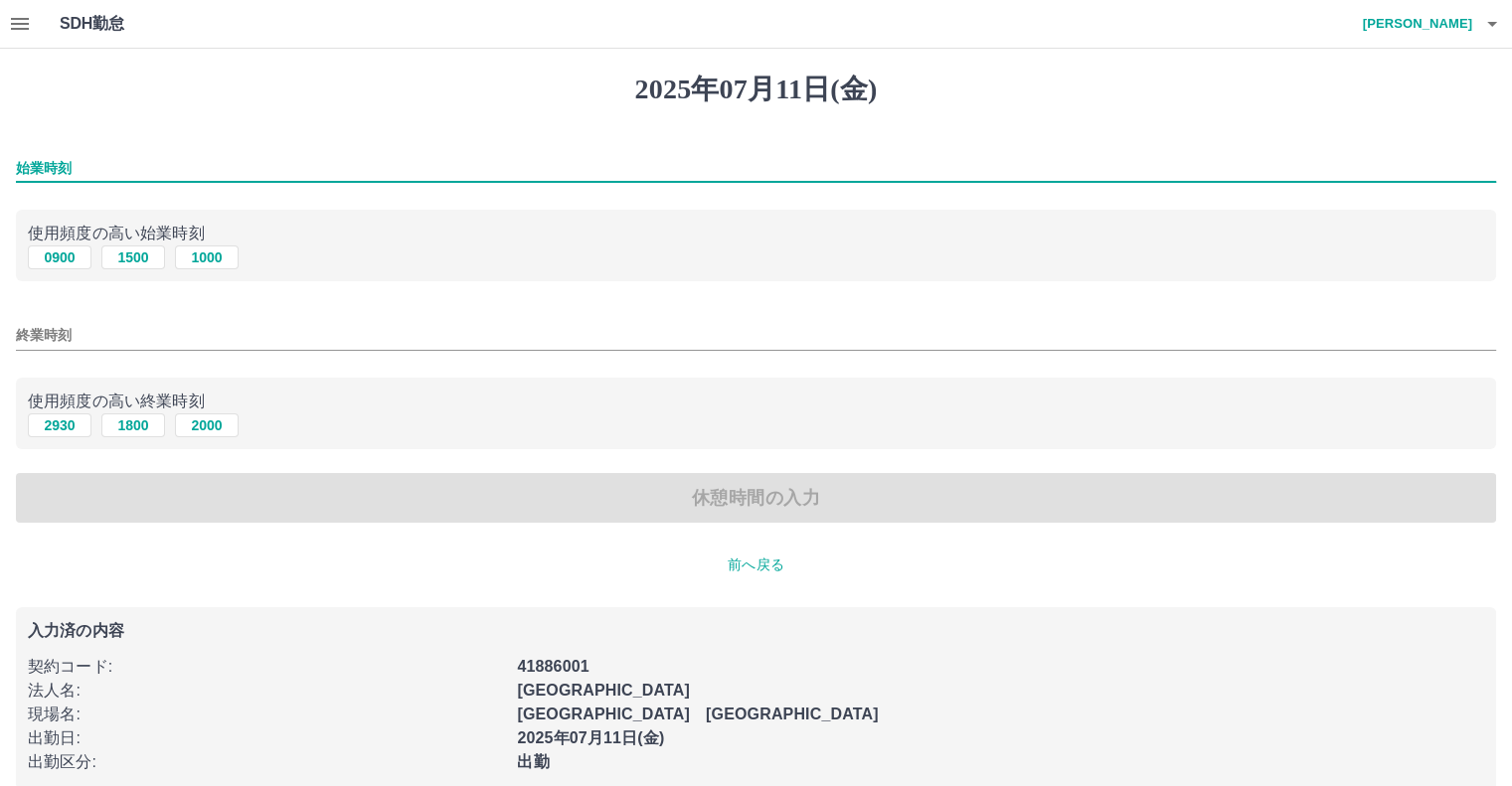 click on "始業時刻" at bounding box center [756, 168] 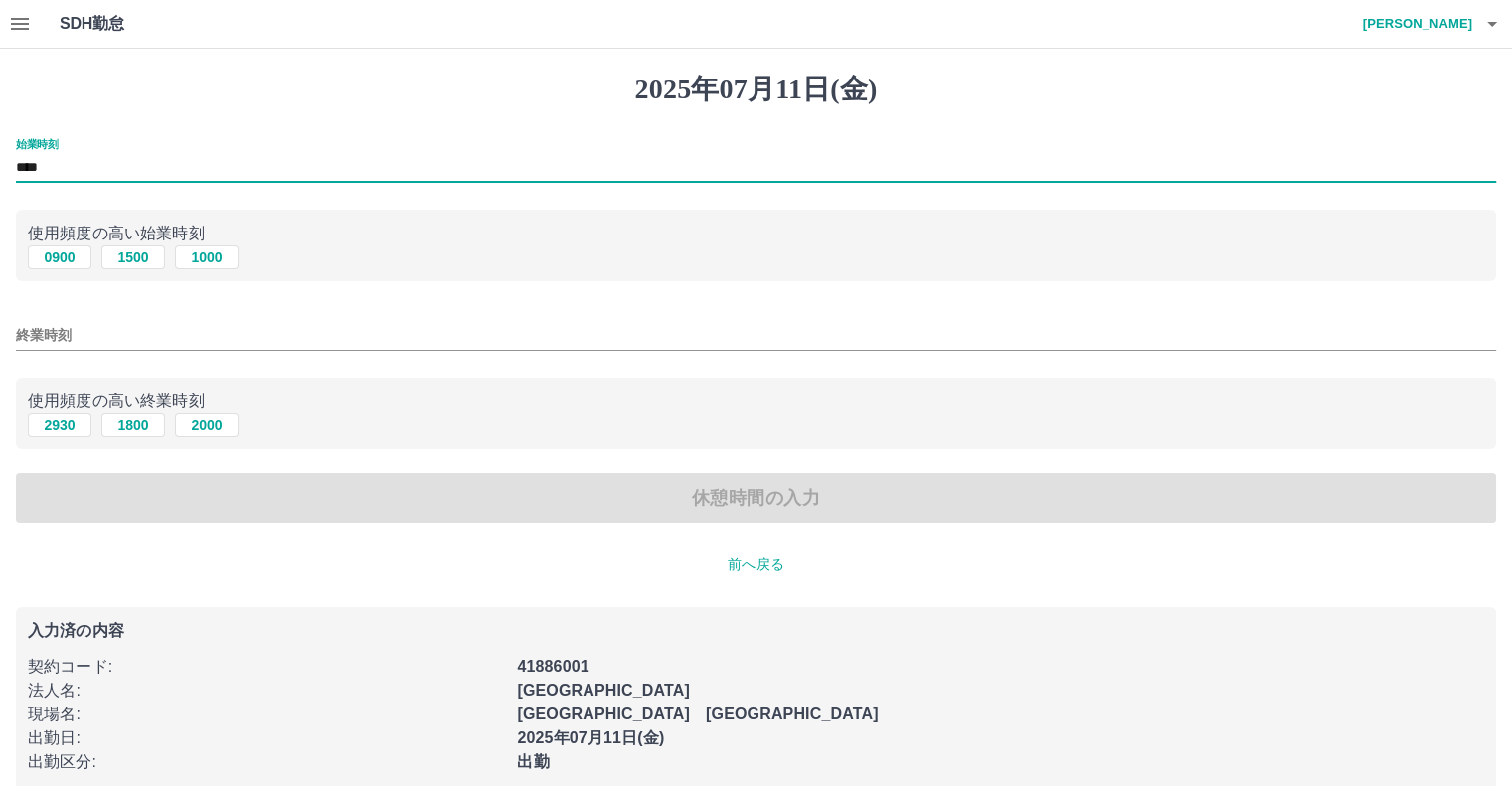 click on "終業時刻" at bounding box center [756, 335] 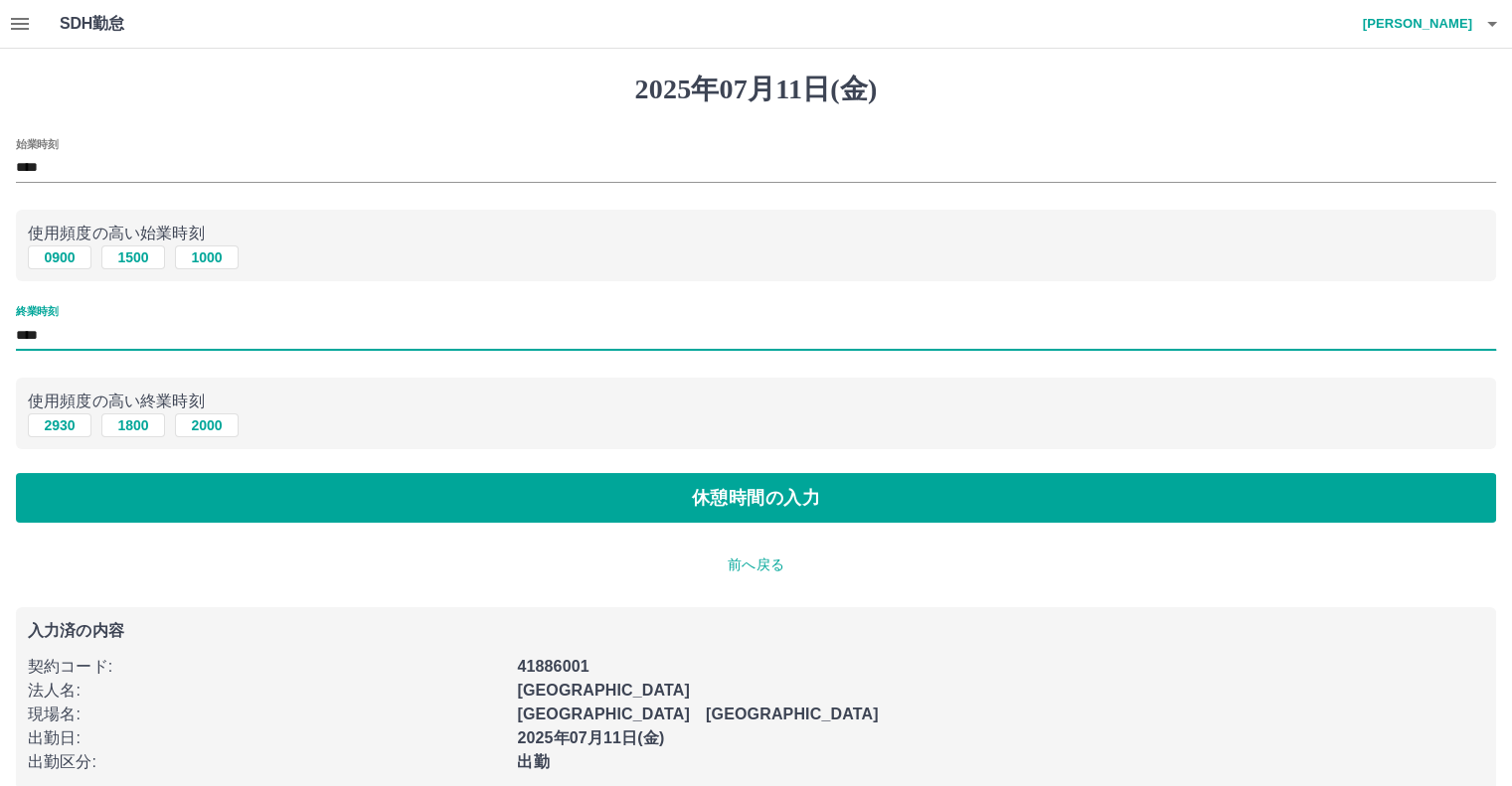 type on "****" 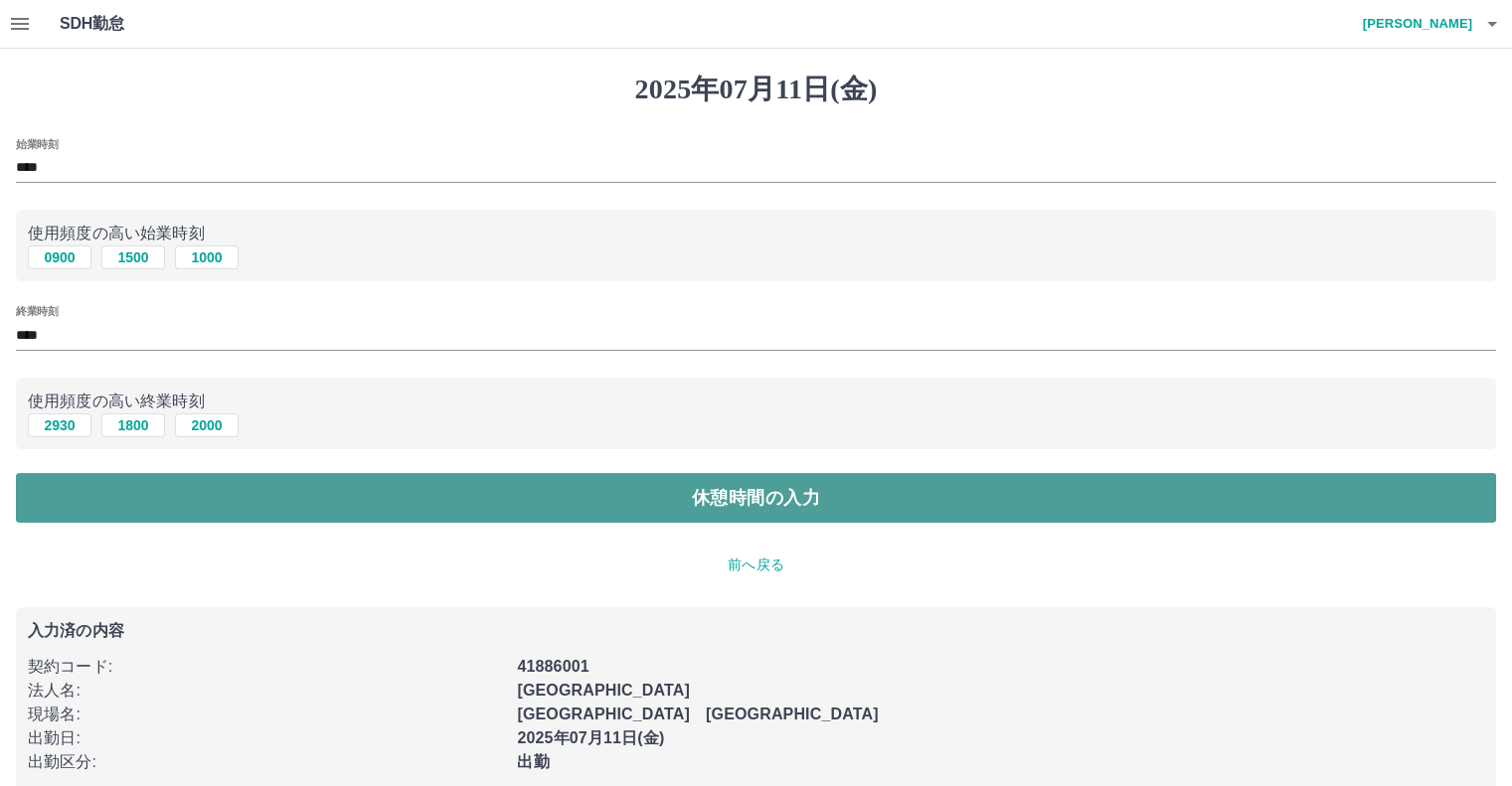 click on "休憩時間の入力" at bounding box center [756, 498] 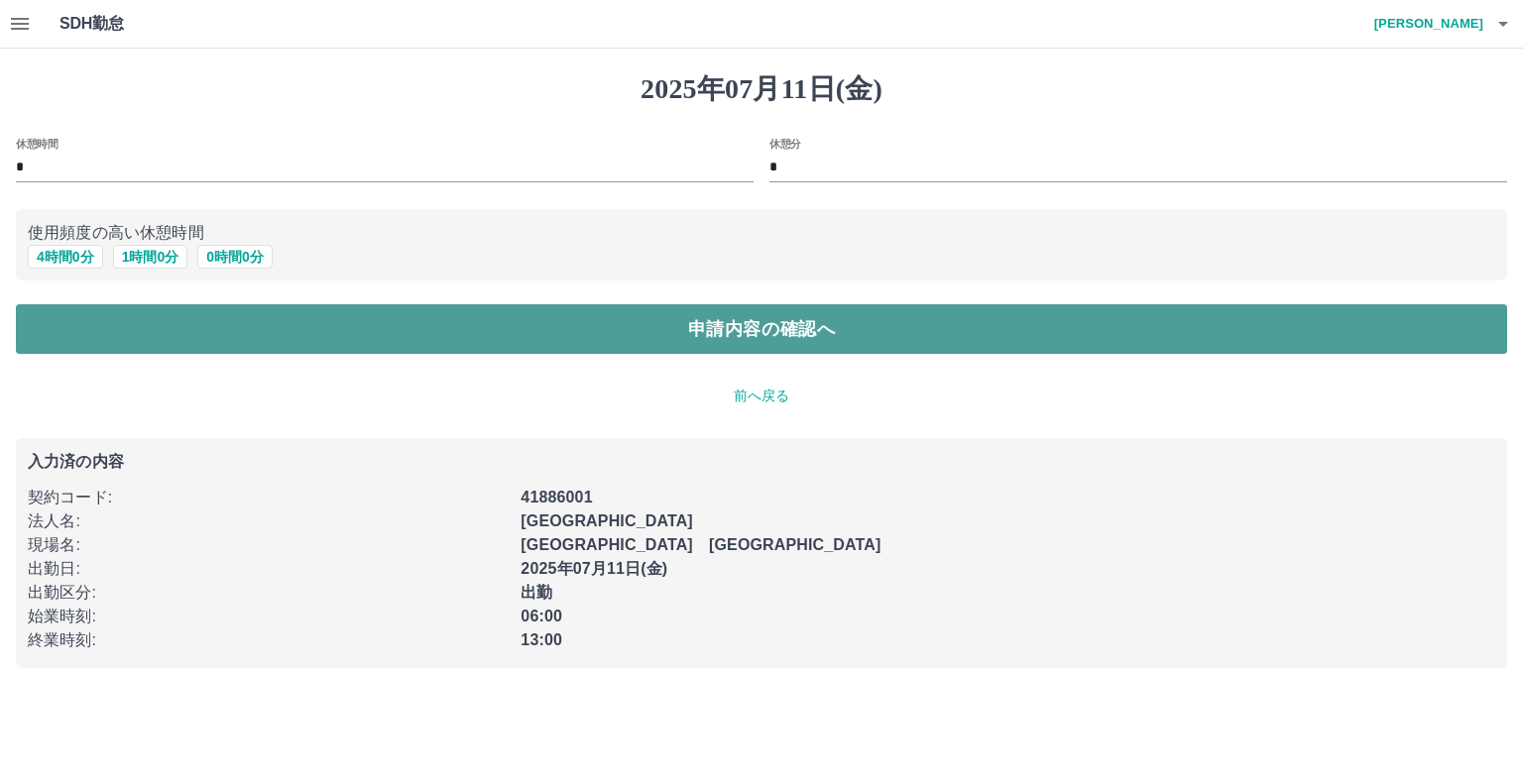 click on "申請内容の確認へ" at bounding box center [762, 329] 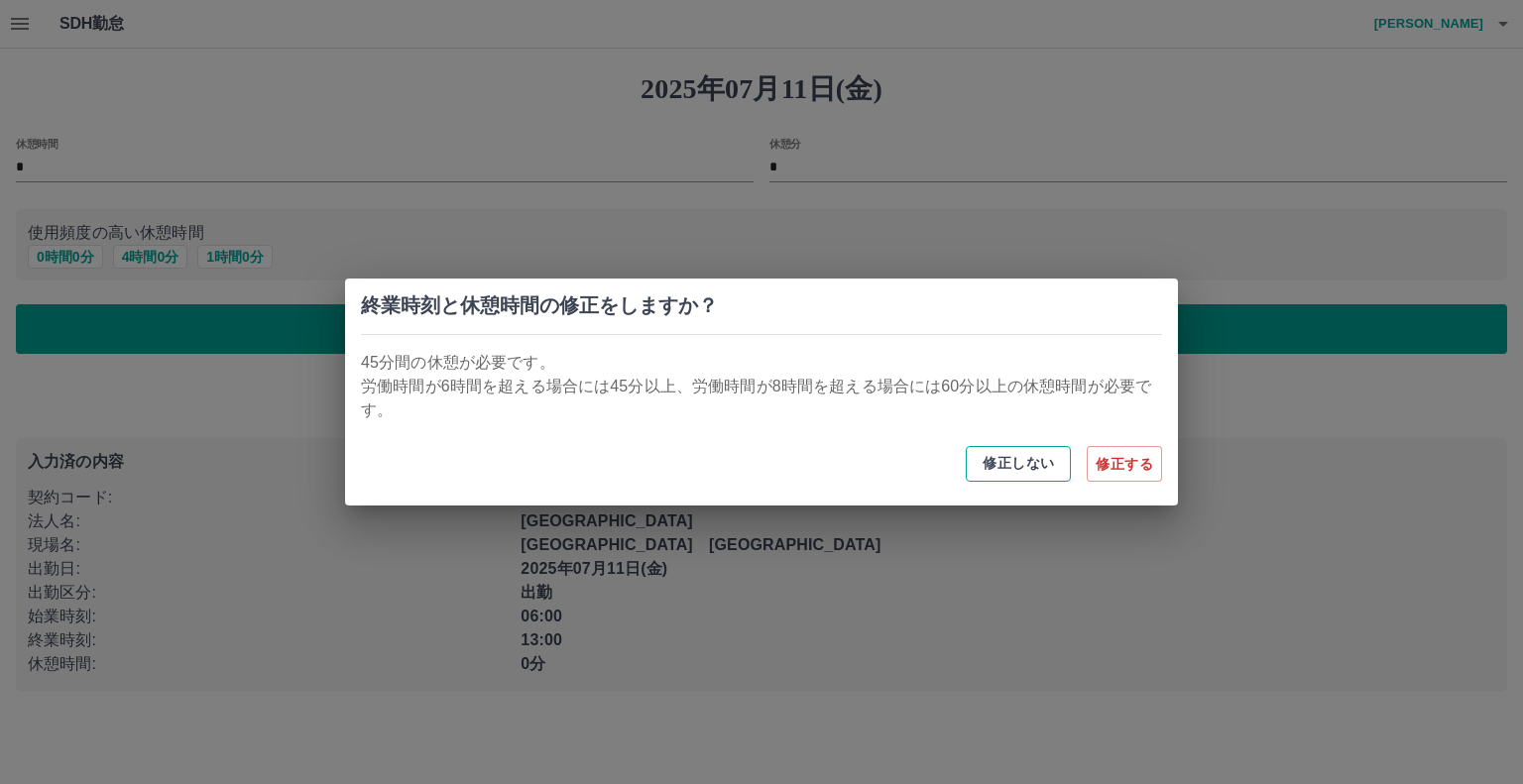 click on "修正しない" at bounding box center [1018, 464] 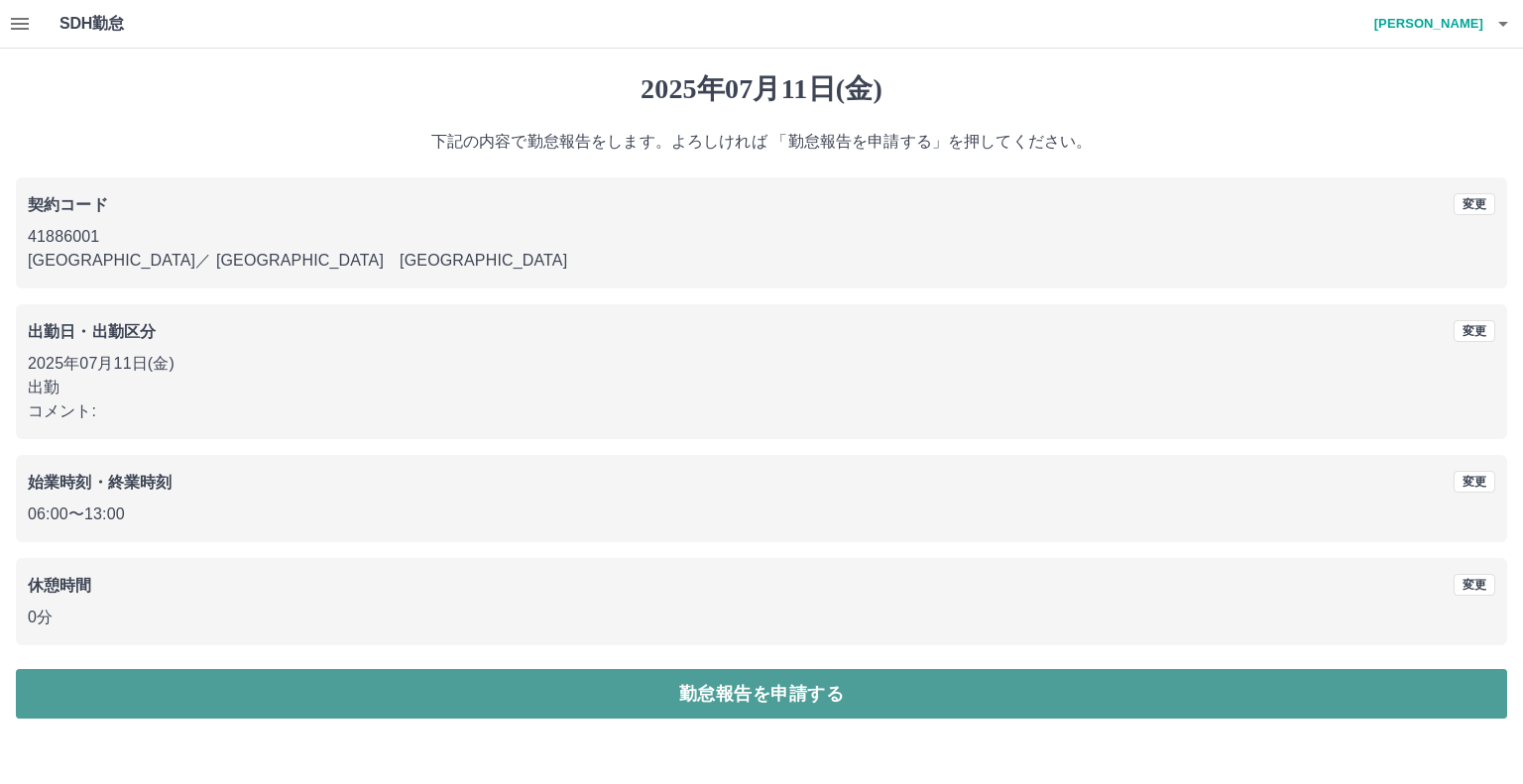 click on "勤怠報告を申請する" at bounding box center [762, 694] 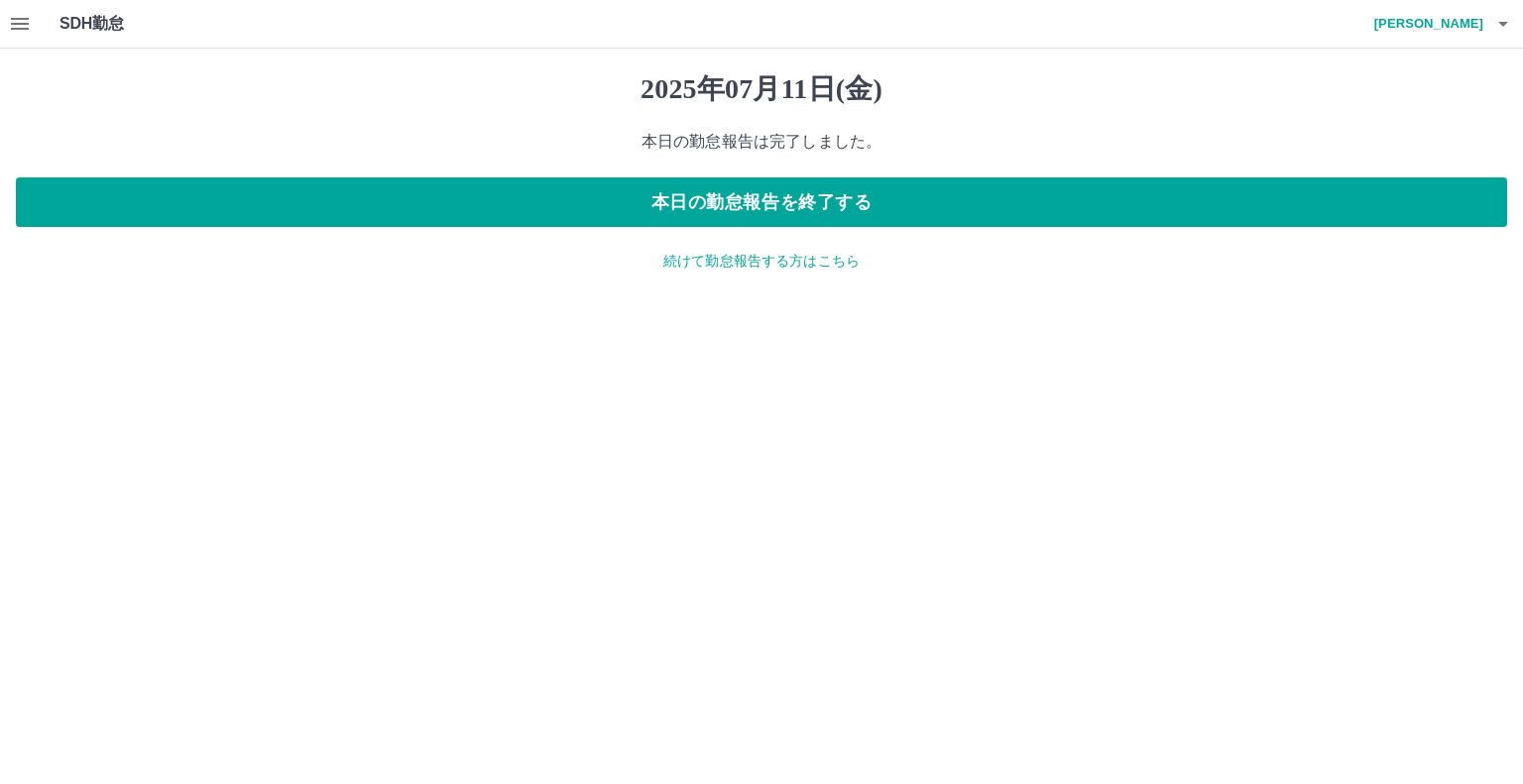 click on "続けて勤怠報告する方はこちら" at bounding box center (762, 261) 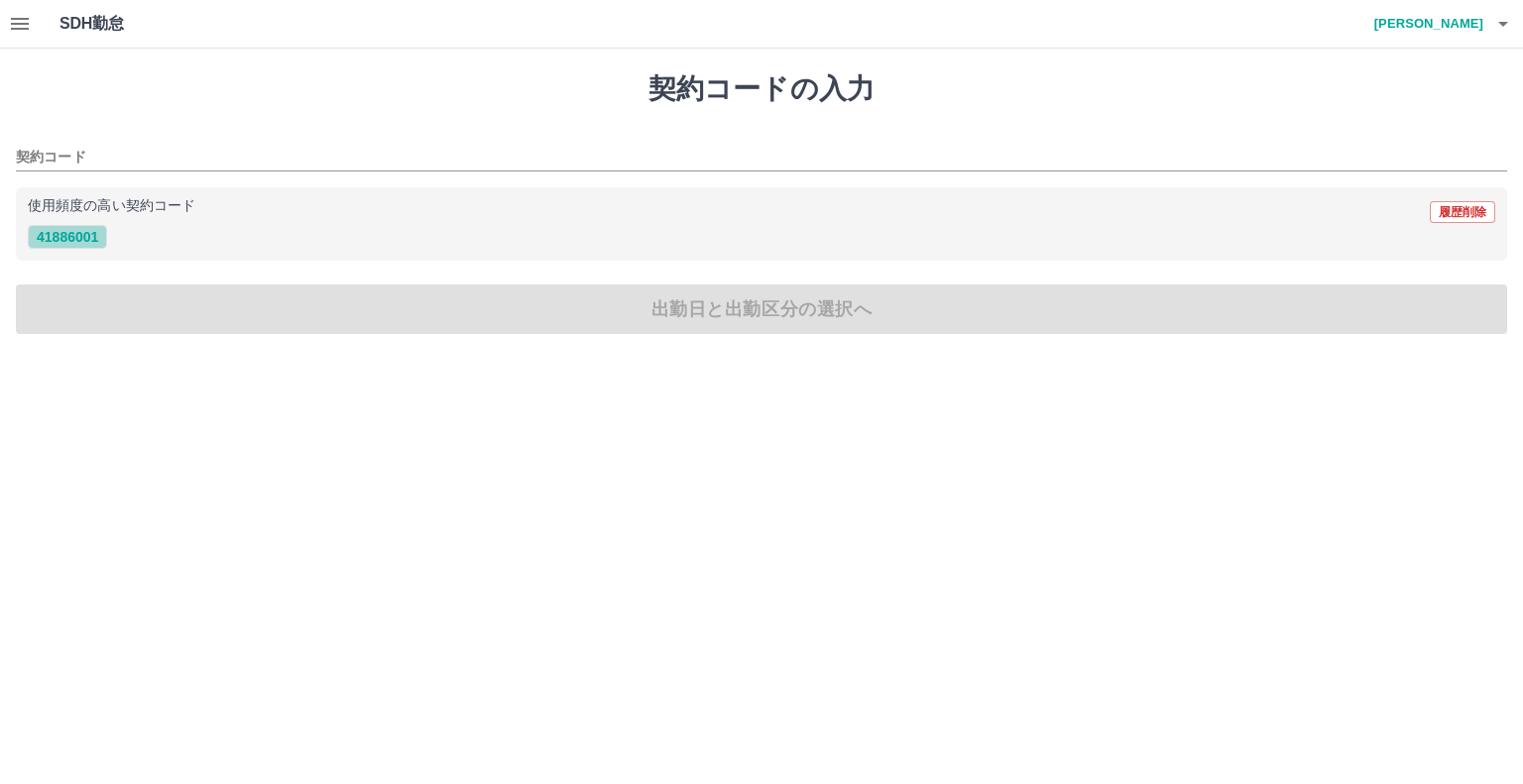 click on "41886001" at bounding box center [67, 237] 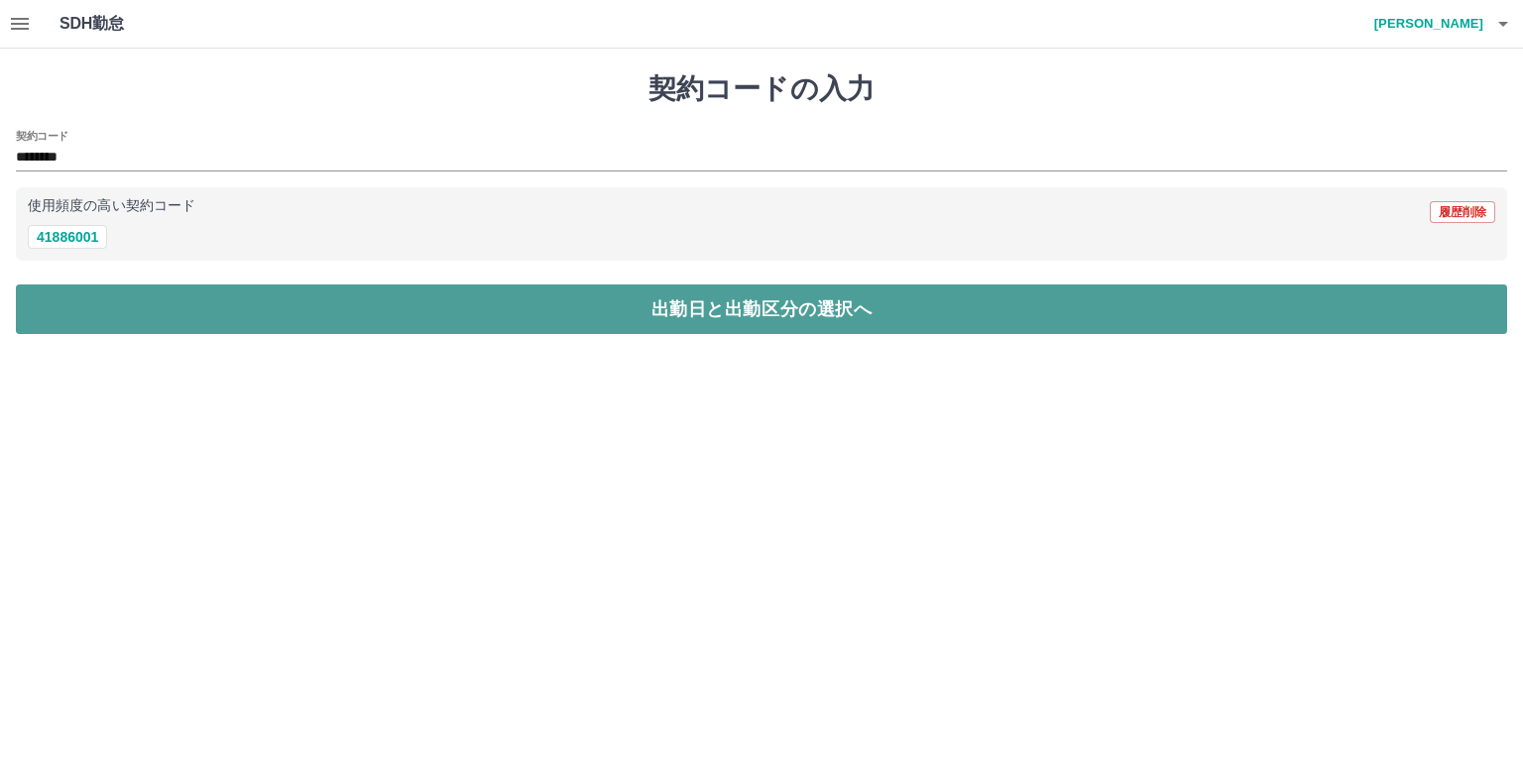 click on "出勤日と出勤区分の選択へ" at bounding box center (762, 309) 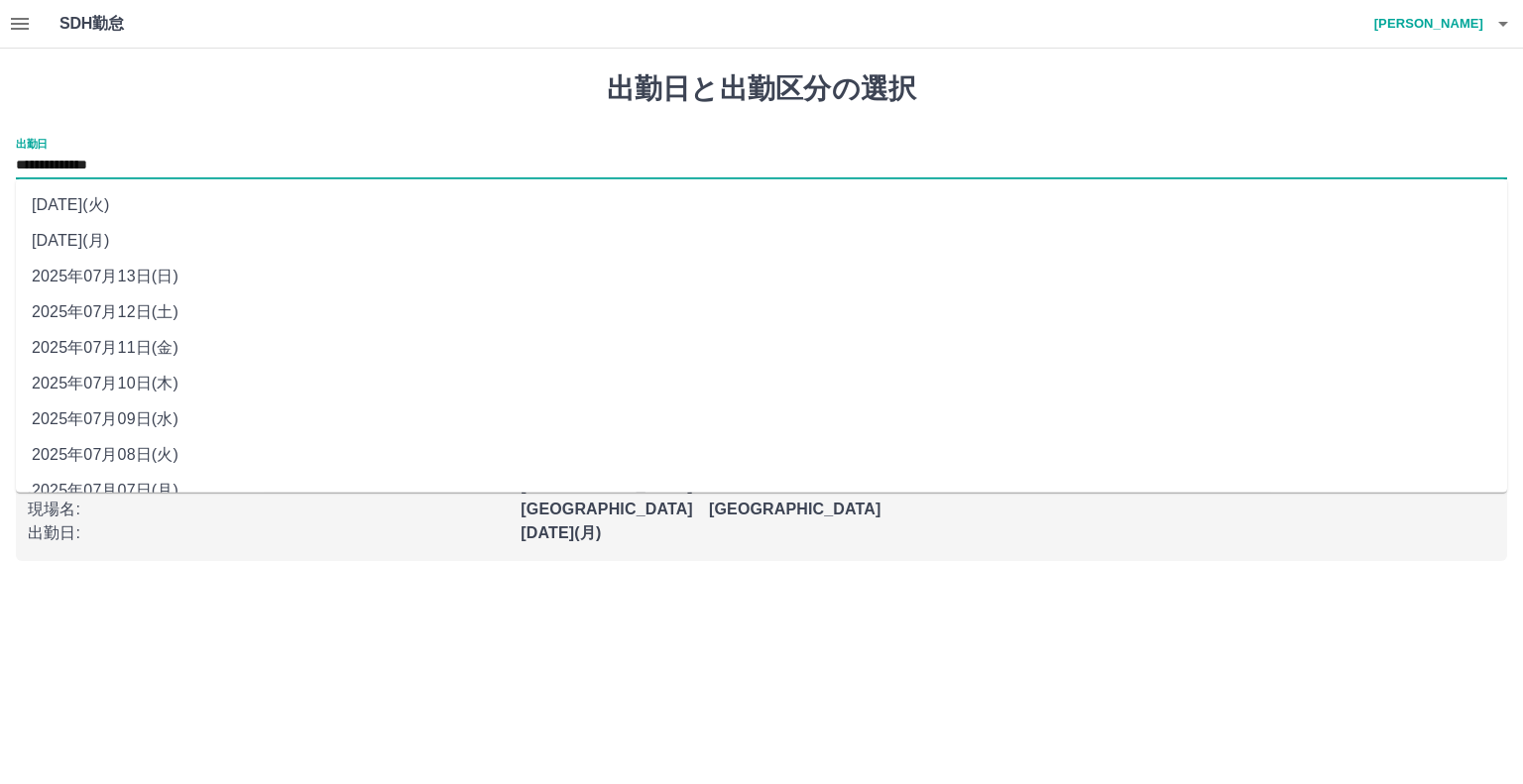 click on "**********" at bounding box center (762, 166) 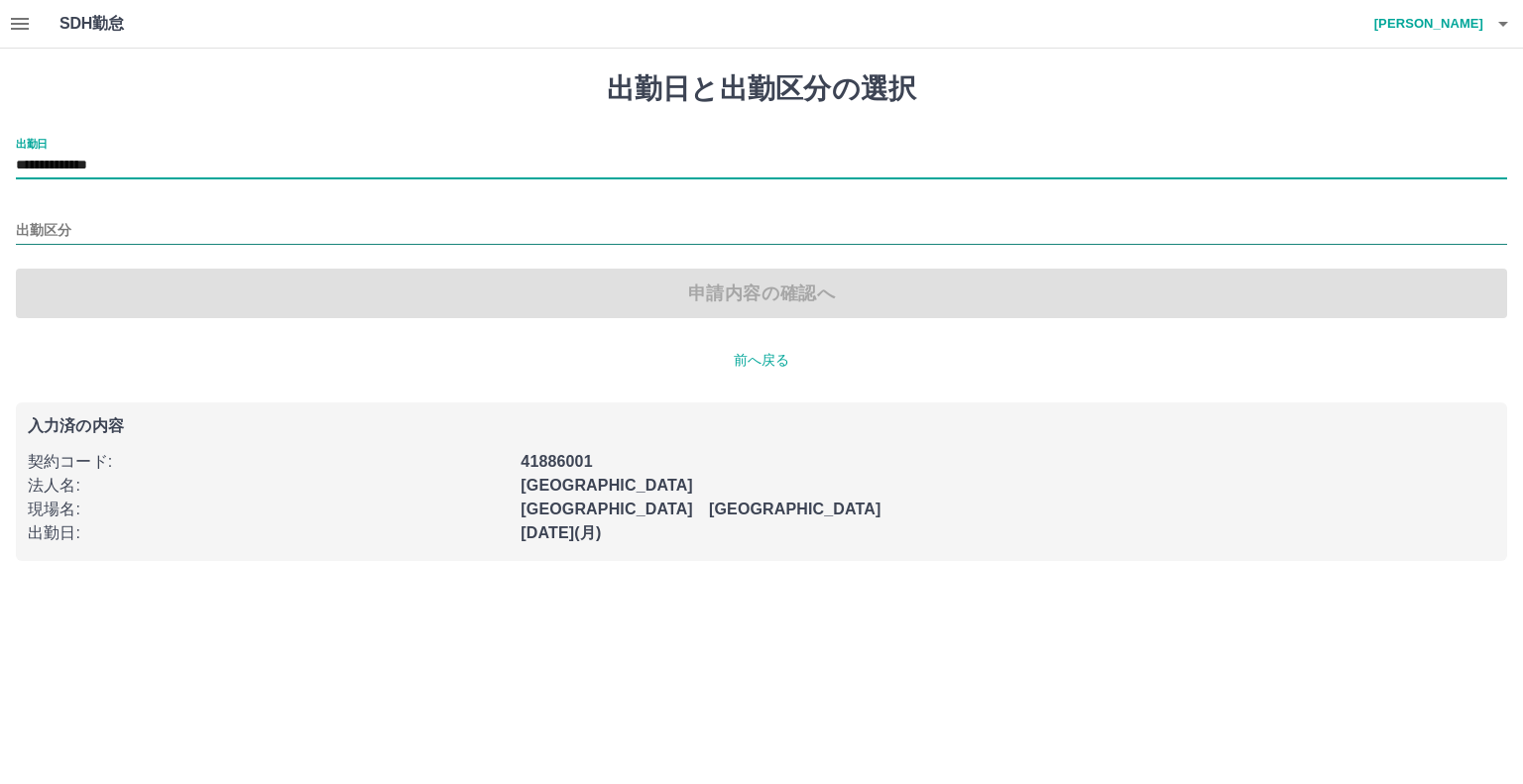 click on "出勤区分" at bounding box center (762, 231) 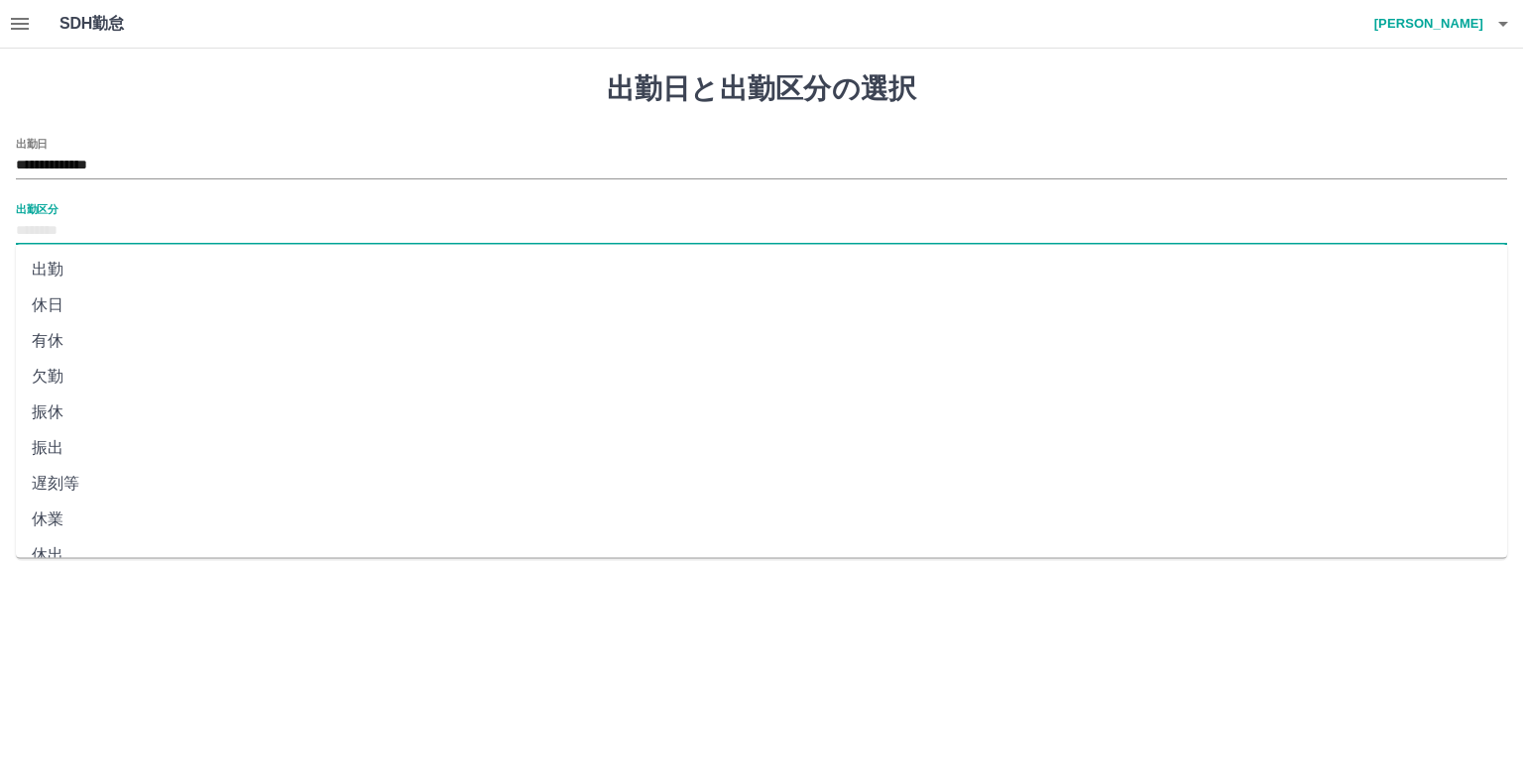 click on "出勤" at bounding box center [762, 270] 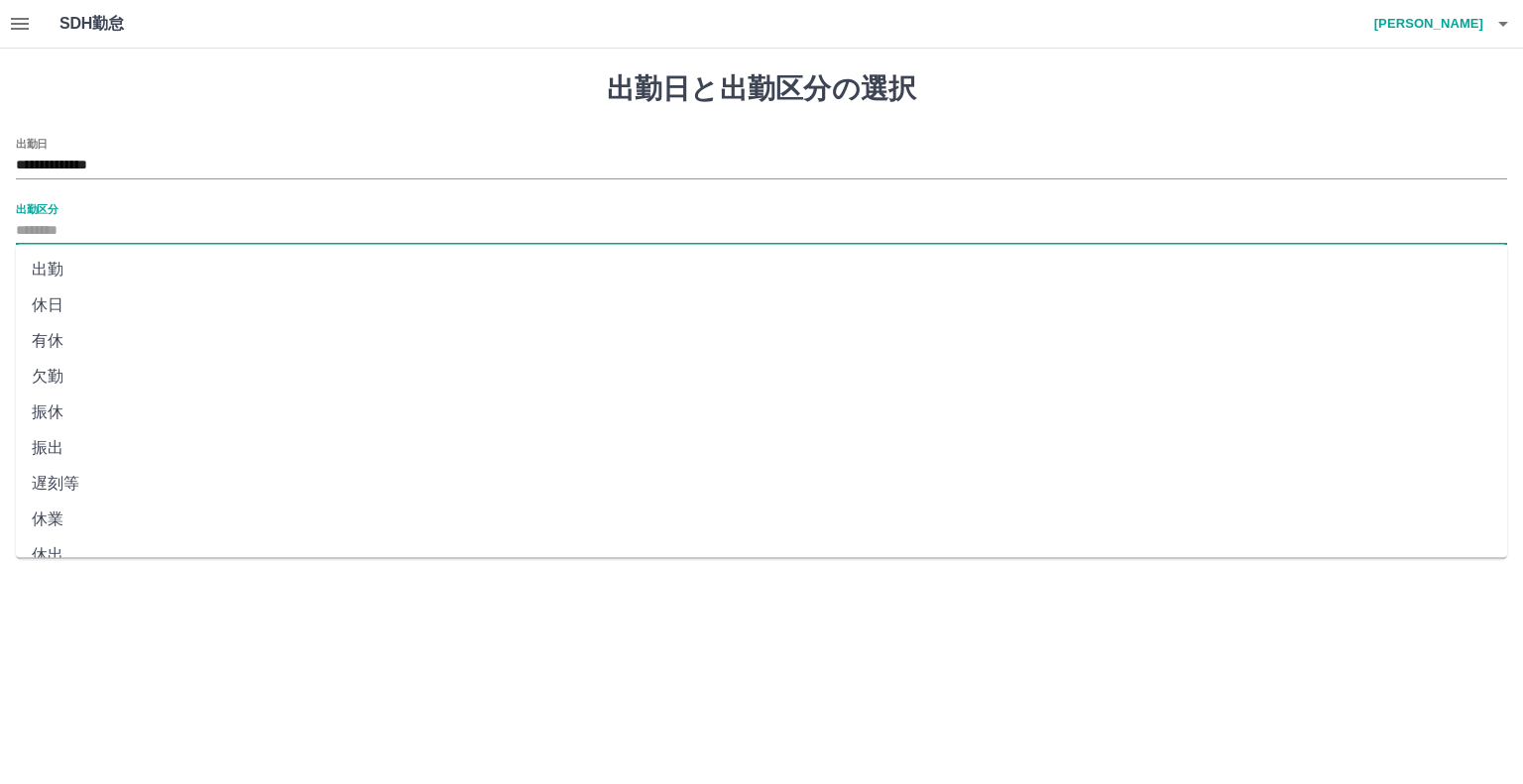 type on "**" 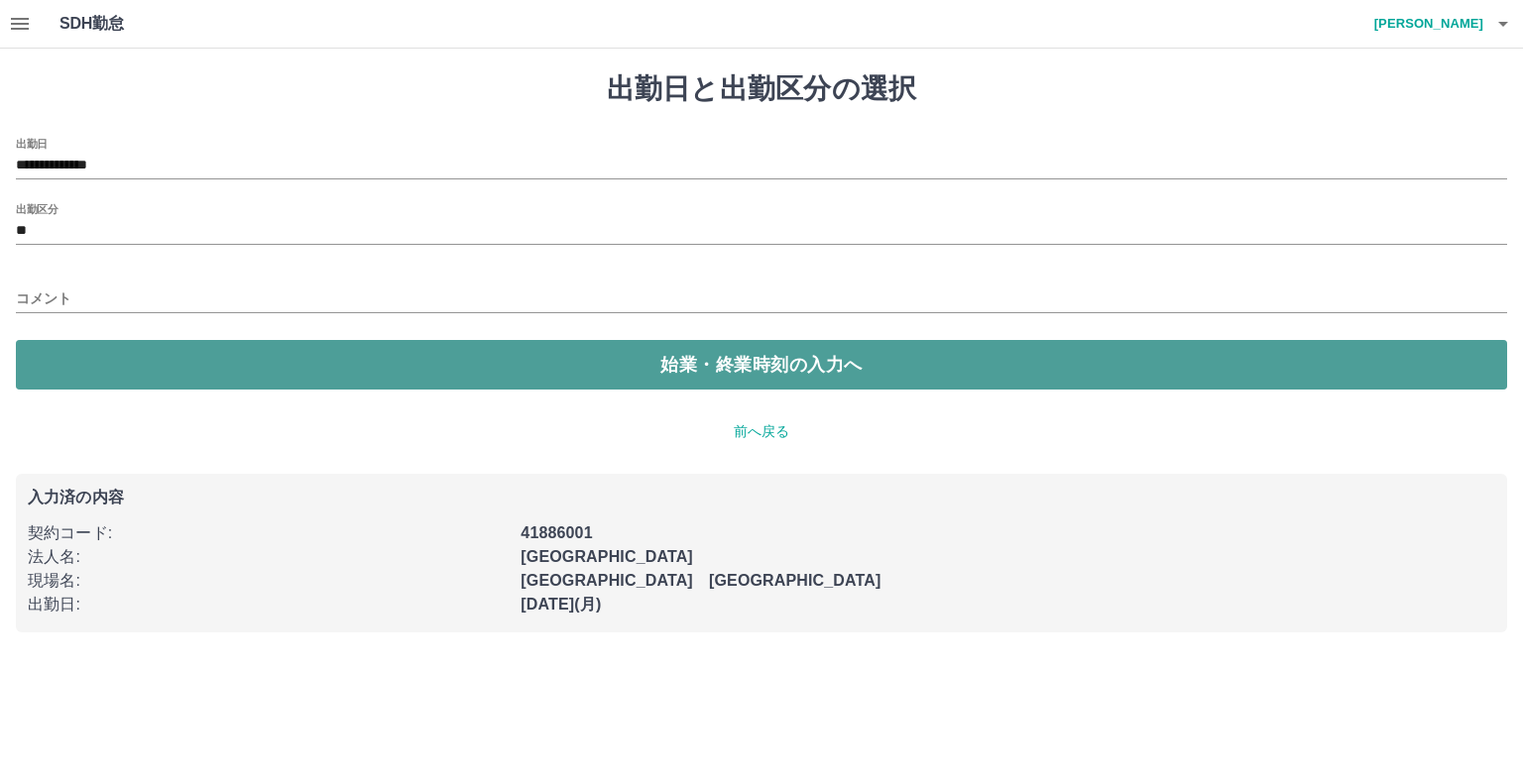click on "始業・終業時刻の入力へ" at bounding box center [762, 365] 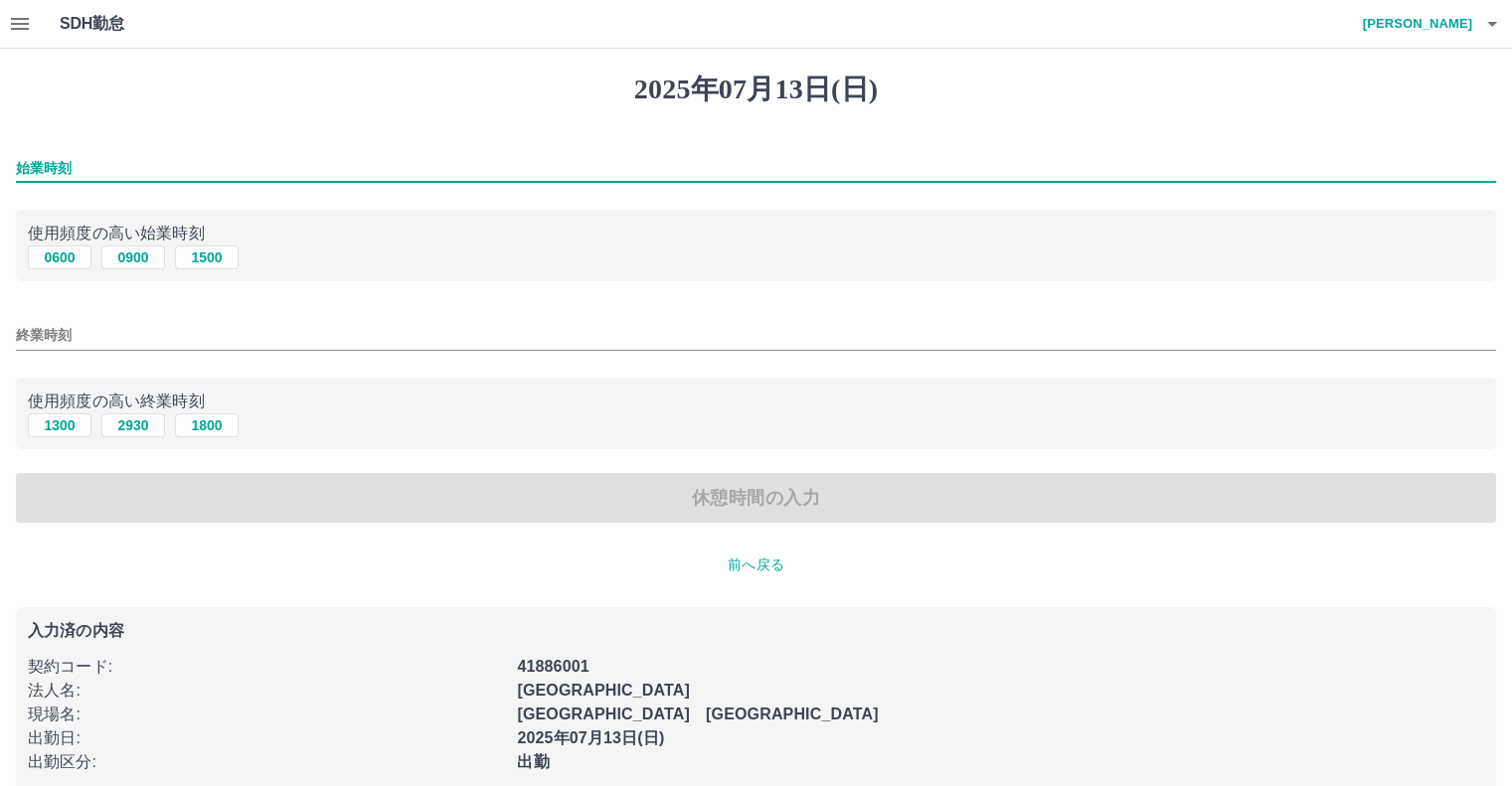 click on "始業時刻" at bounding box center [756, 168] 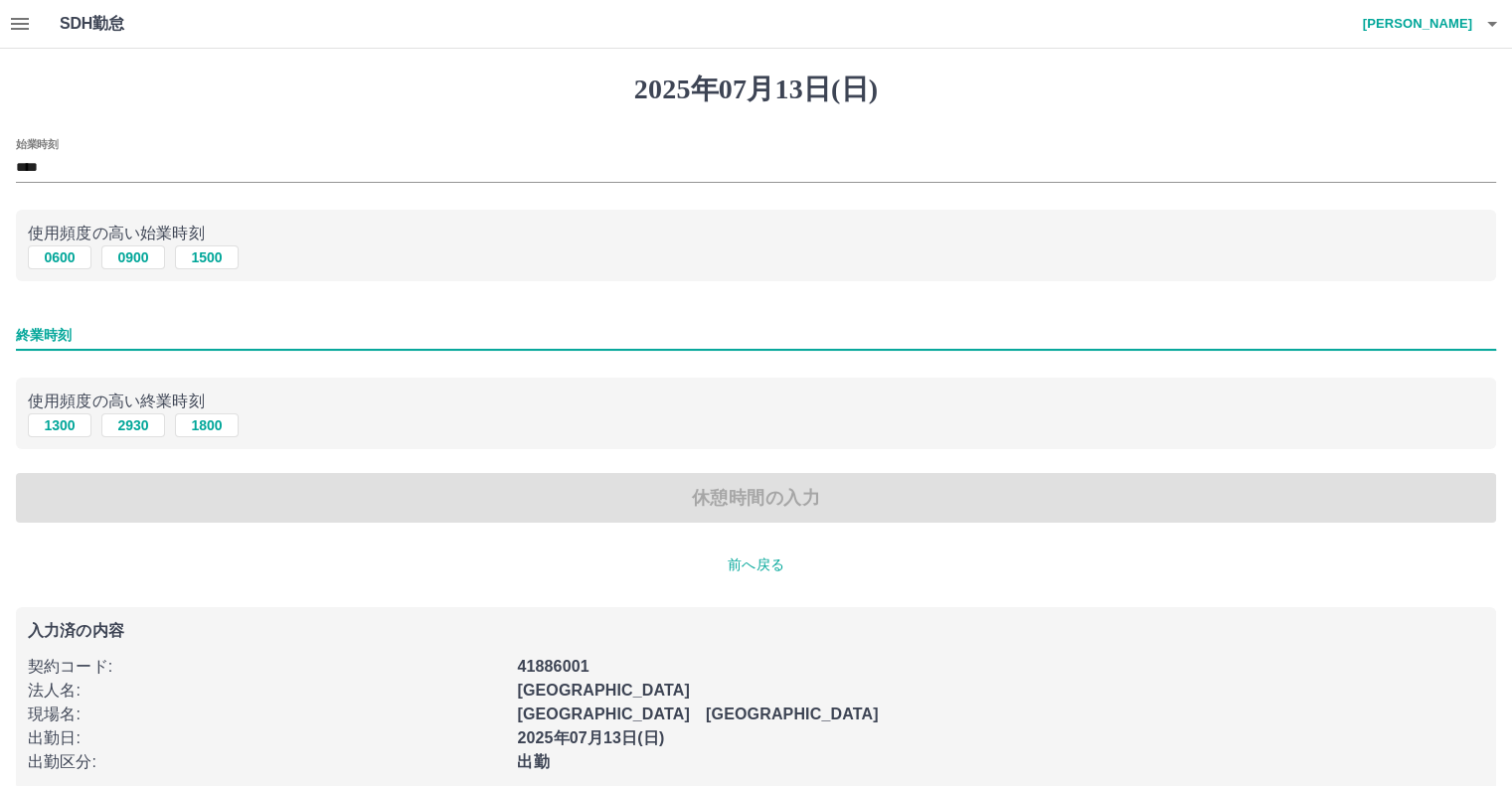 click on "終業時刻" at bounding box center [756, 335] 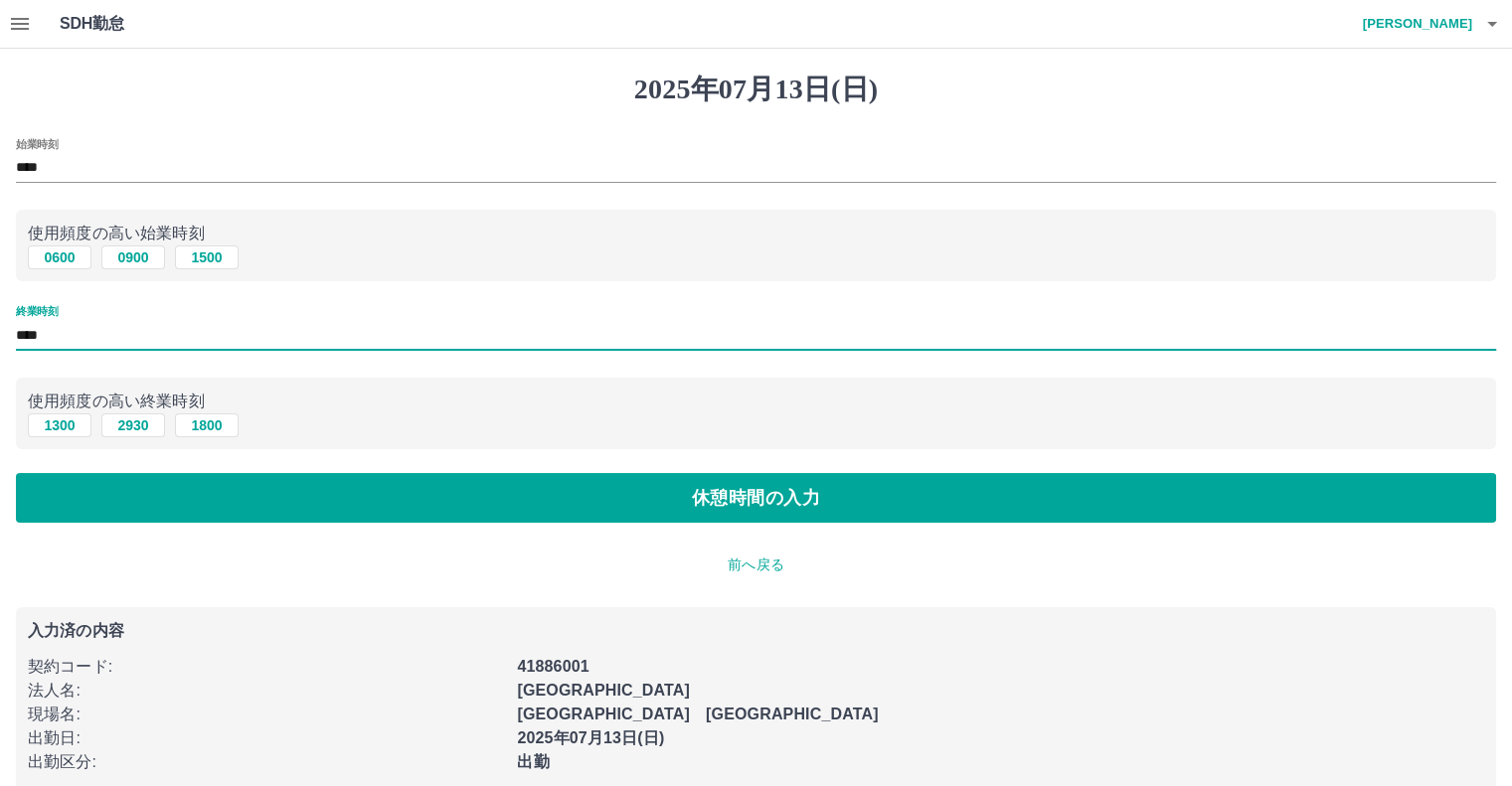 type on "****" 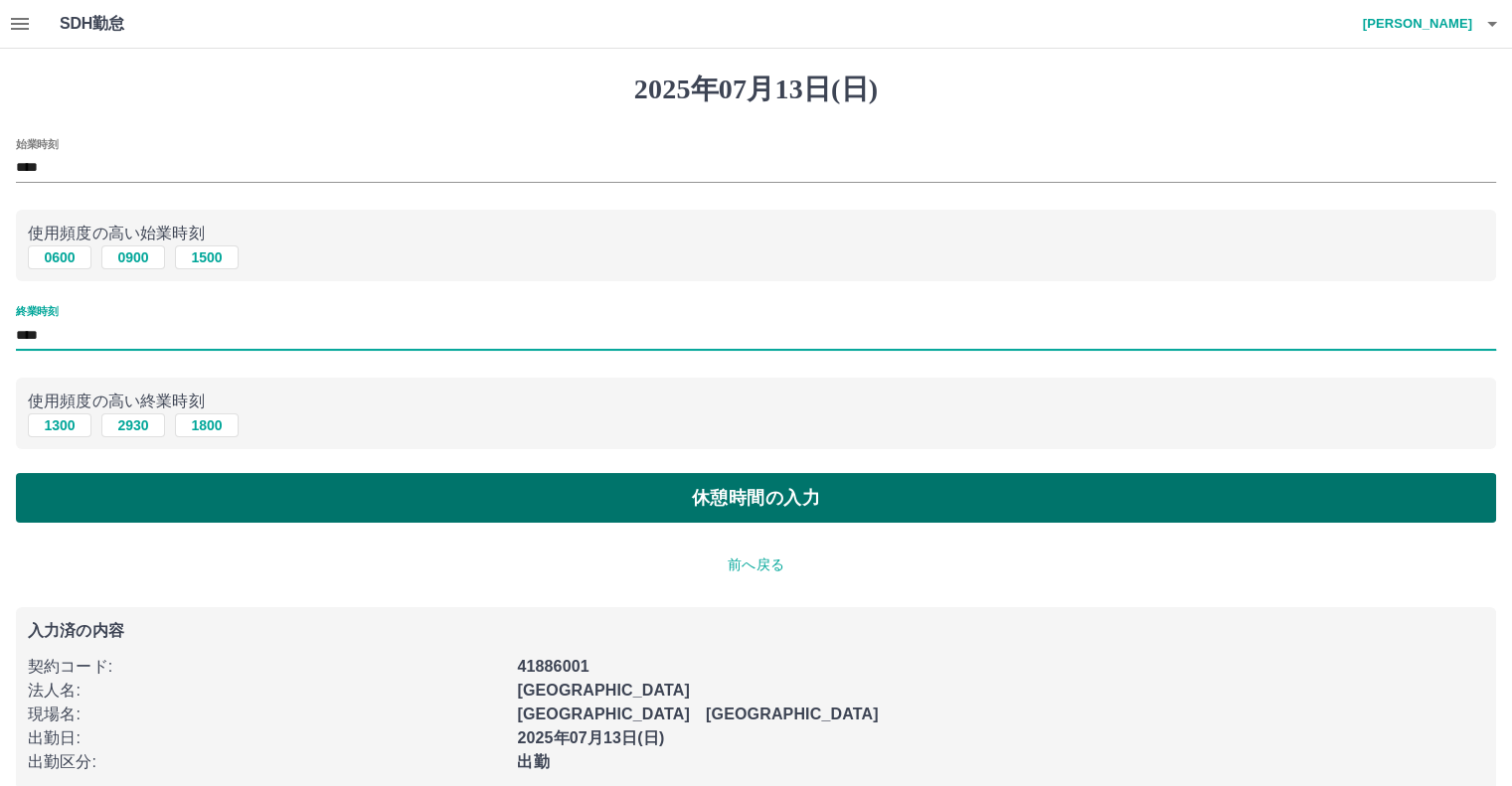 click on "休憩時間の入力" at bounding box center (756, 498) 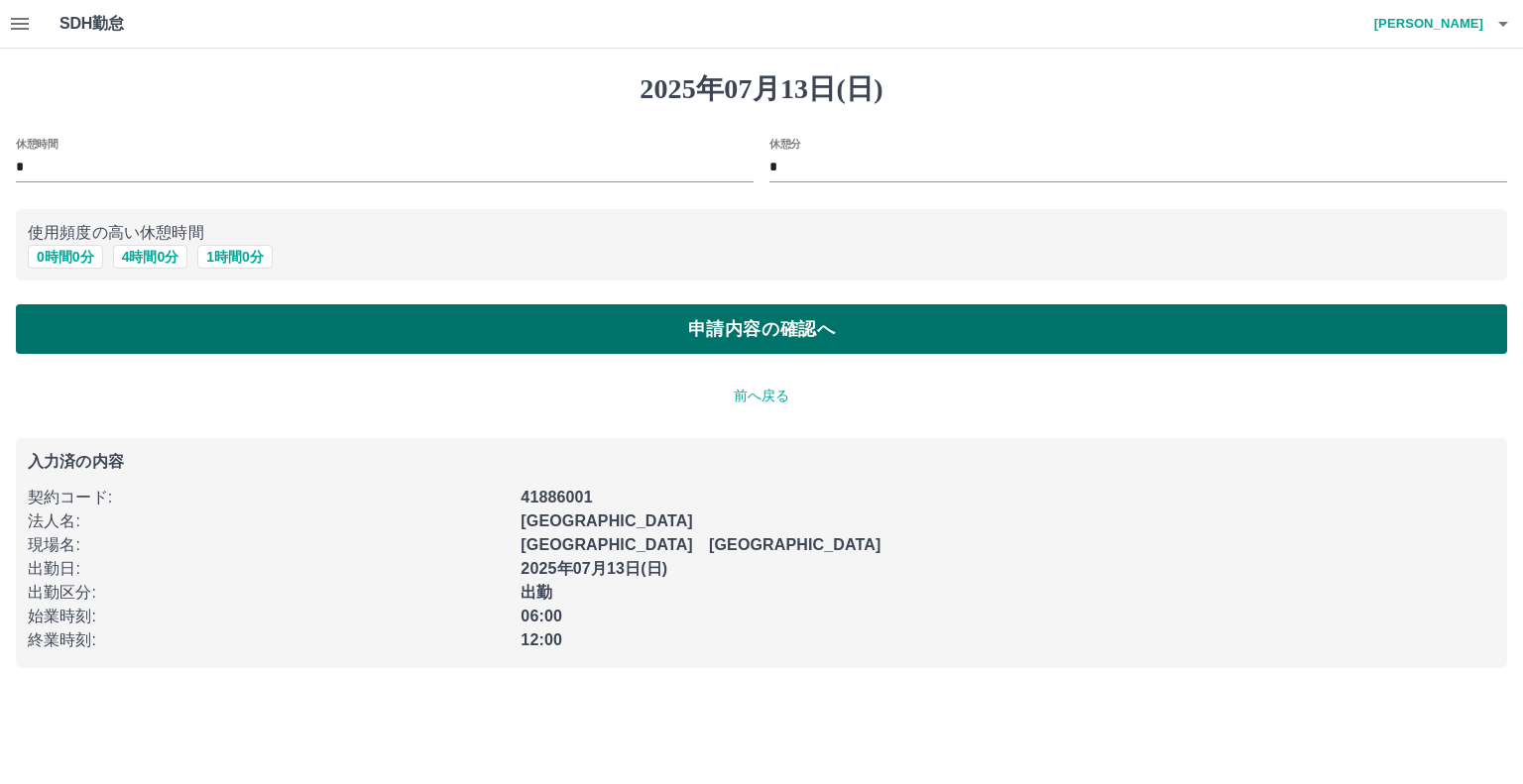 click on "申請内容の確認へ" at bounding box center (762, 329) 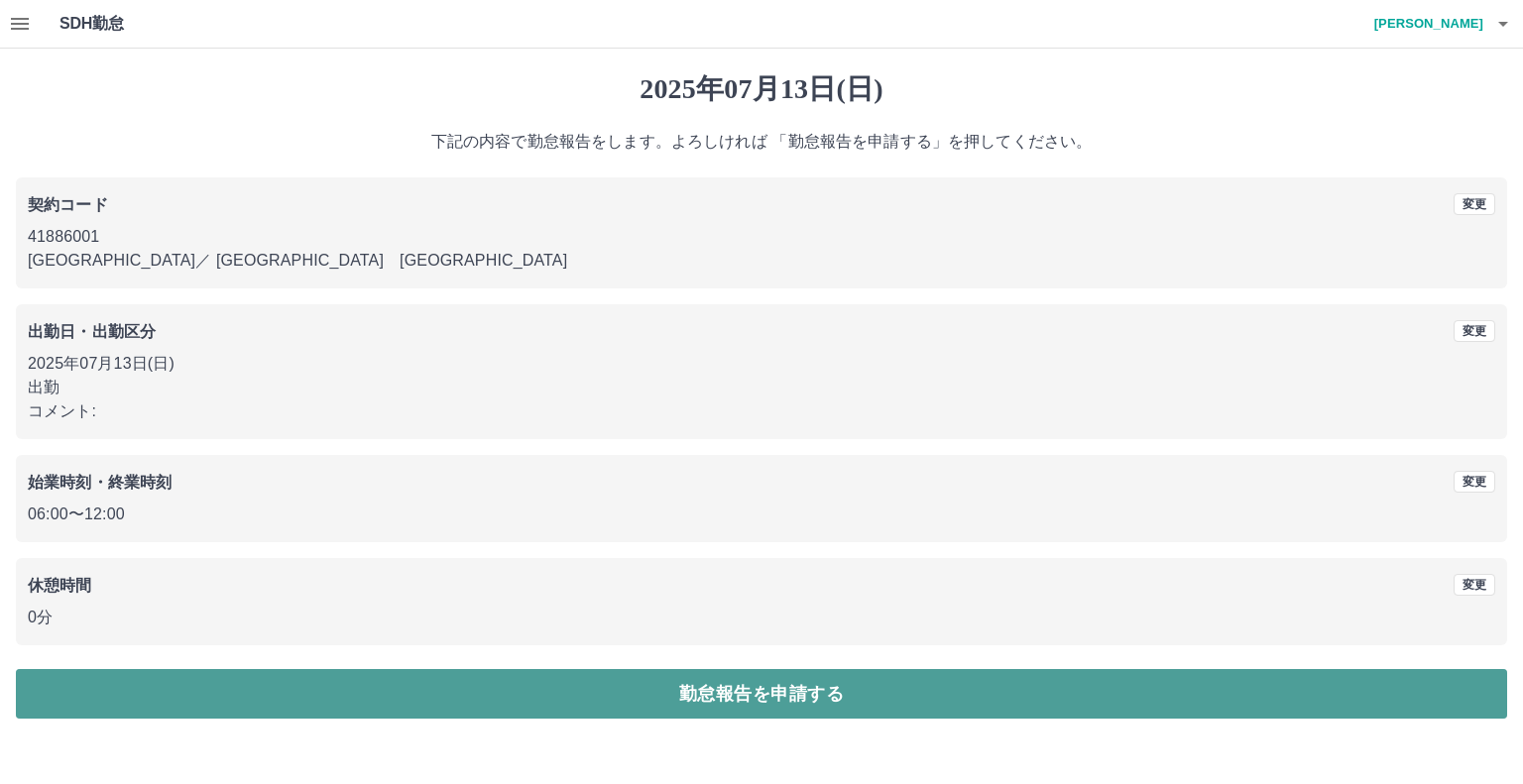 click on "勤怠報告を申請する" at bounding box center [762, 694] 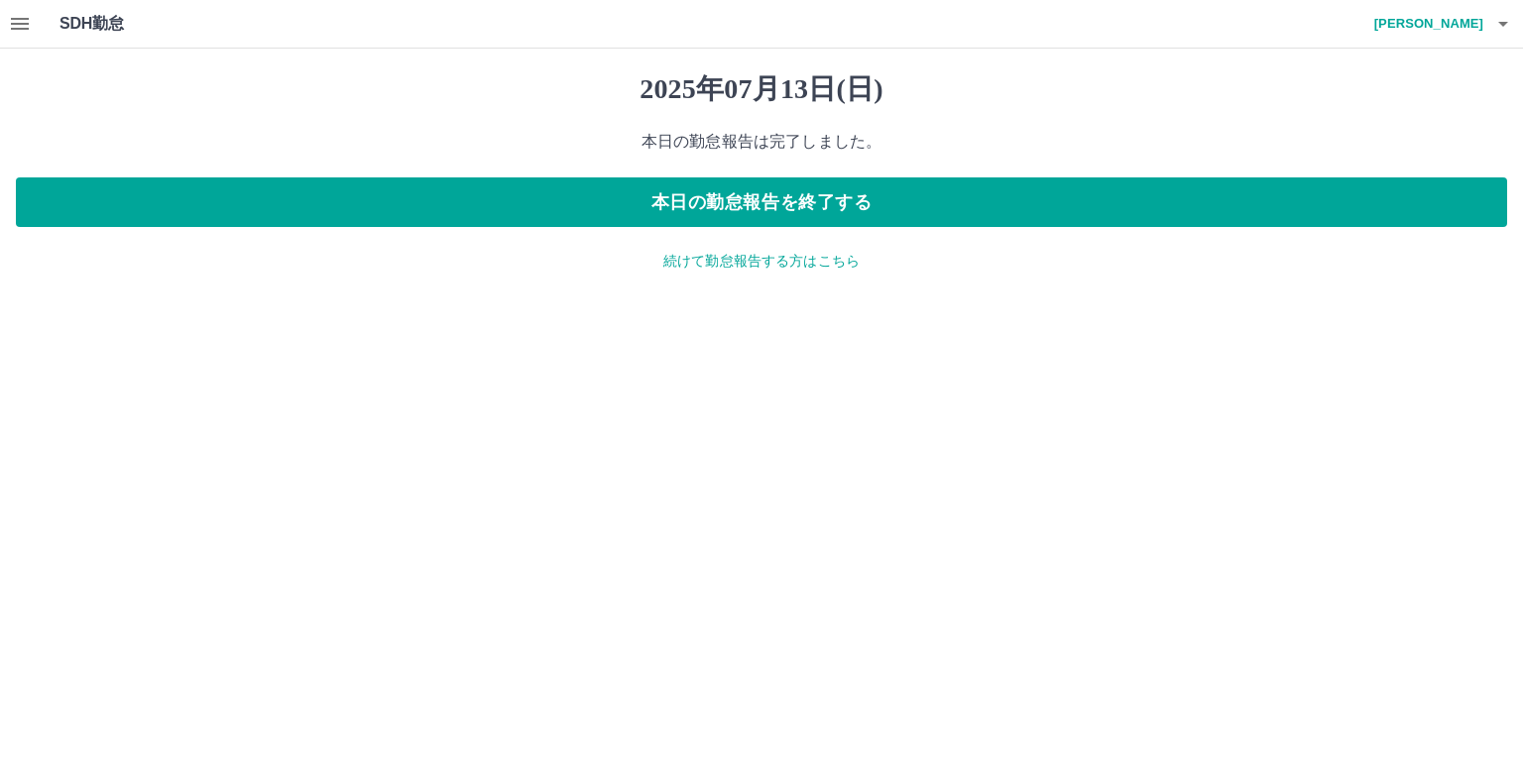 click 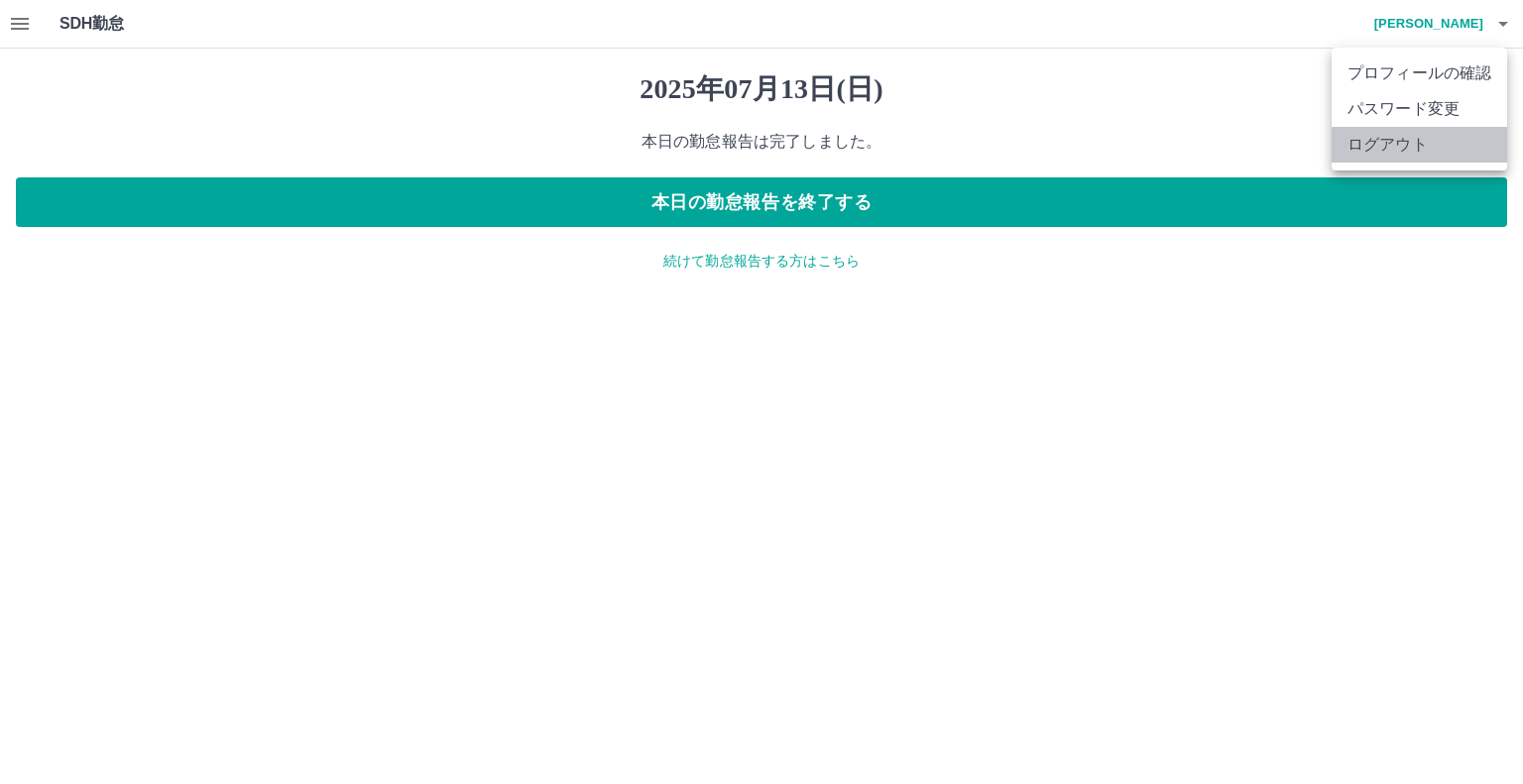 click on "ログアウト" at bounding box center [1419, 145] 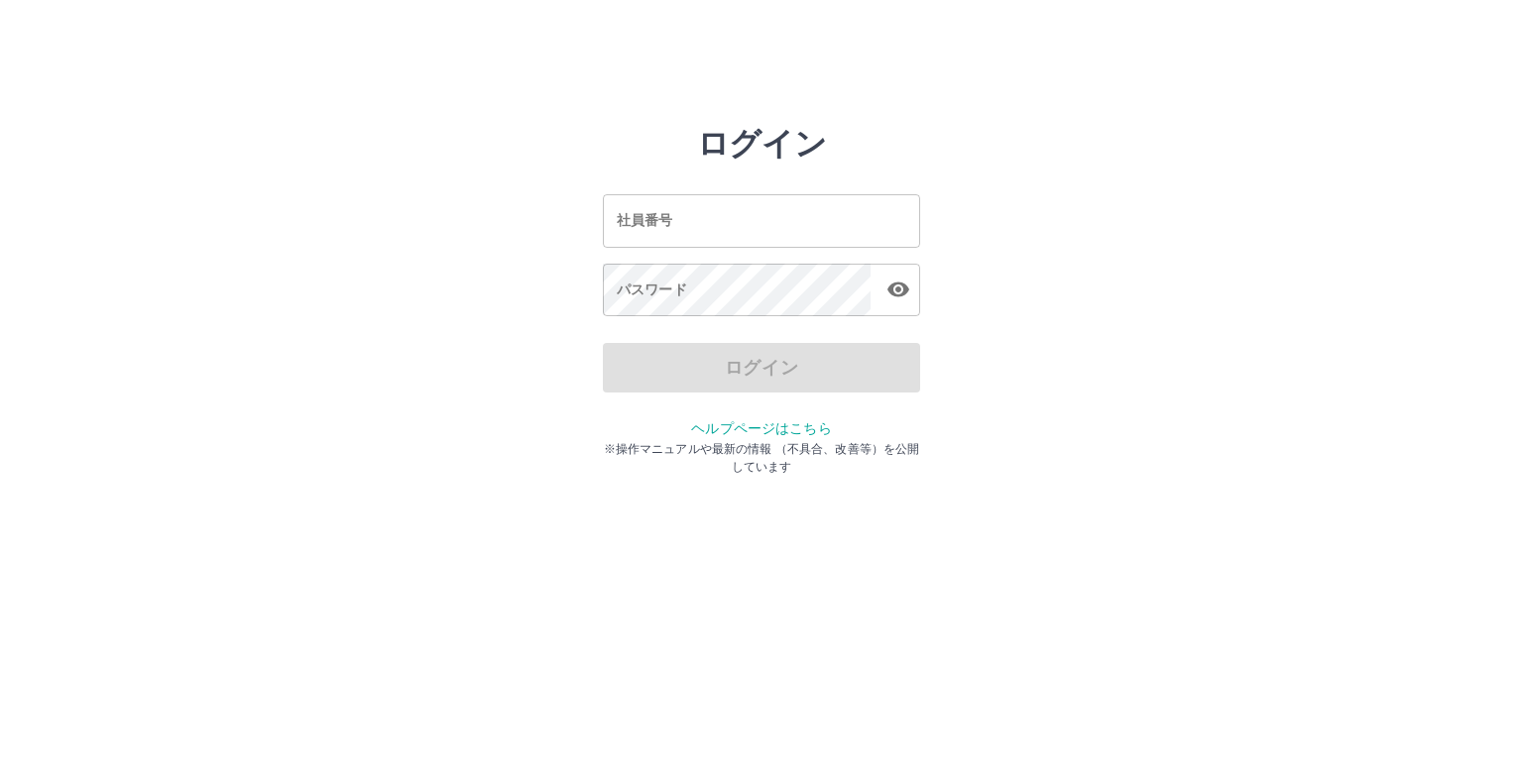 scroll, scrollTop: 0, scrollLeft: 0, axis: both 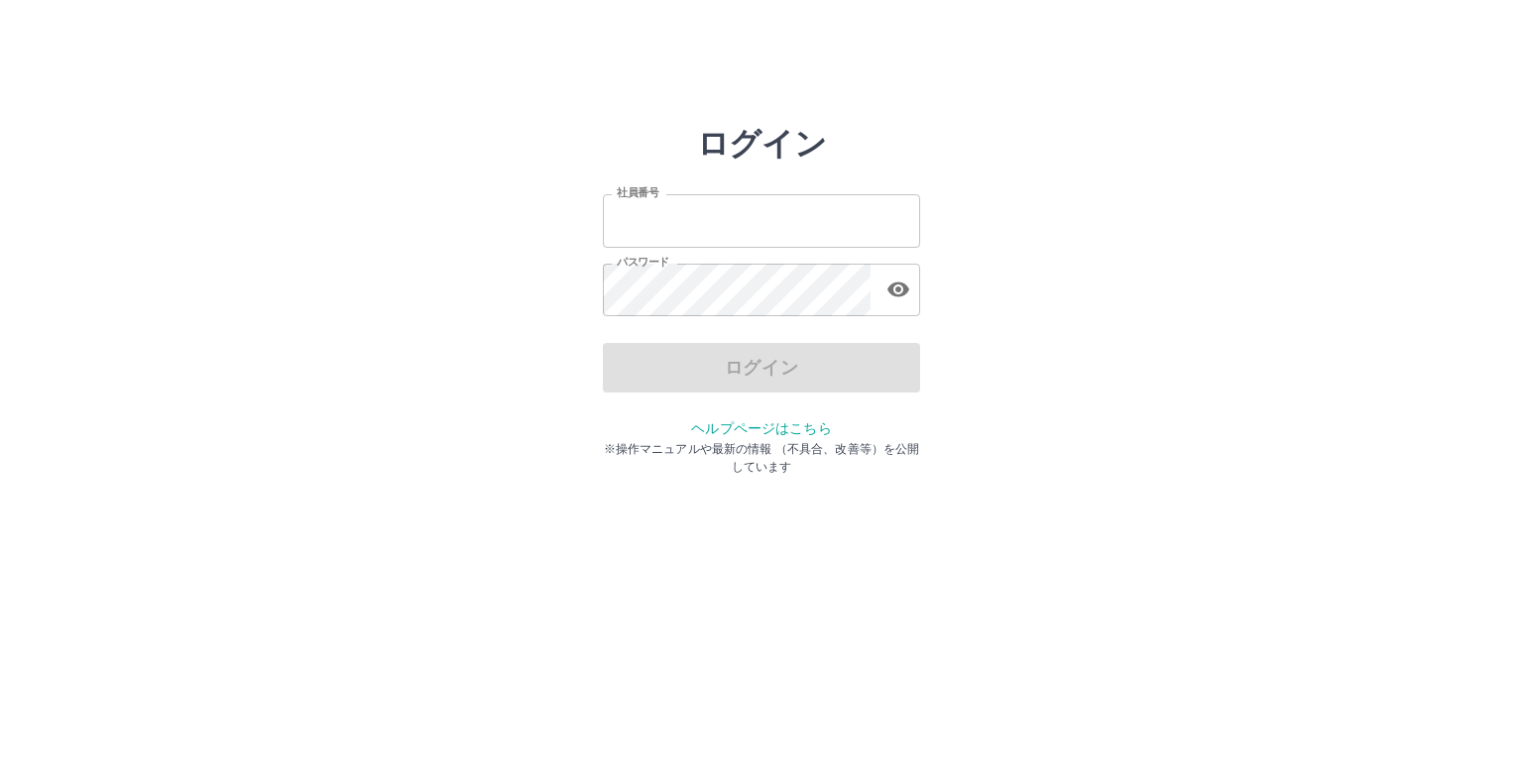 type on "*******" 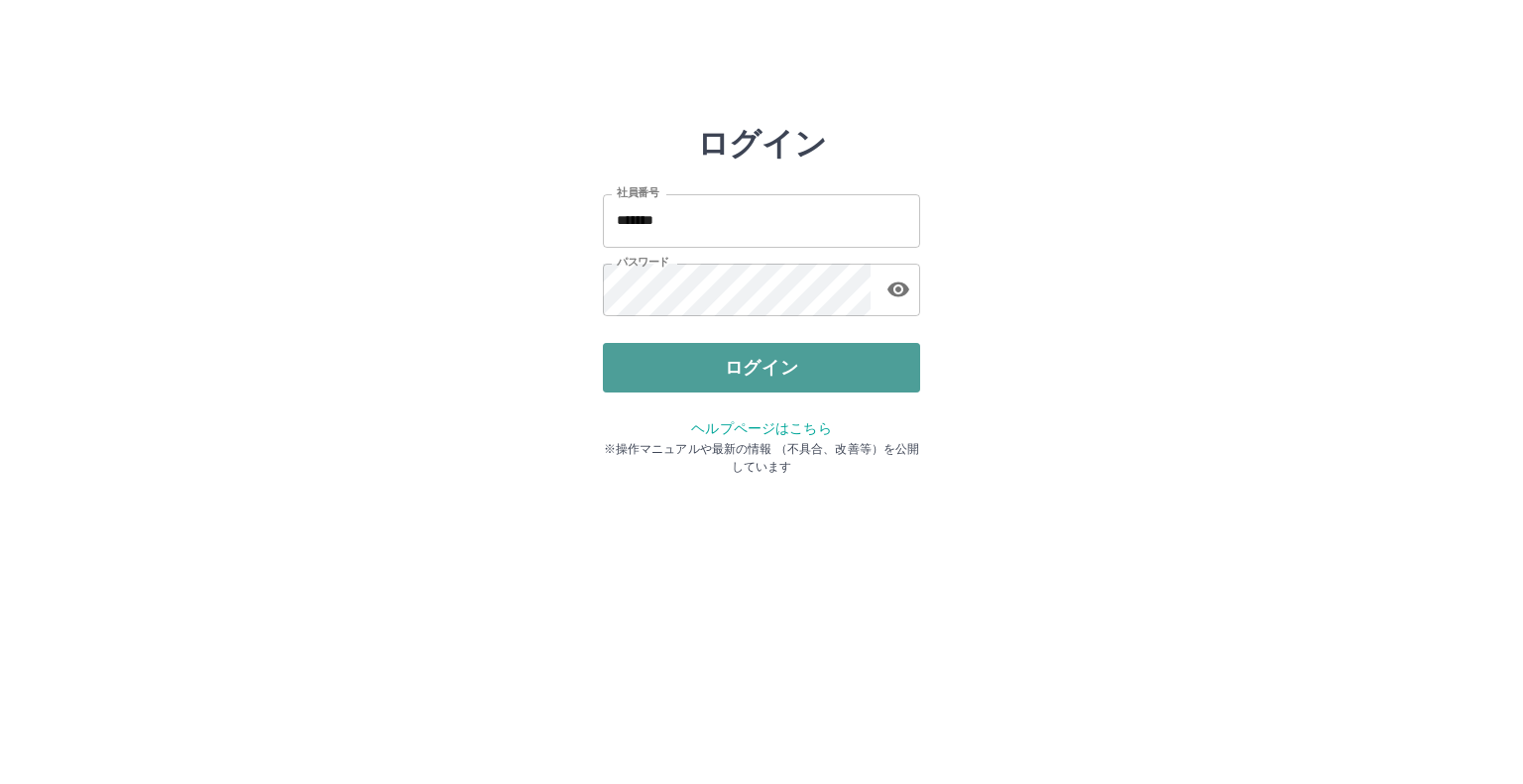 click on "ログイン" at bounding box center (762, 368) 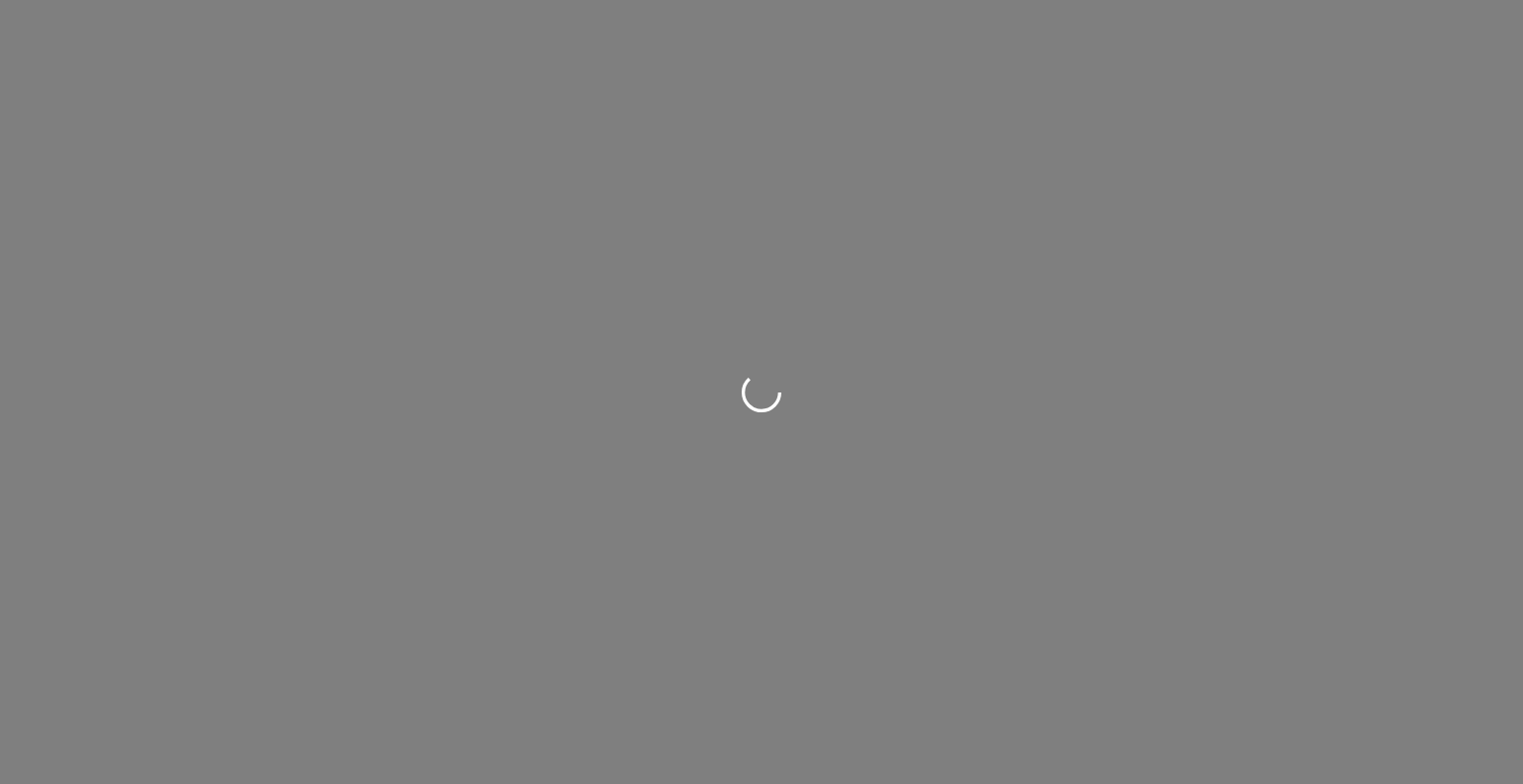 scroll, scrollTop: 0, scrollLeft: 0, axis: both 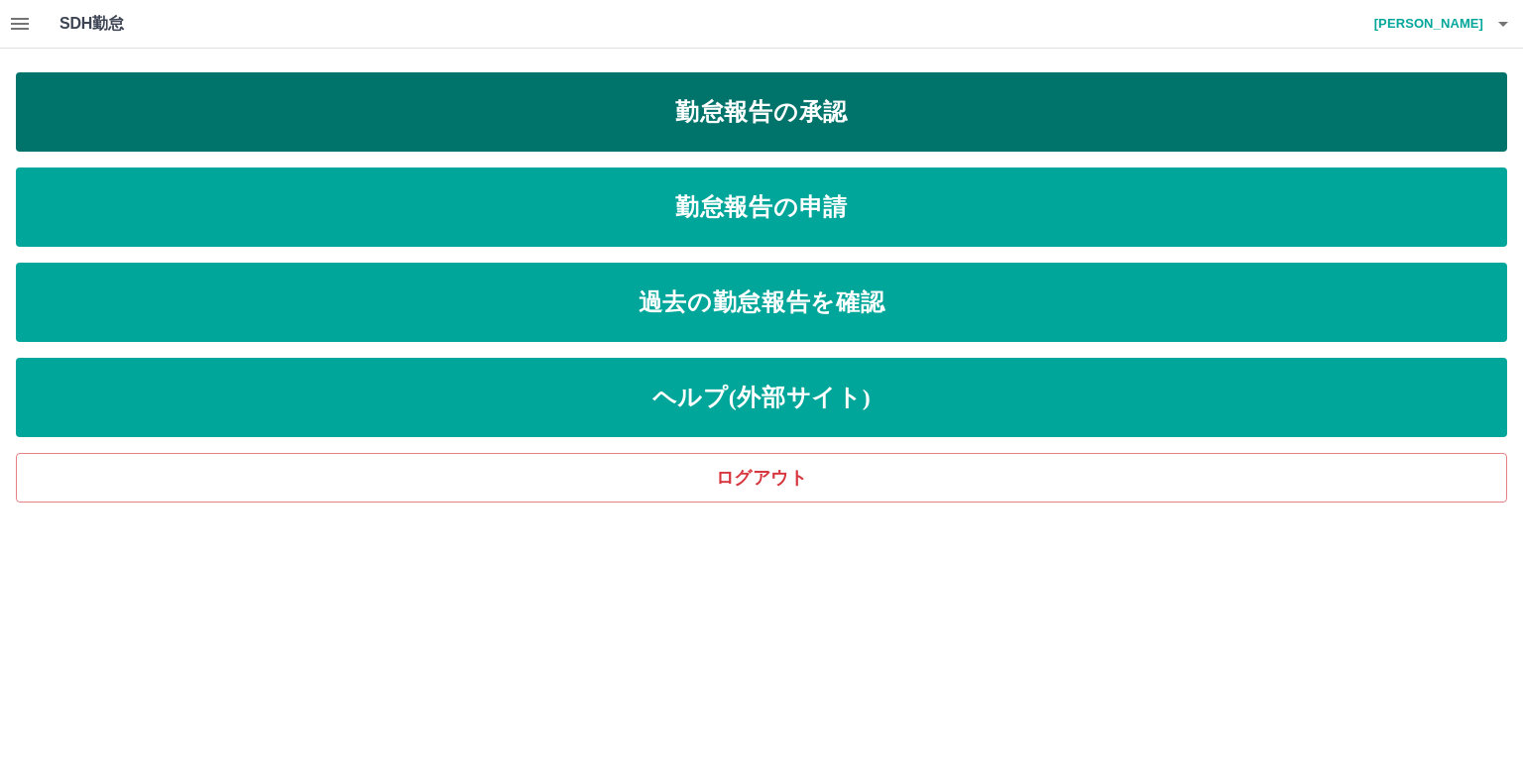 click on "勤怠報告の承認" at bounding box center [762, 112] 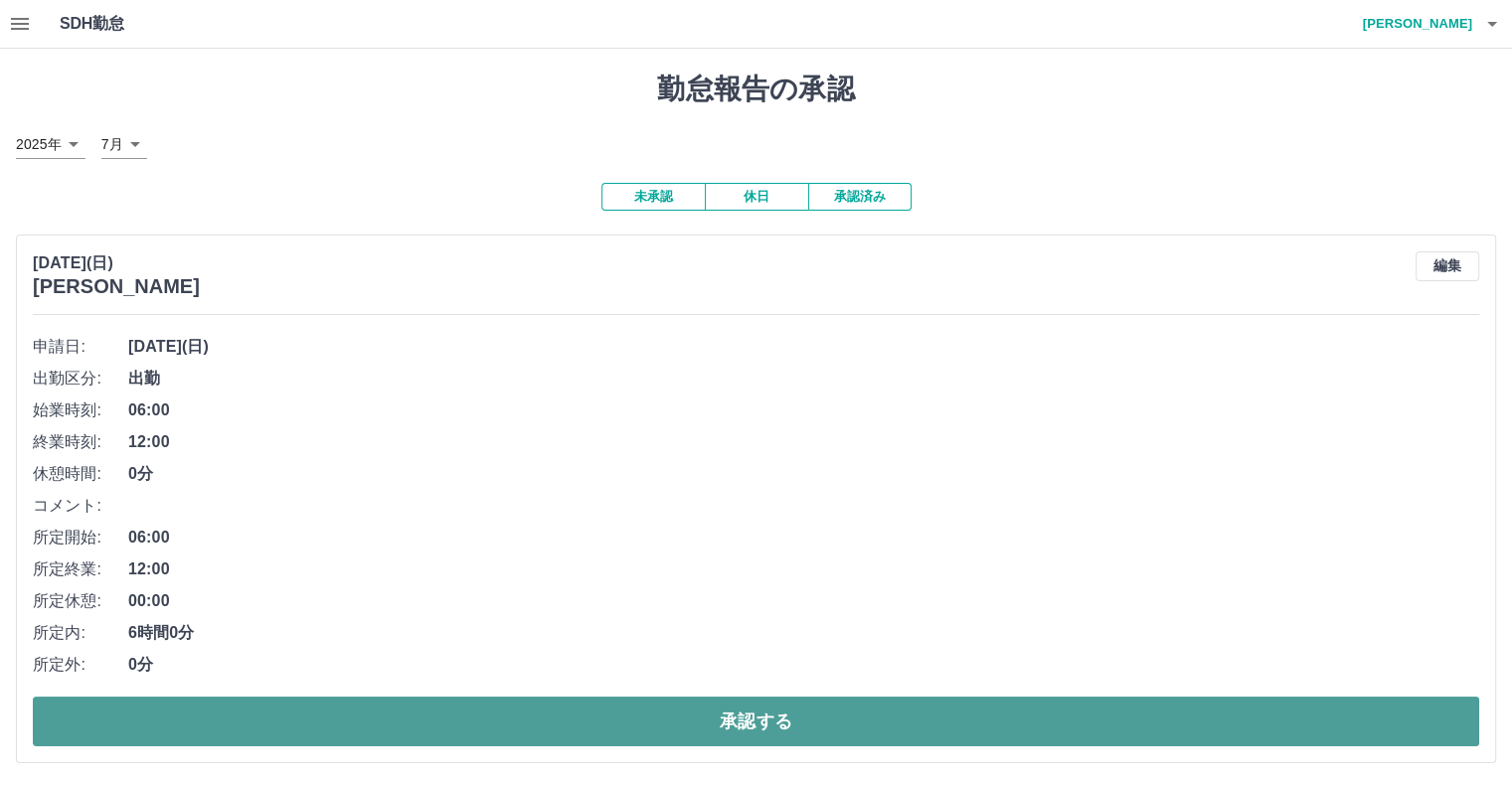 click on "承認する" at bounding box center (756, 721) 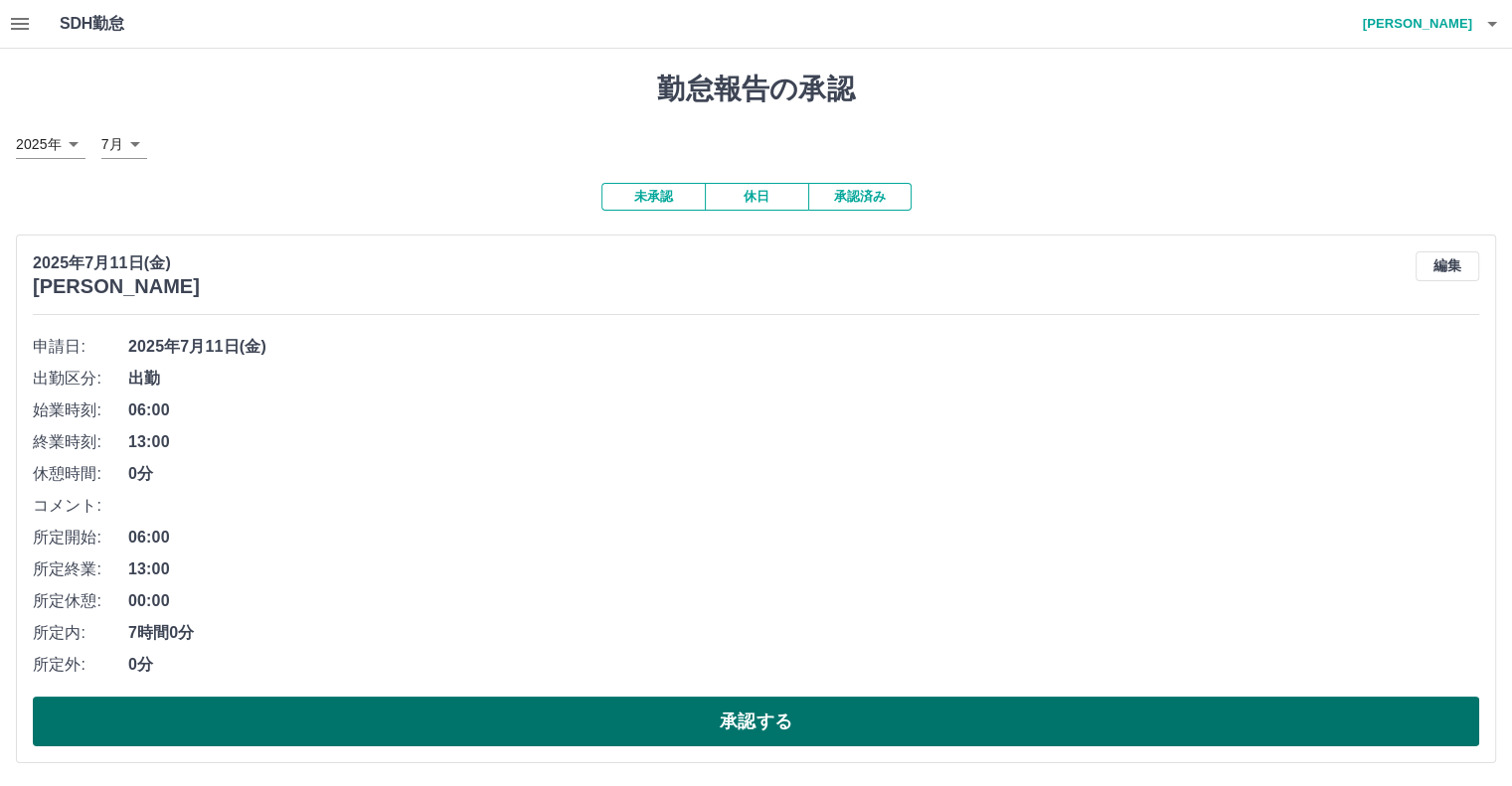 click on "承認する" at bounding box center (756, 721) 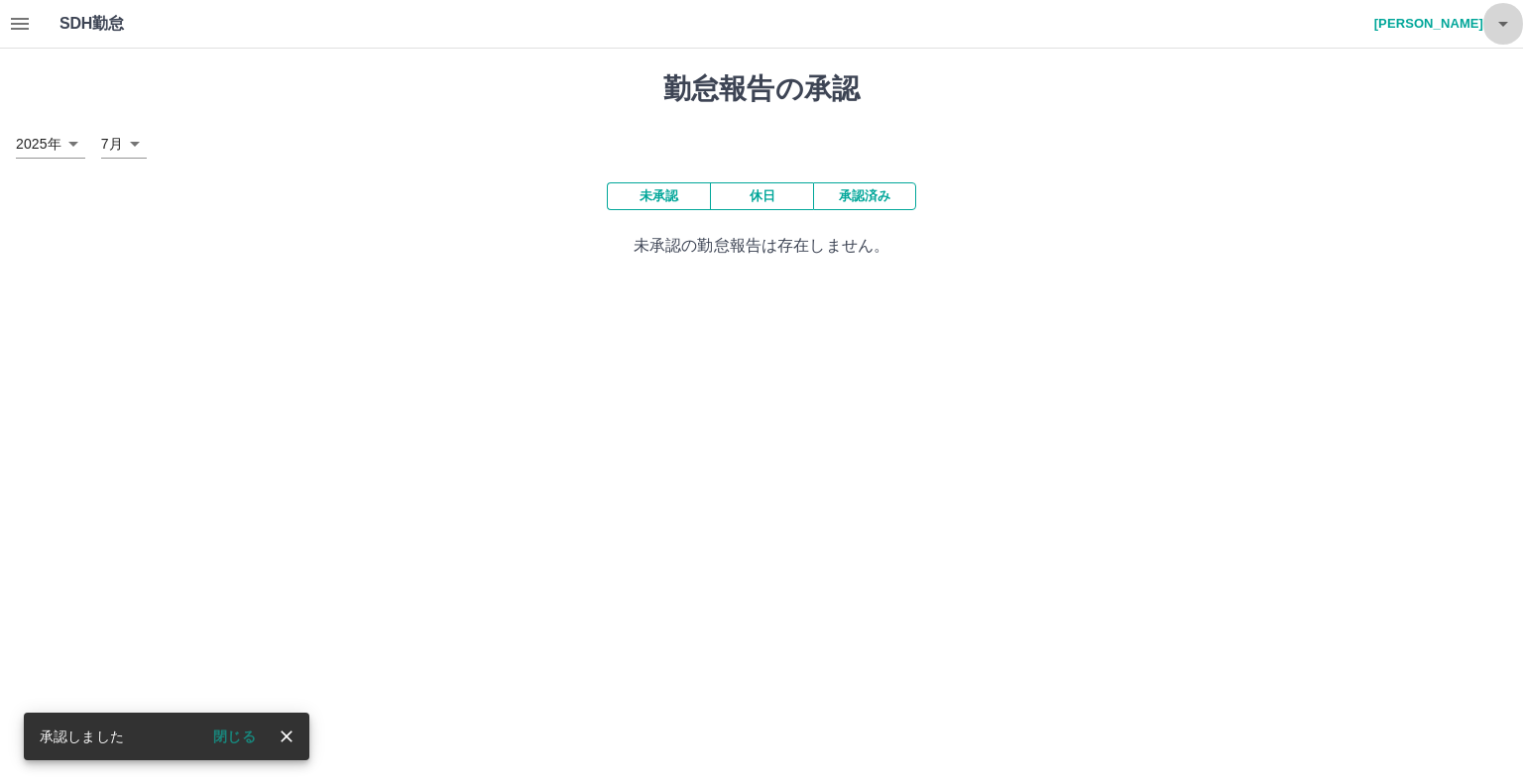 click 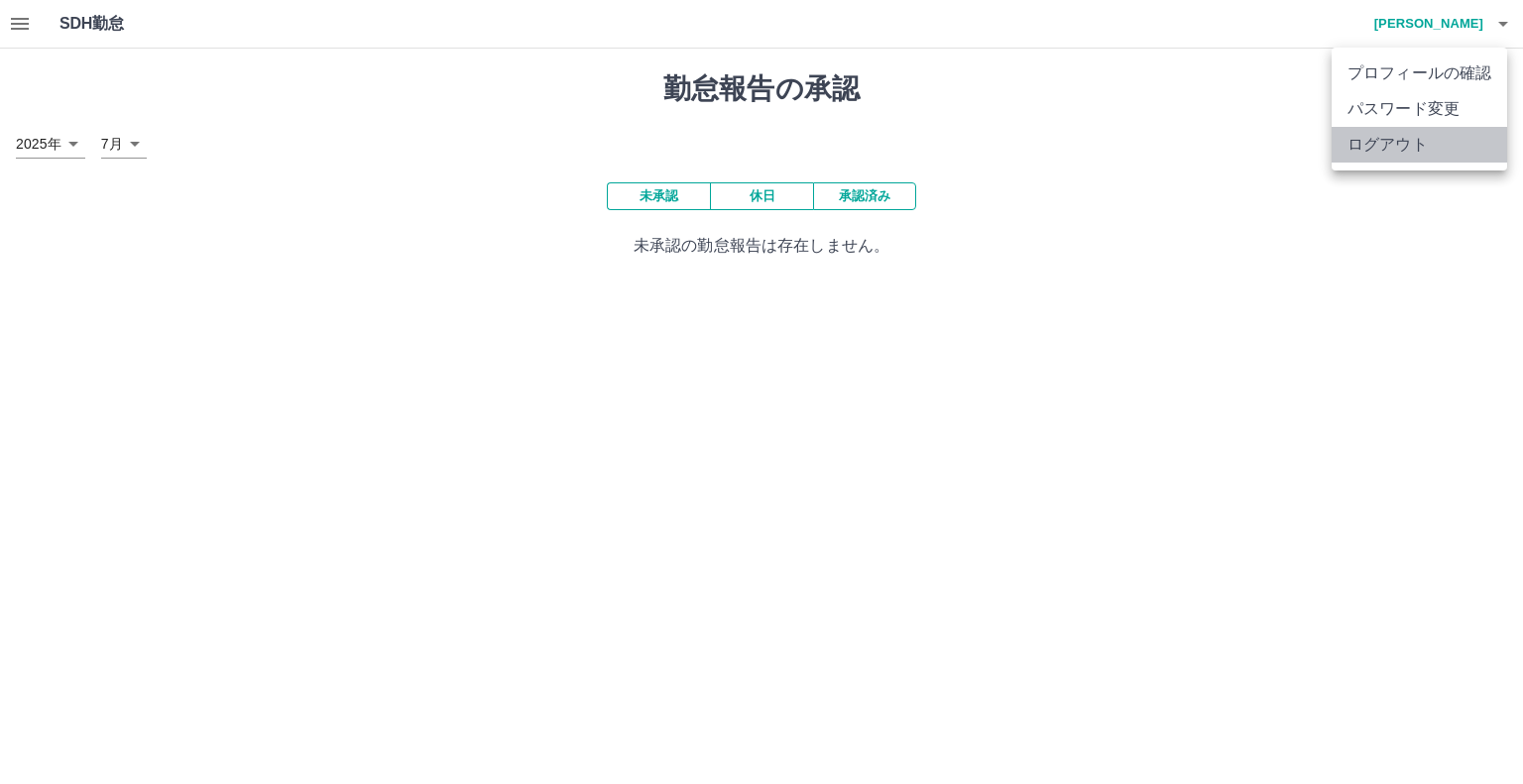 click on "ログアウト" at bounding box center [1419, 145] 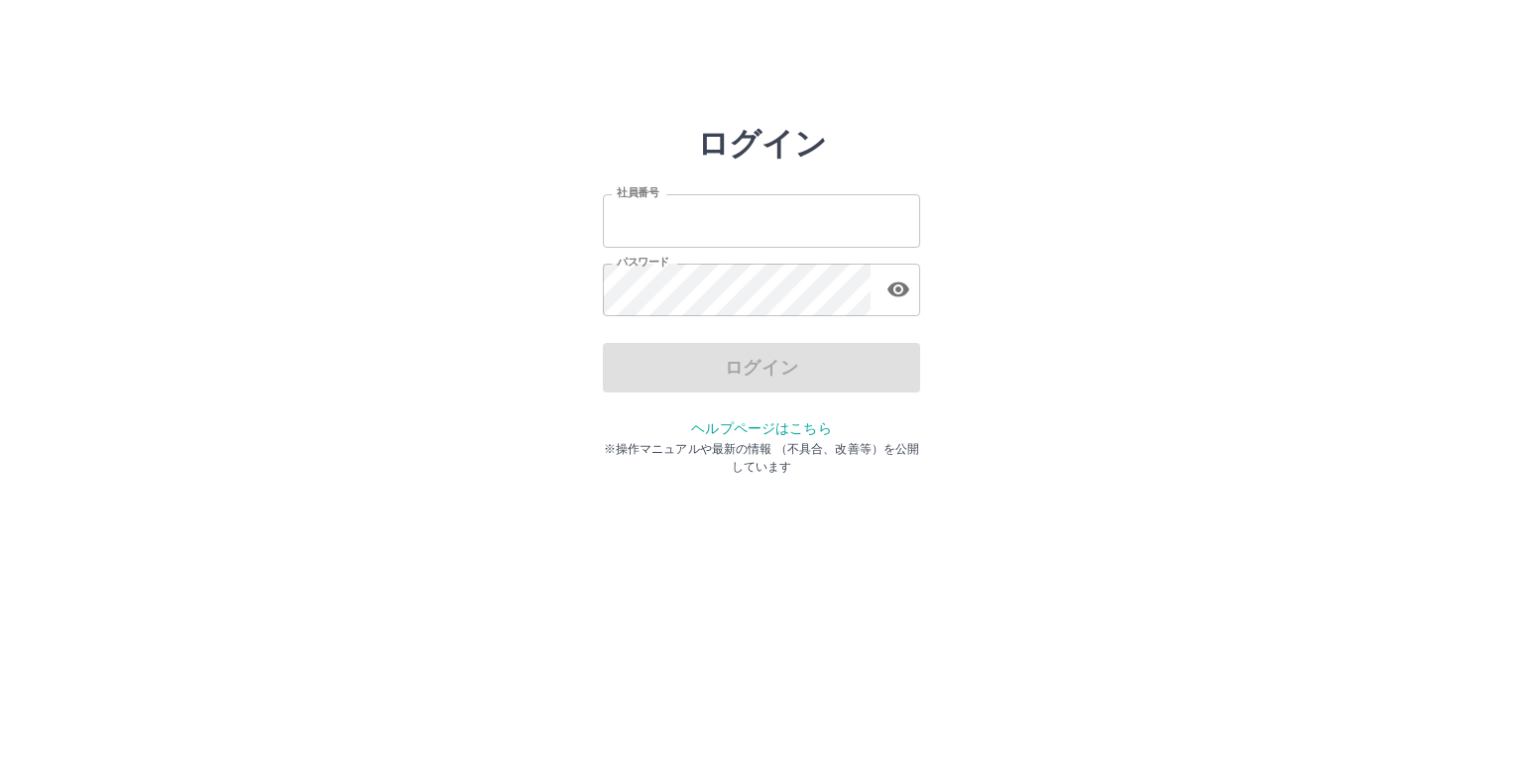 scroll, scrollTop: 0, scrollLeft: 0, axis: both 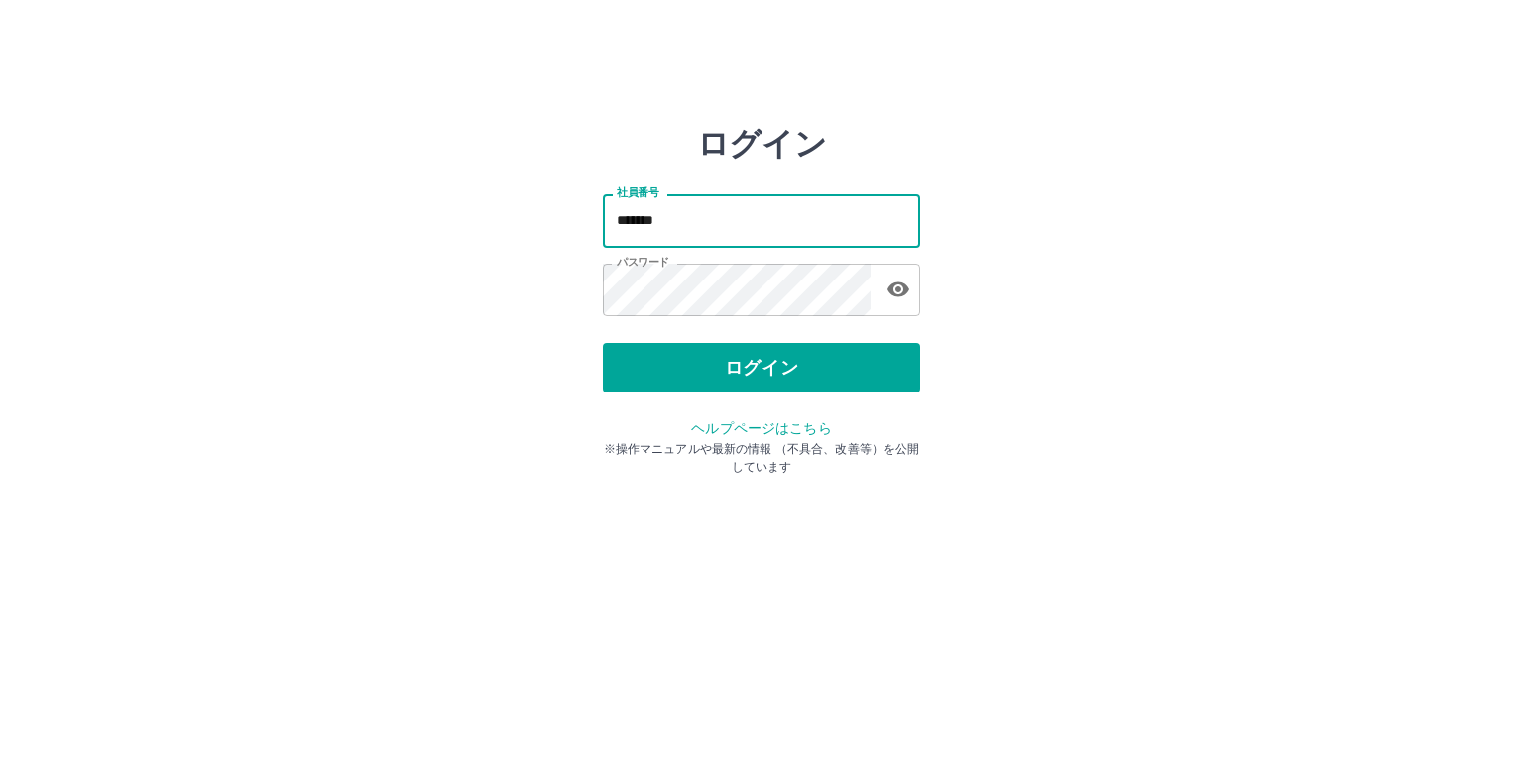 click on "*******" at bounding box center (762, 220) 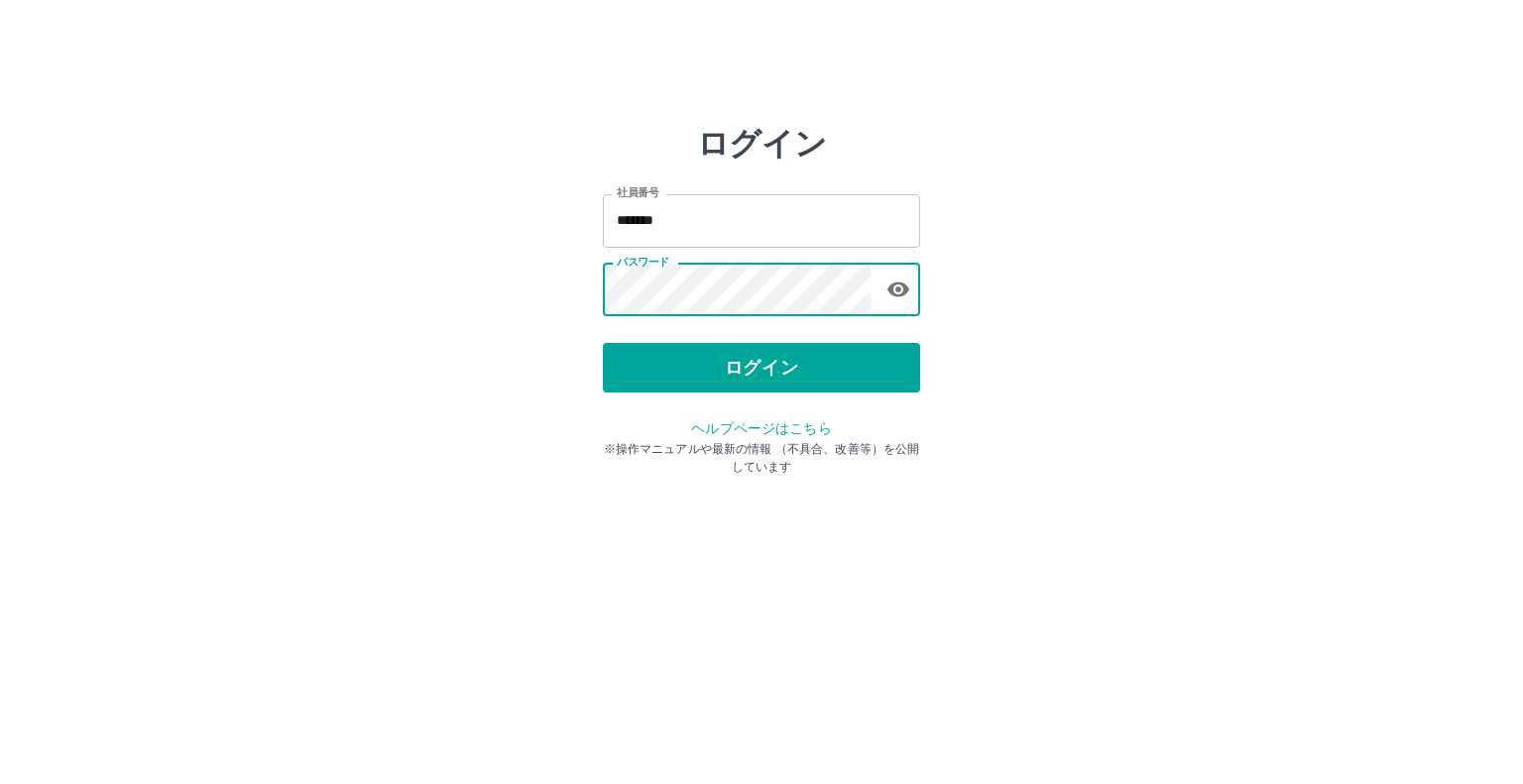 type on "*******" 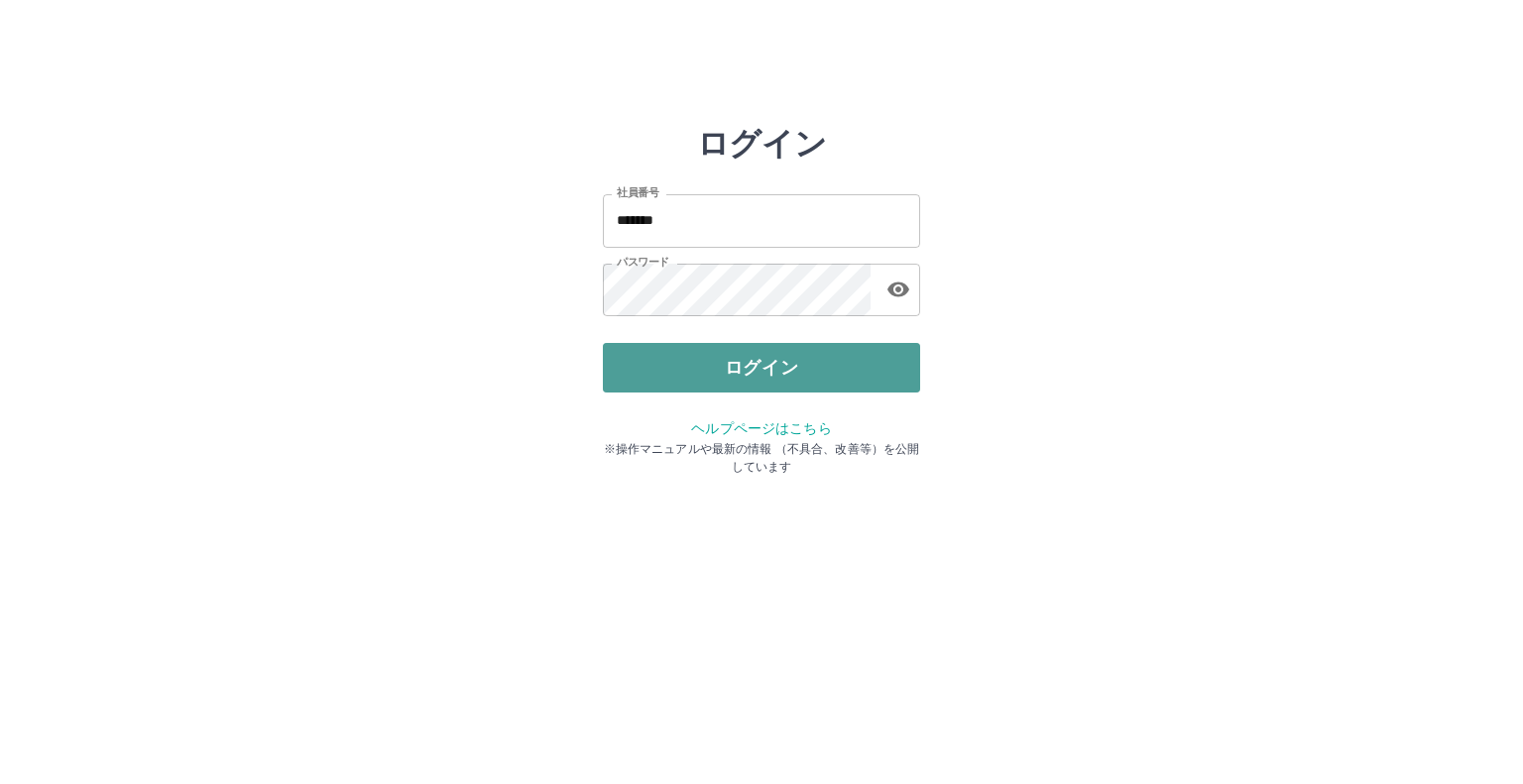 click on "ログイン" at bounding box center [762, 368] 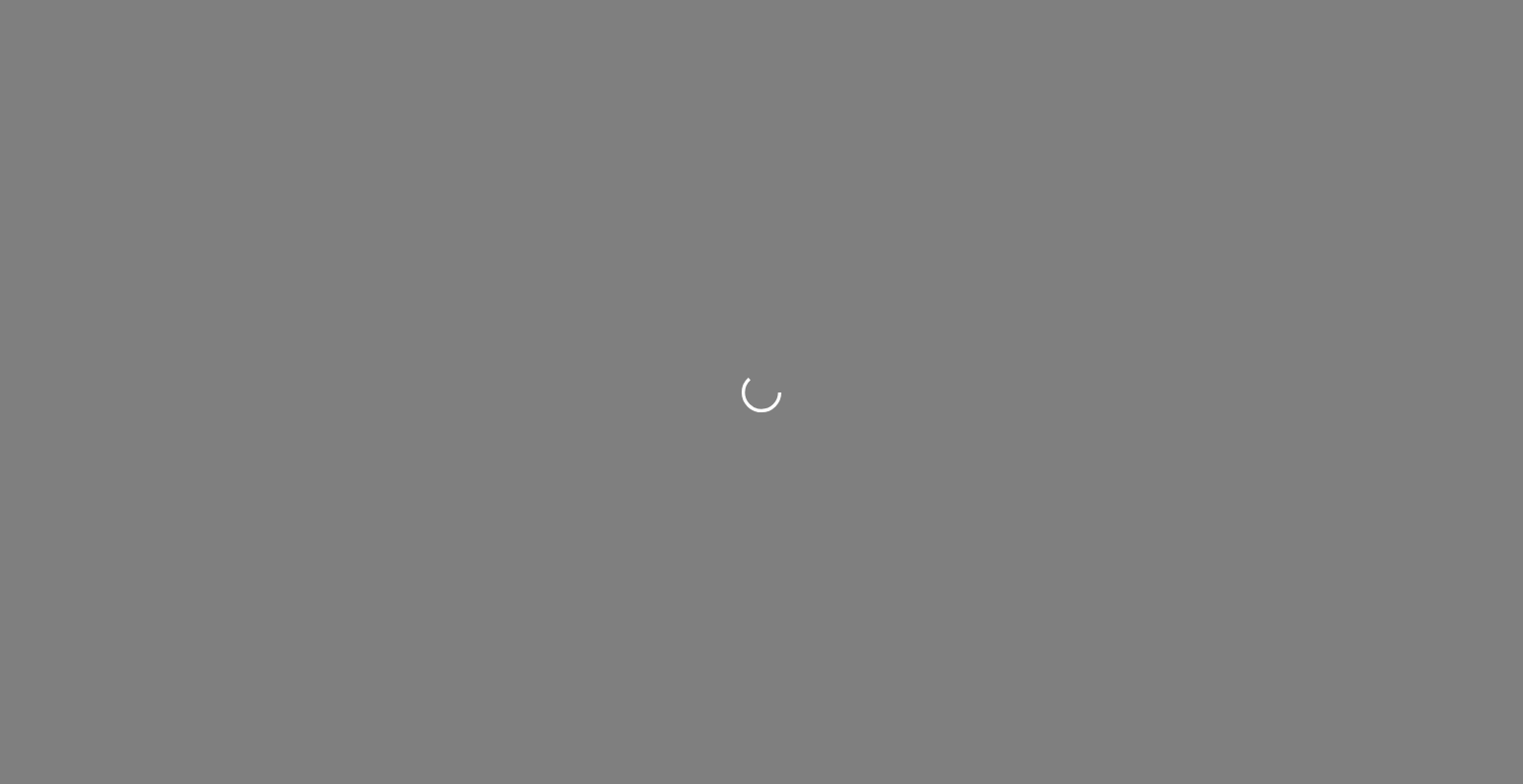 scroll, scrollTop: 0, scrollLeft: 0, axis: both 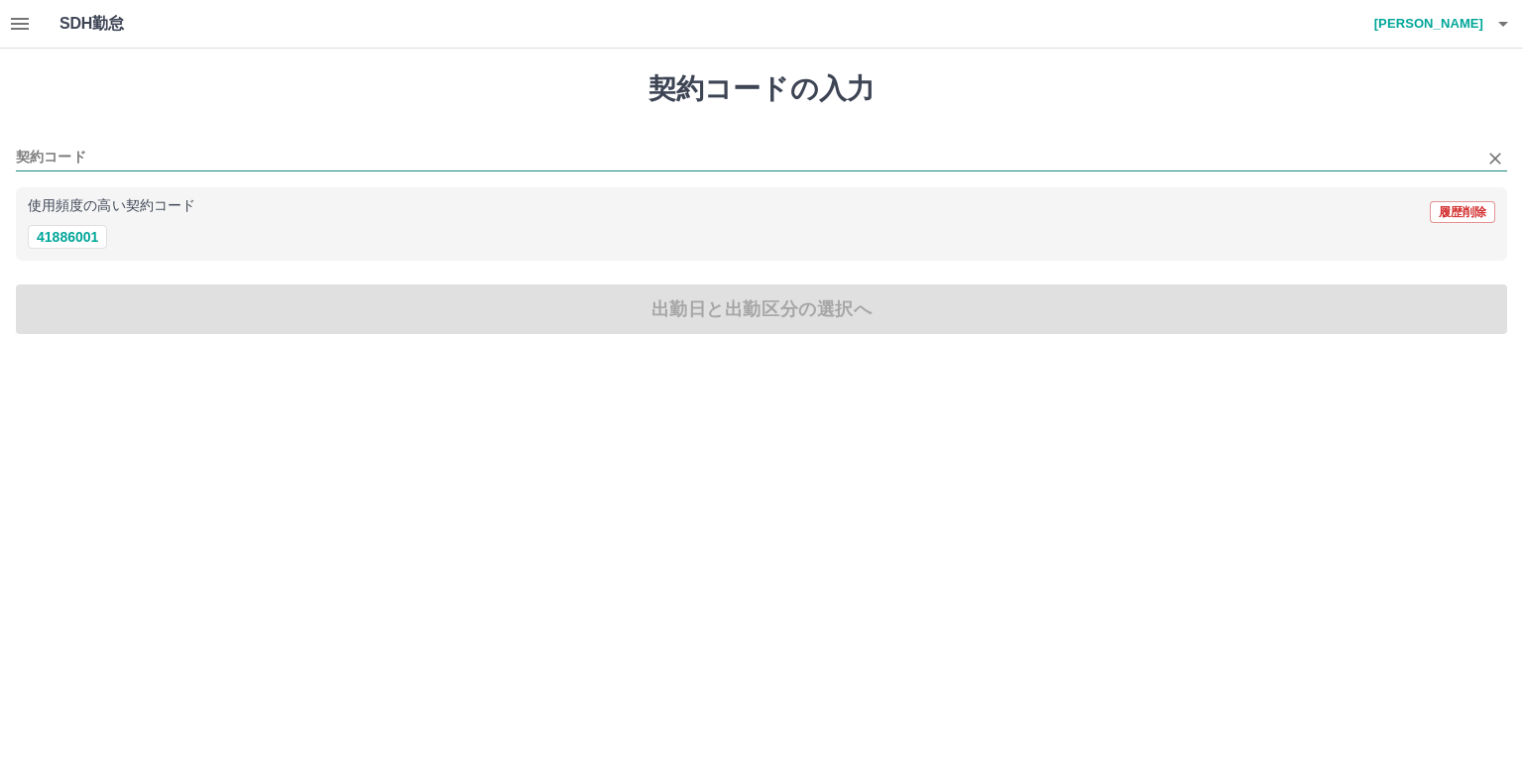 click on "契約コード" at bounding box center [747, 158] 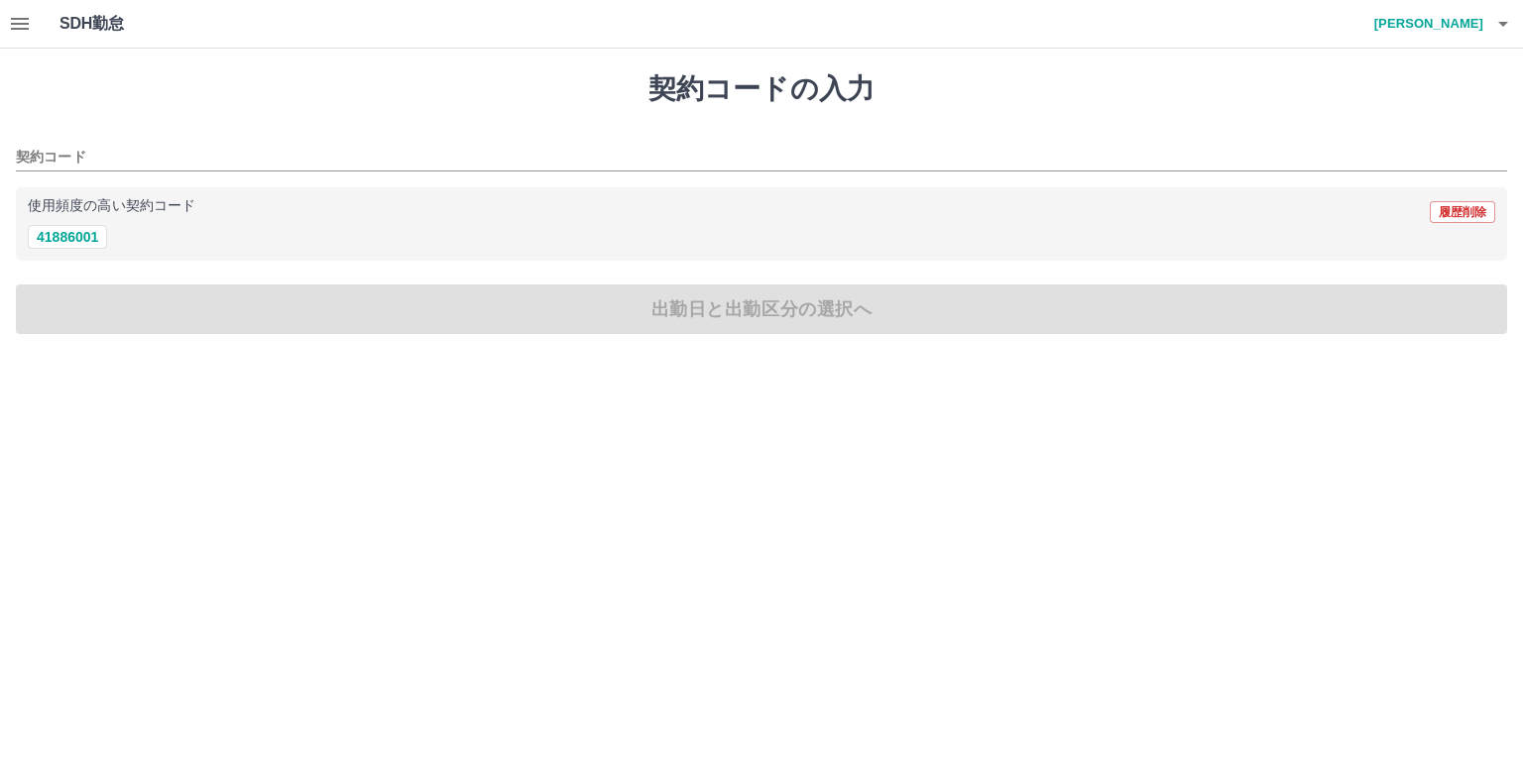 click on "41886001" at bounding box center (762, 237) 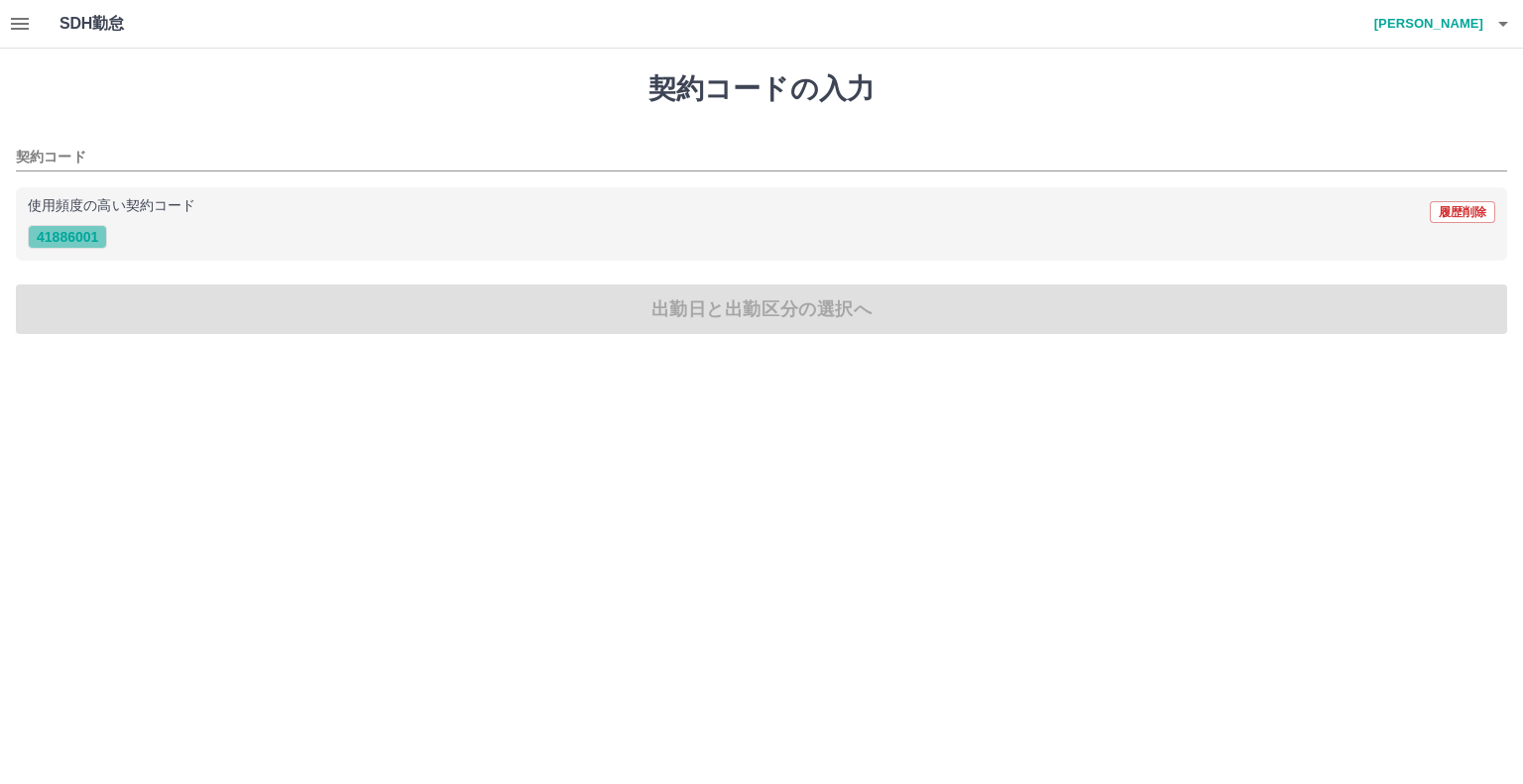 click on "41886001" at bounding box center [67, 237] 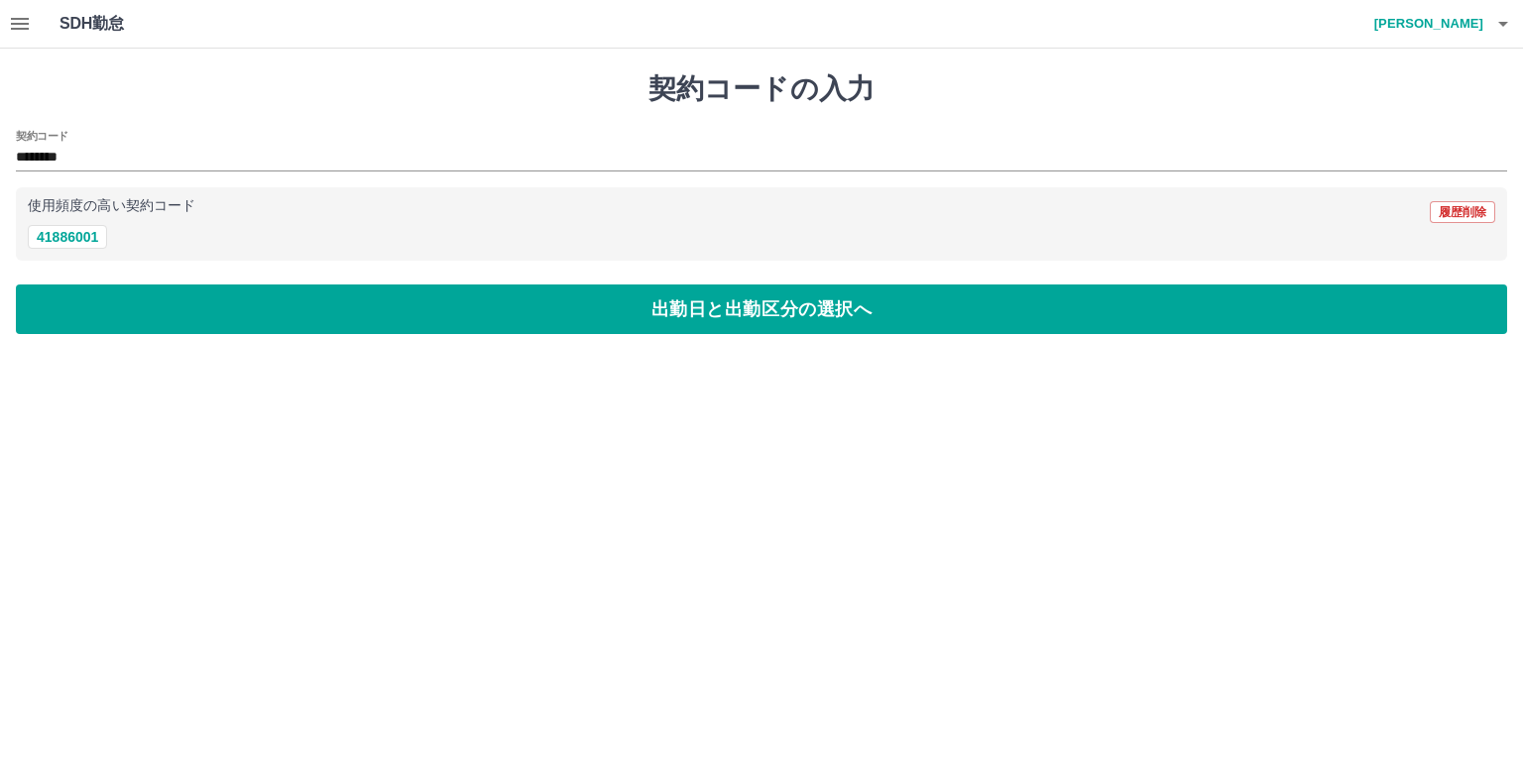 drag, startPoint x: 92, startPoint y: 235, endPoint x: 486, endPoint y: 387, distance: 422.3032 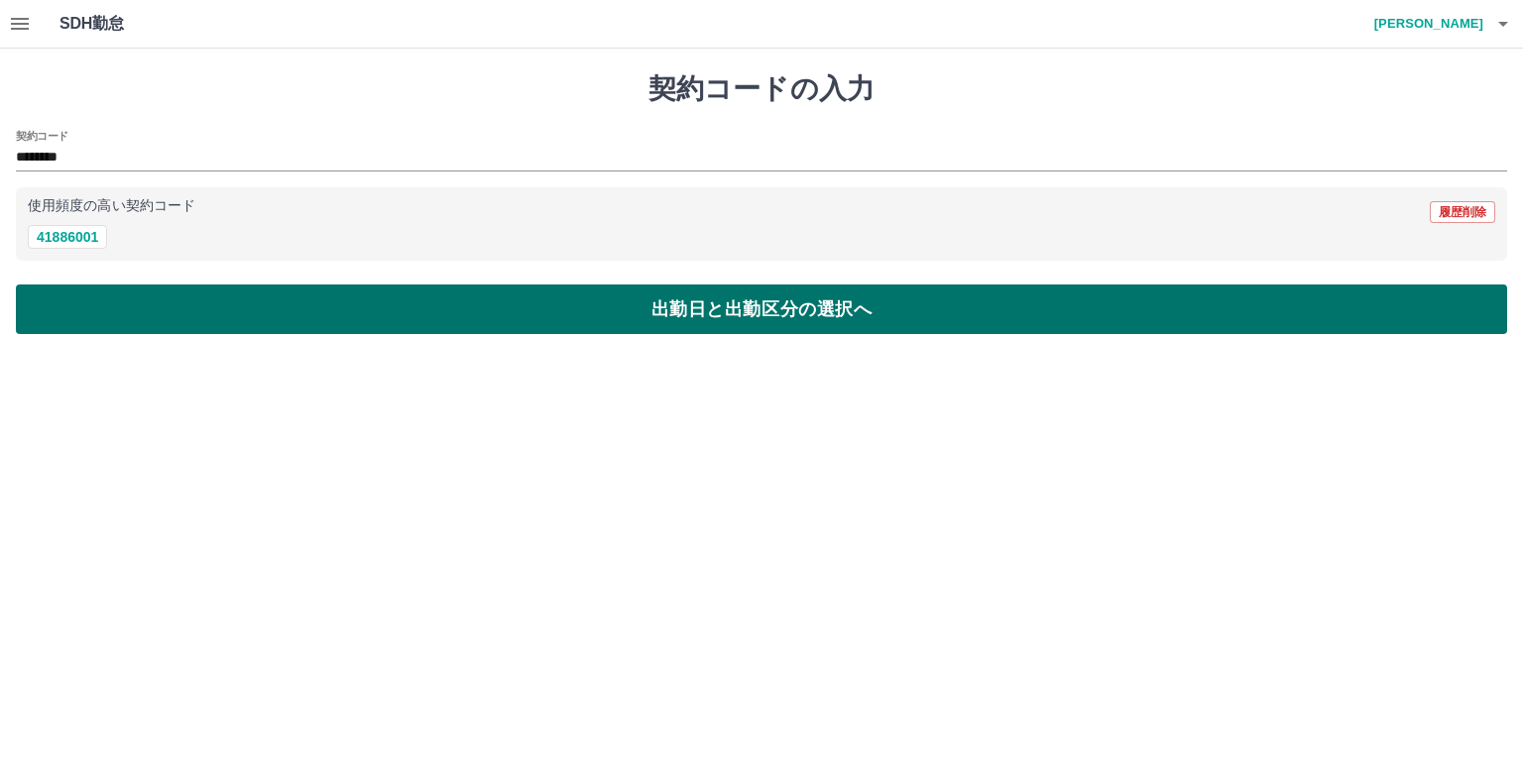 click on "出勤日と出勤区分の選択へ" at bounding box center (762, 309) 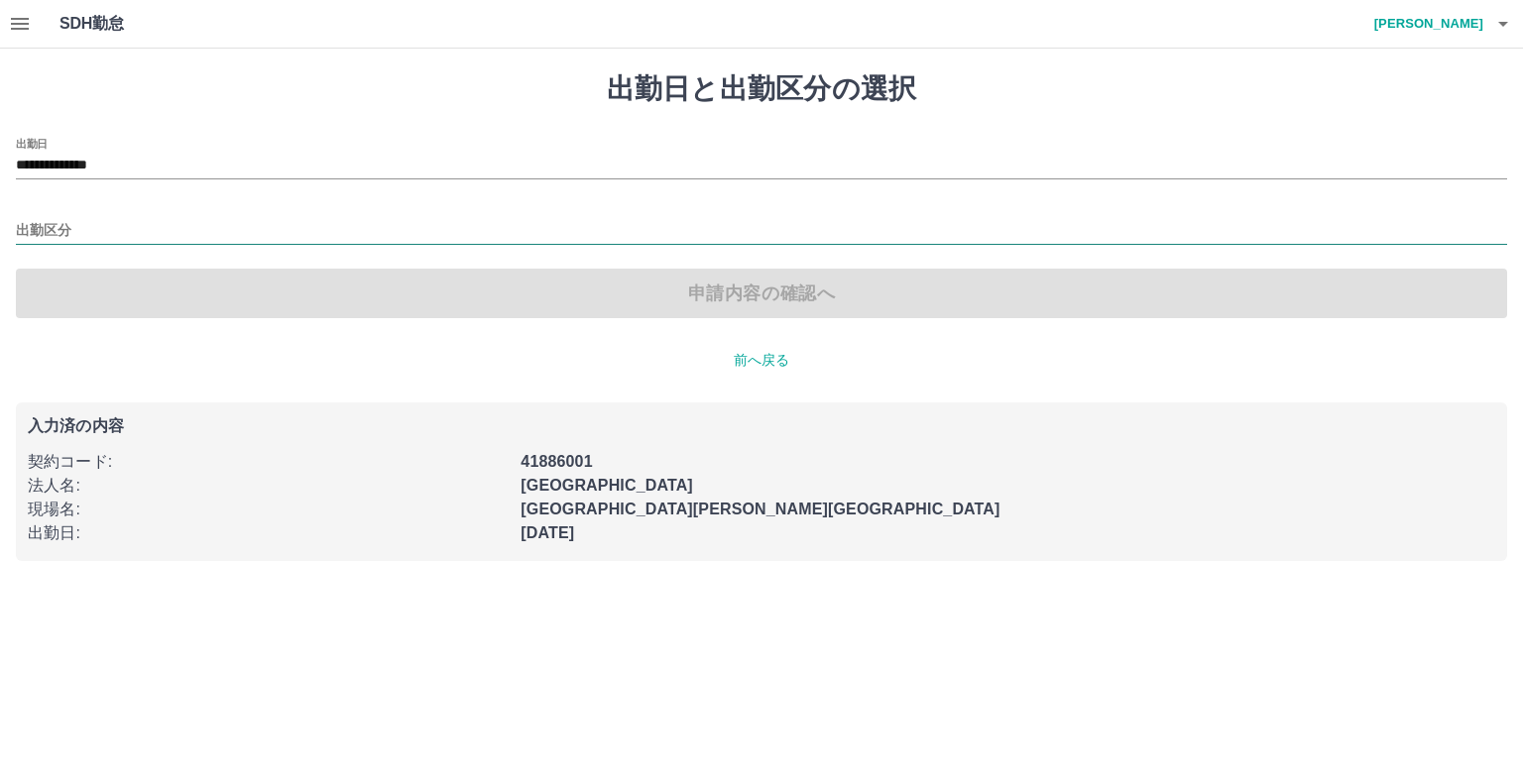 click on "出勤区分" at bounding box center (762, 231) 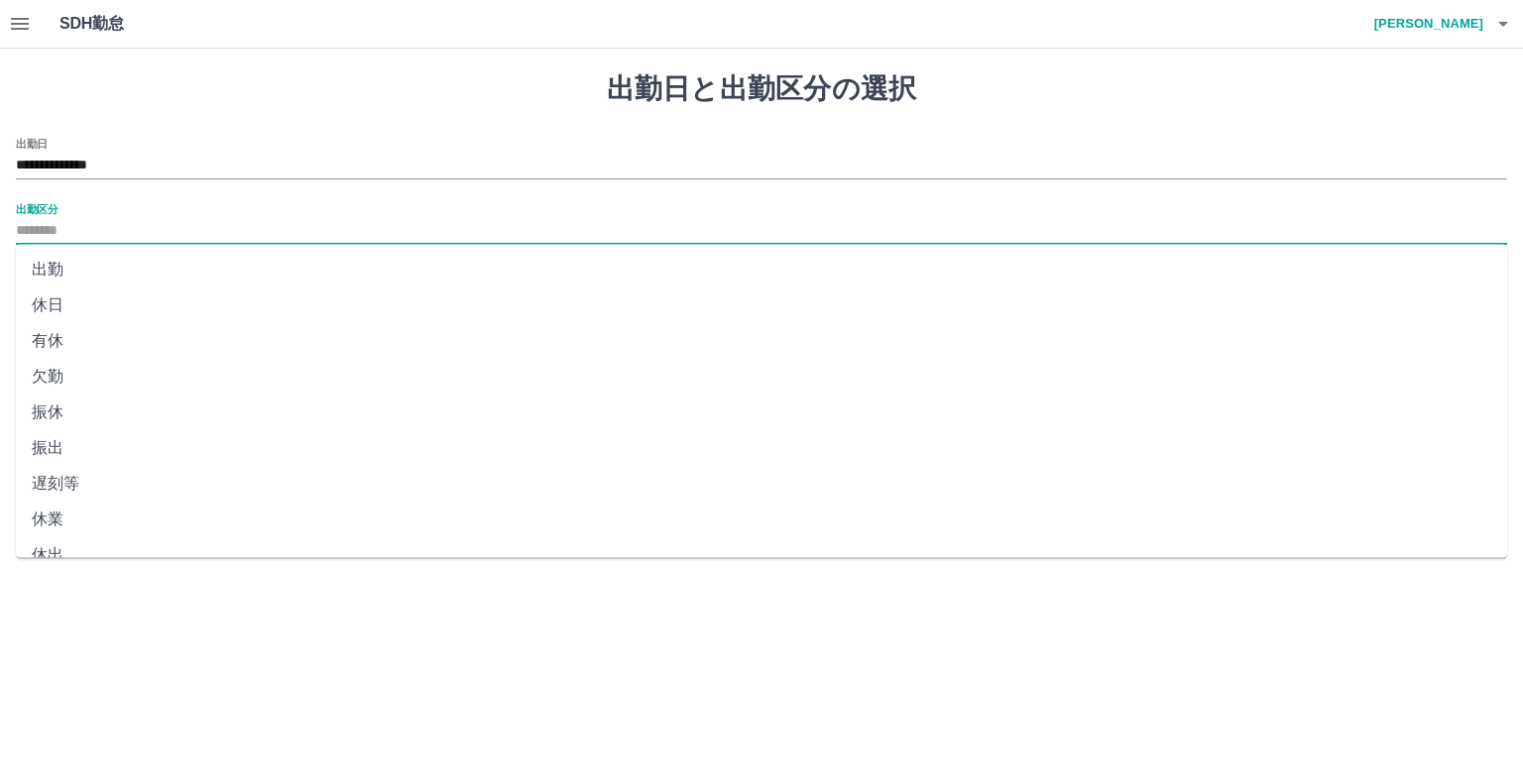 click on "出勤" at bounding box center (762, 270) 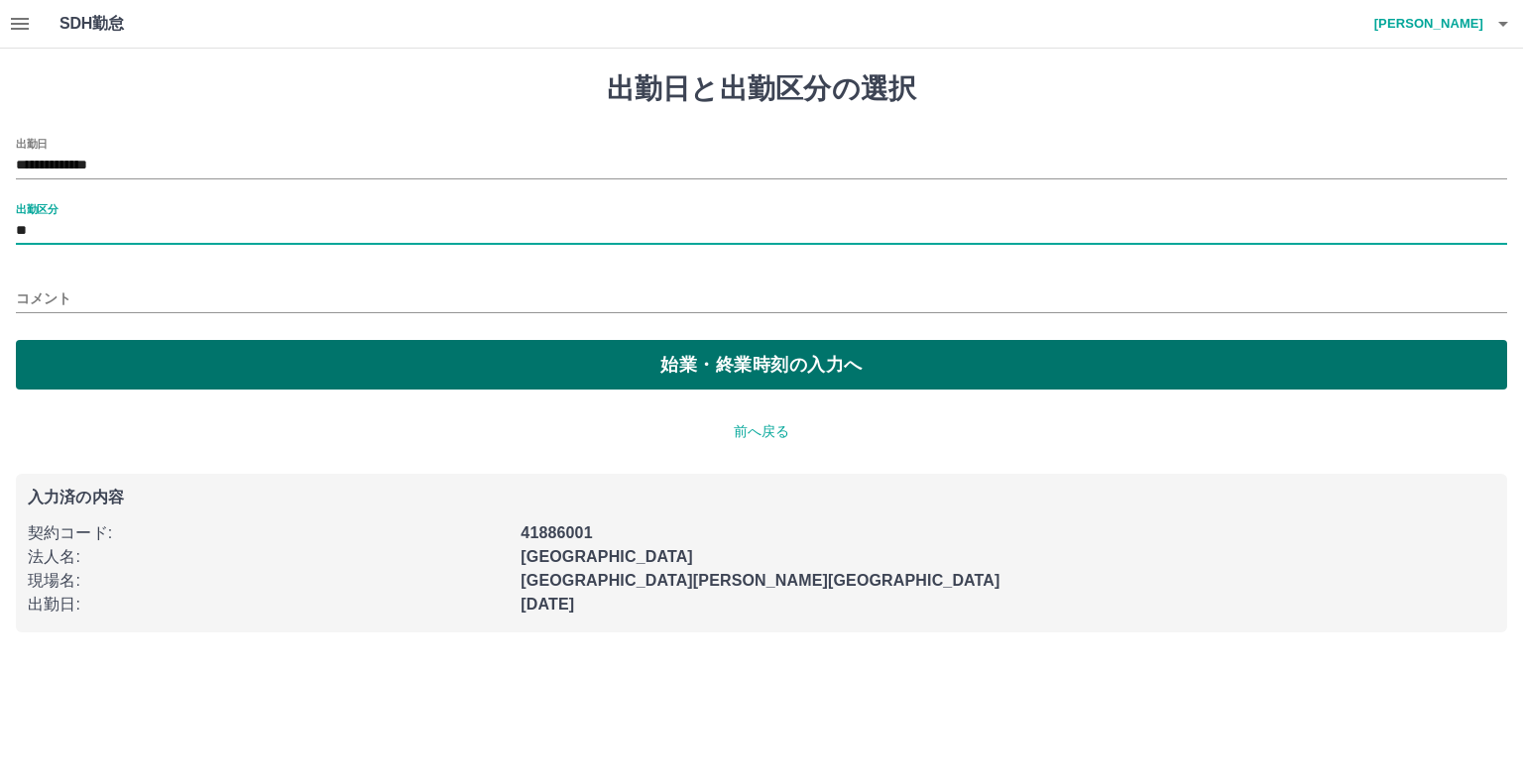 click on "始業・終業時刻の入力へ" at bounding box center (762, 365) 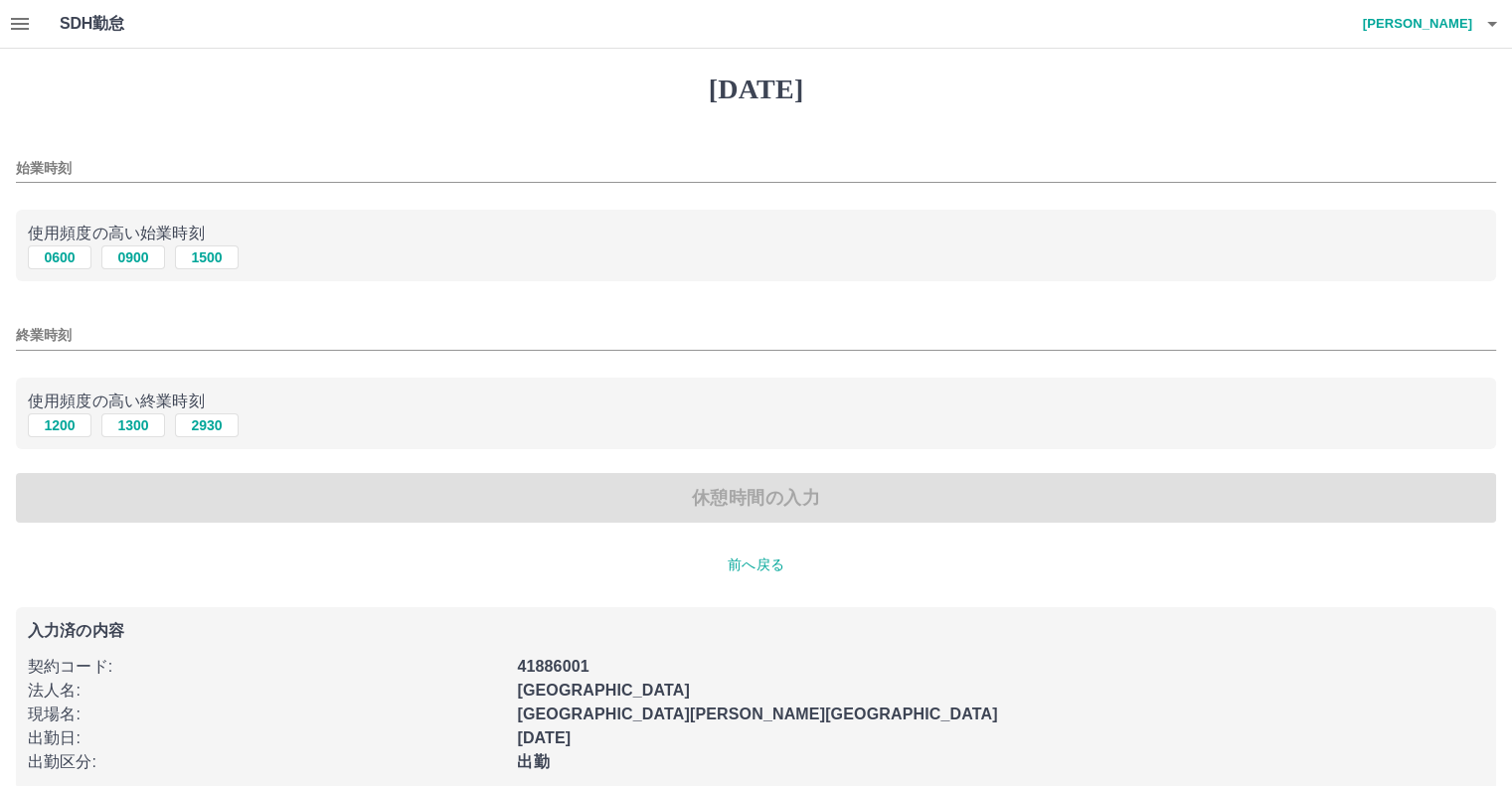 click on "始業時刻" at bounding box center (756, 168) 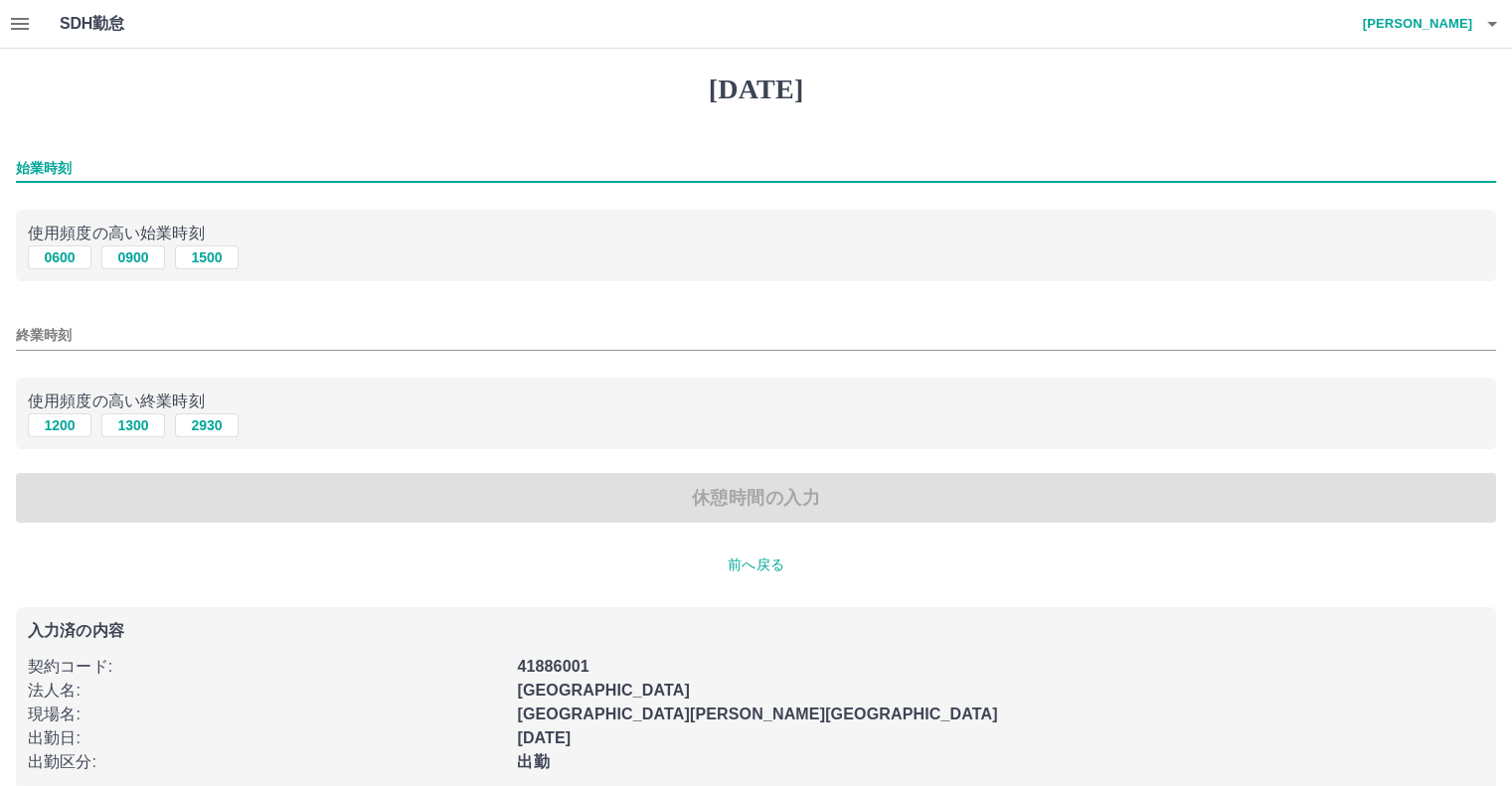 type on "****" 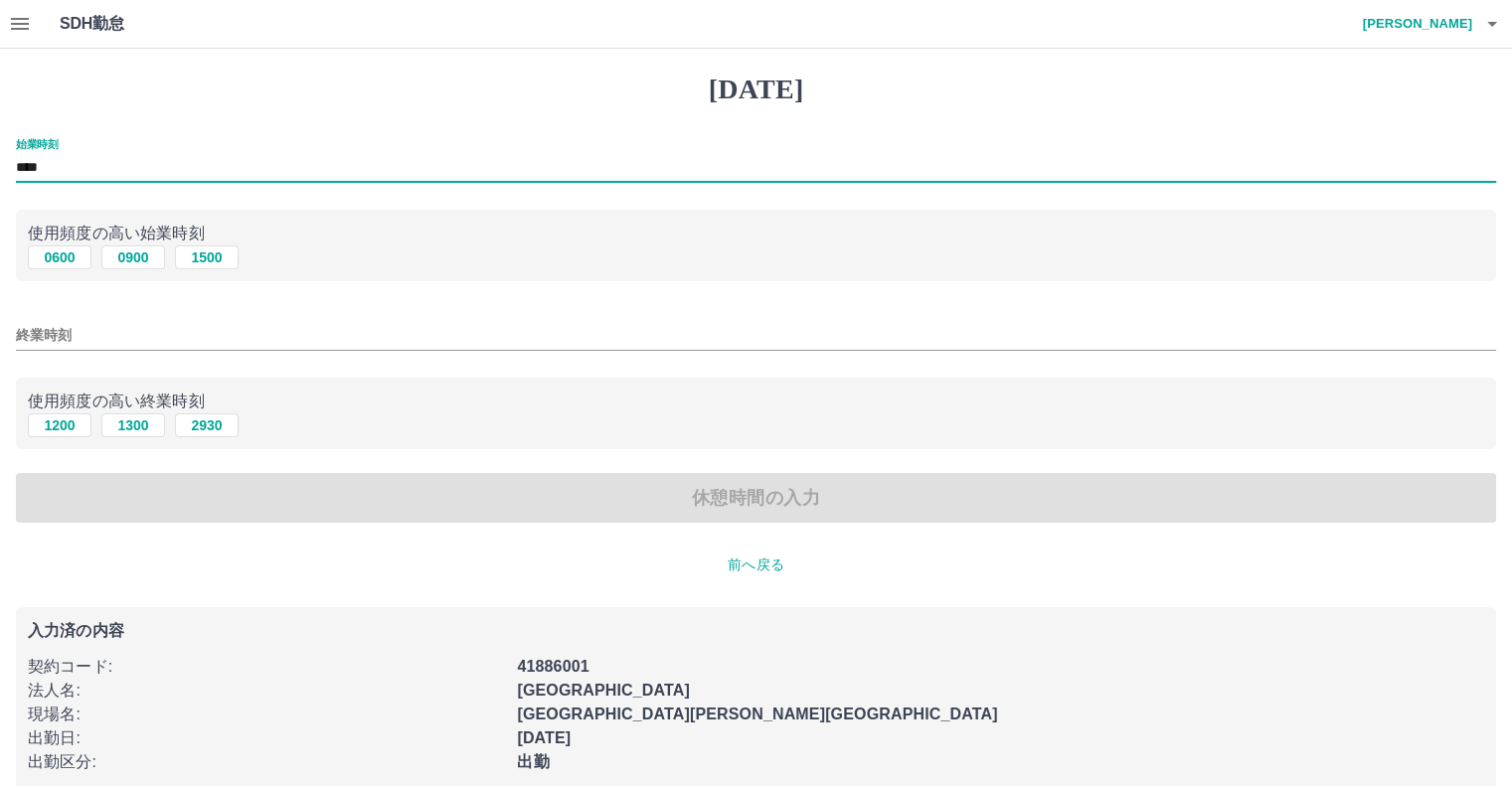 click on "終業時刻" at bounding box center (756, 335) 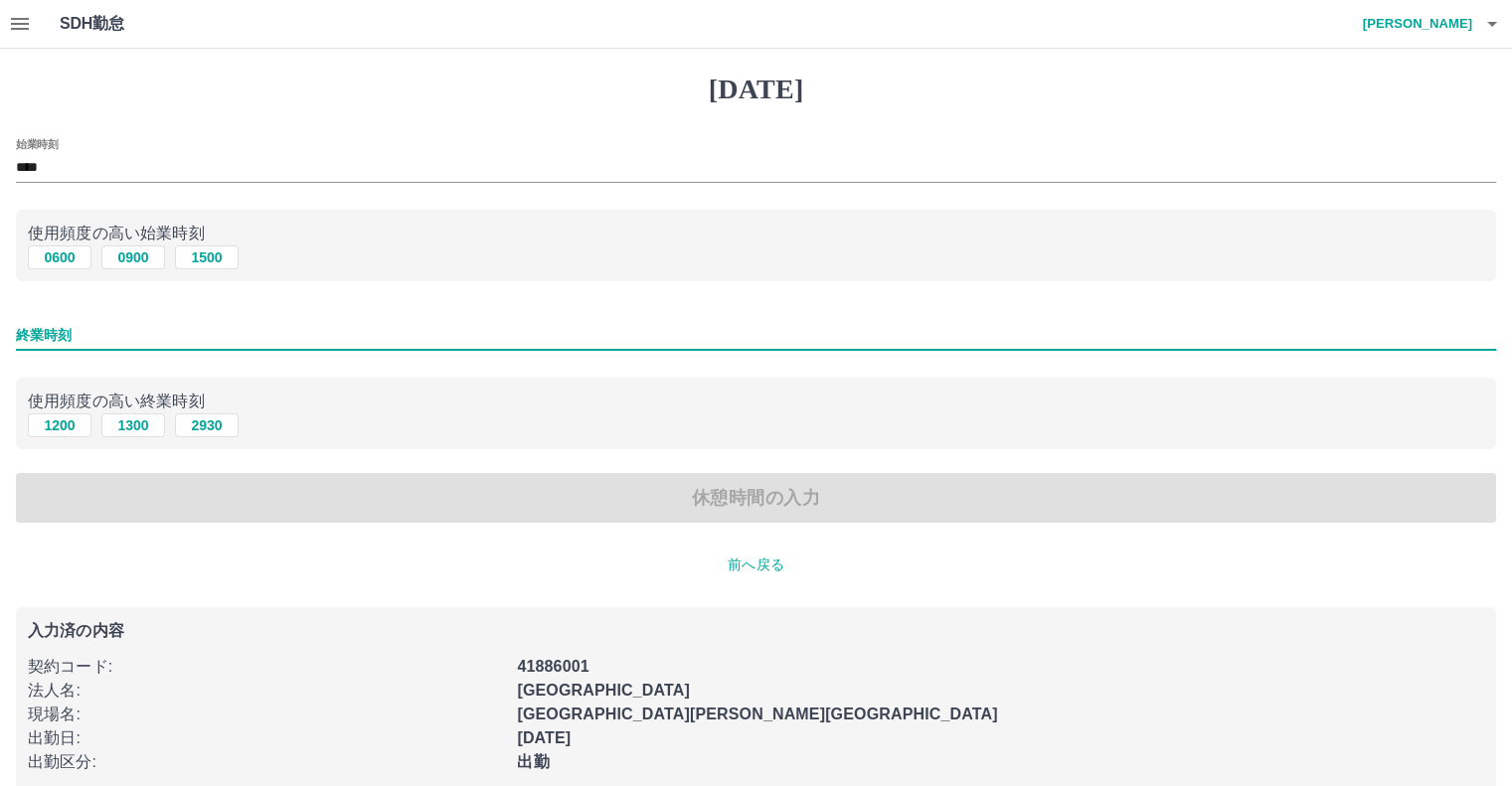 click on "終業時刻" at bounding box center [756, 335] 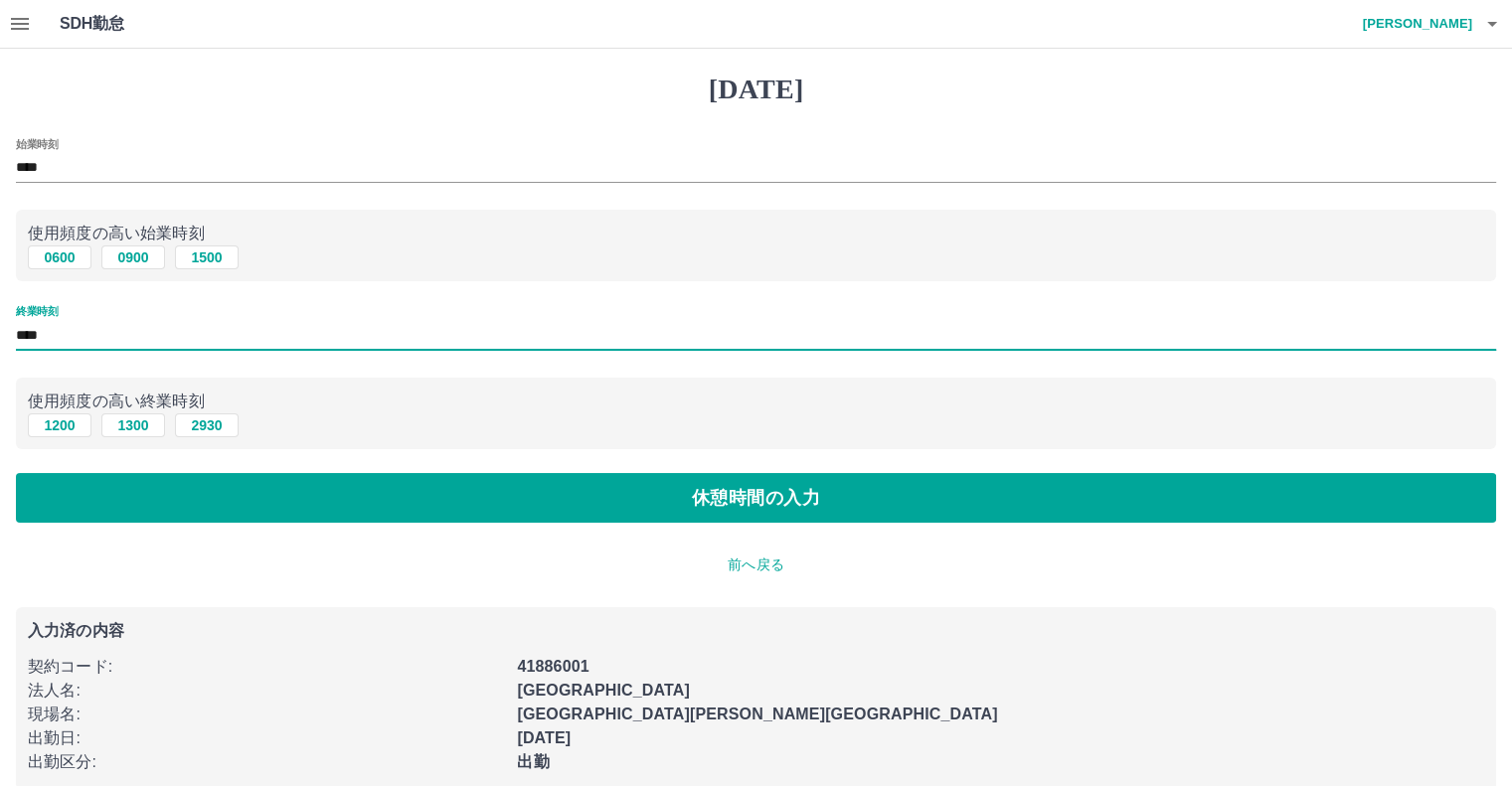 type on "****" 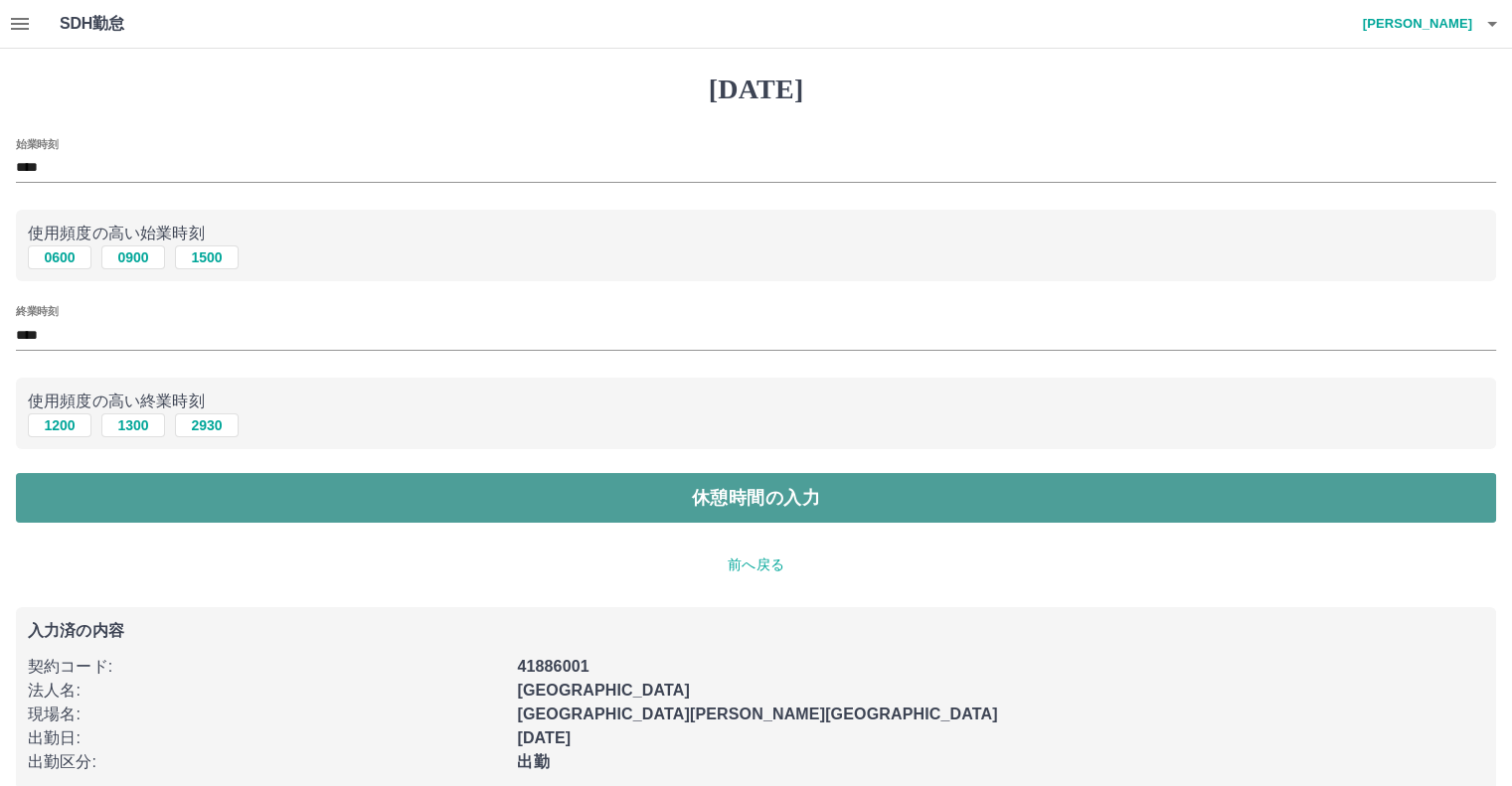 click on "休憩時間の入力" at bounding box center (756, 498) 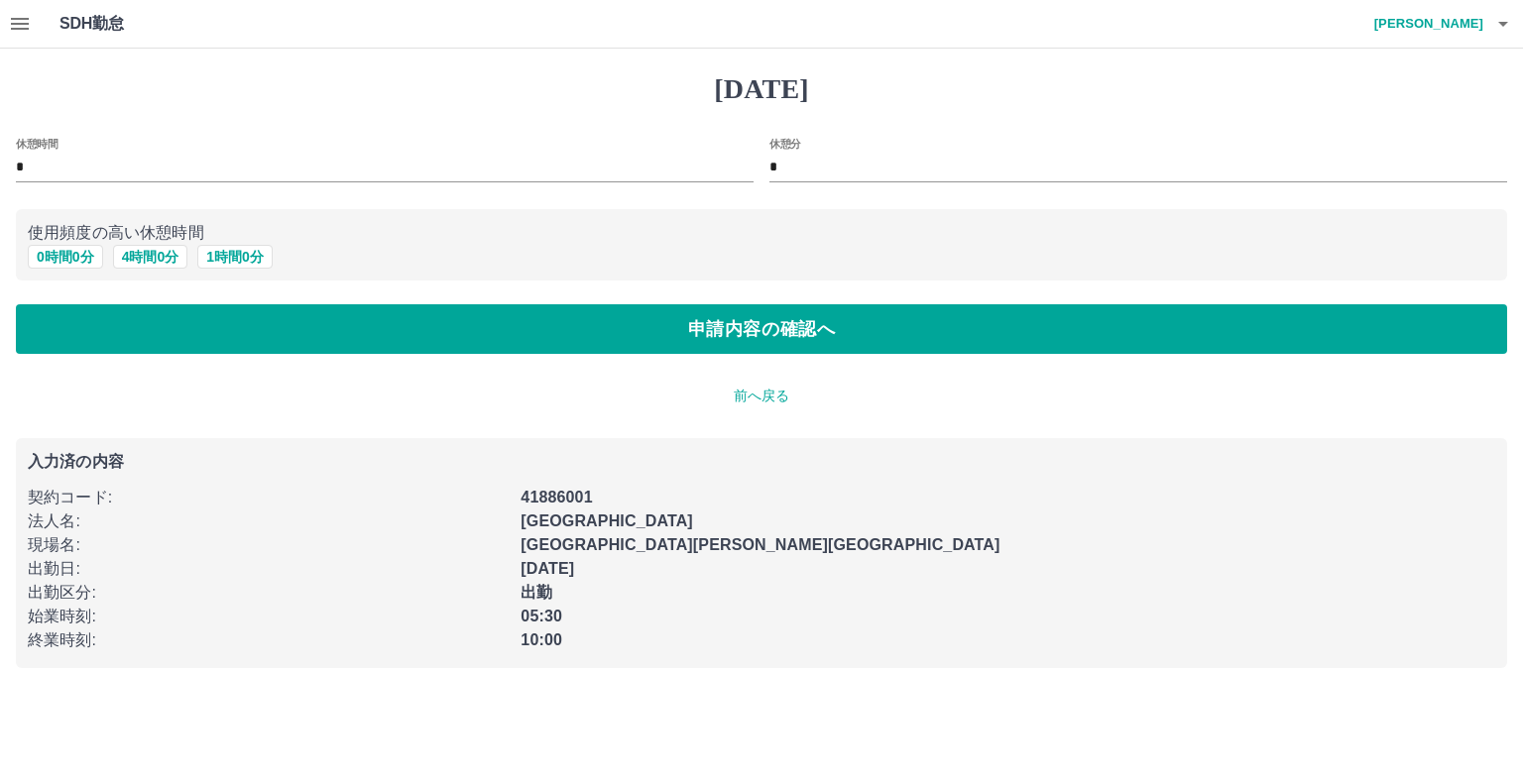 click on "*" at bounding box center (385, 168) 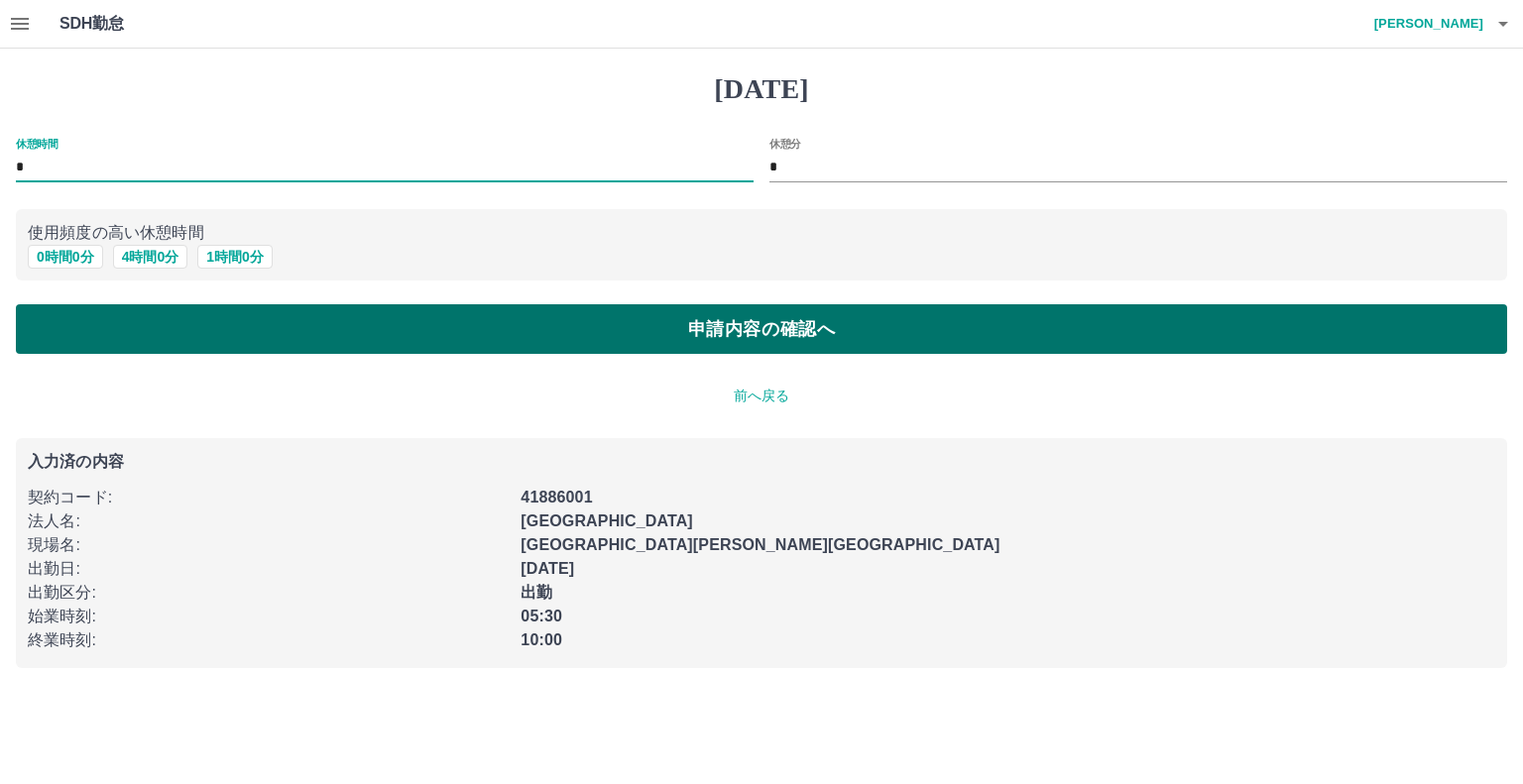 click on "申請内容の確認へ" at bounding box center (762, 329) 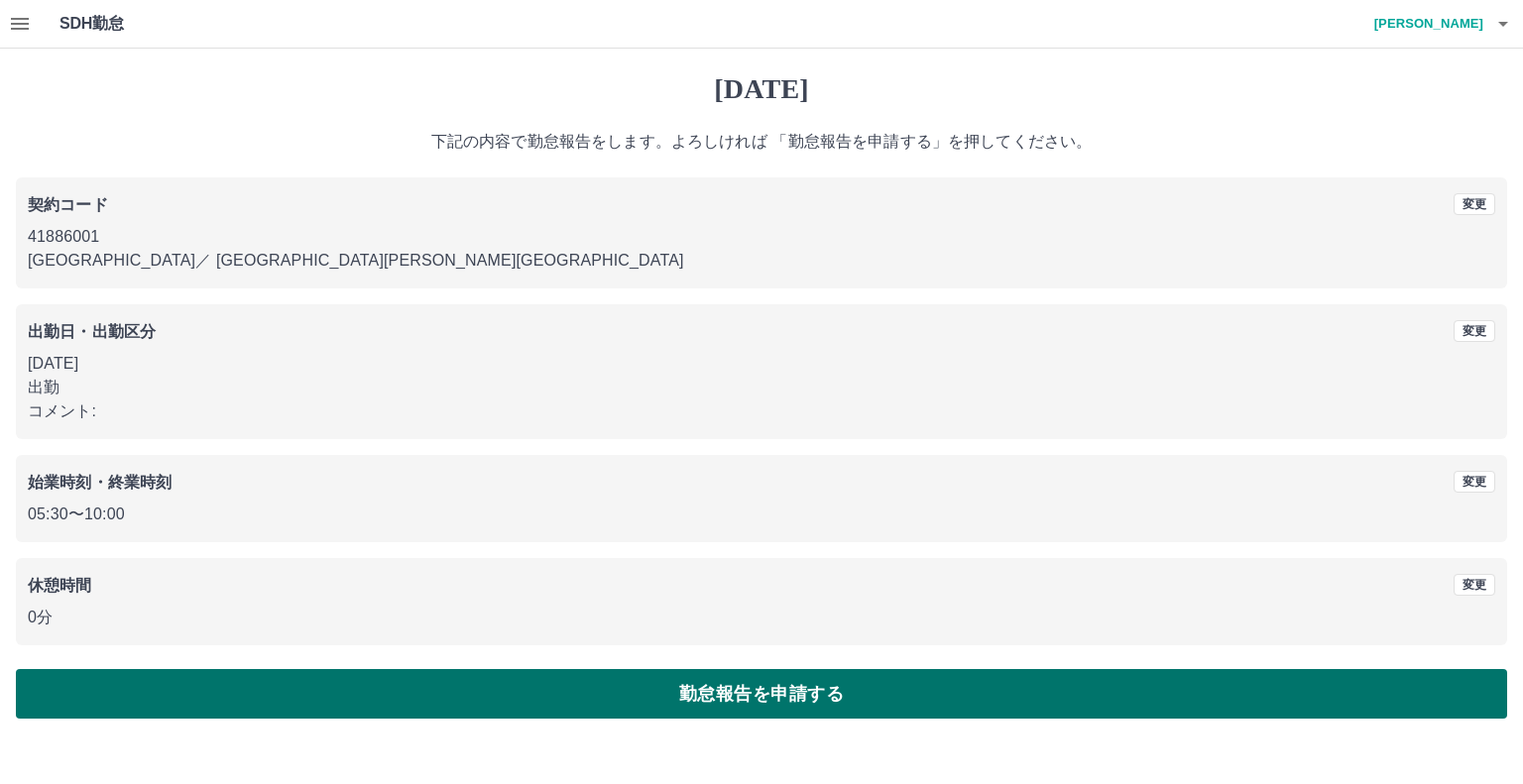 click on "勤怠報告を申請する" at bounding box center (762, 694) 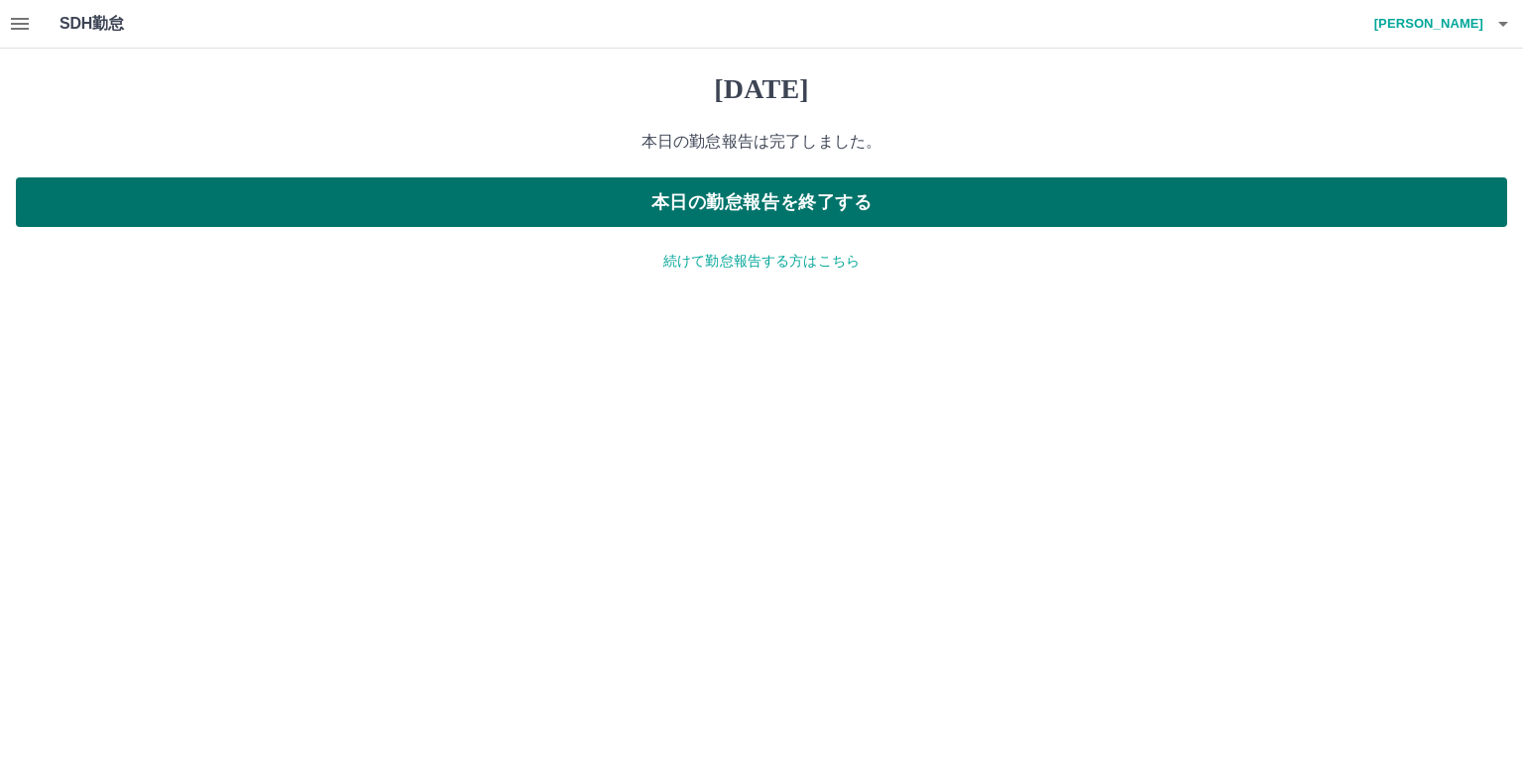 click on "本日の勤怠報告を終了する" at bounding box center [762, 202] 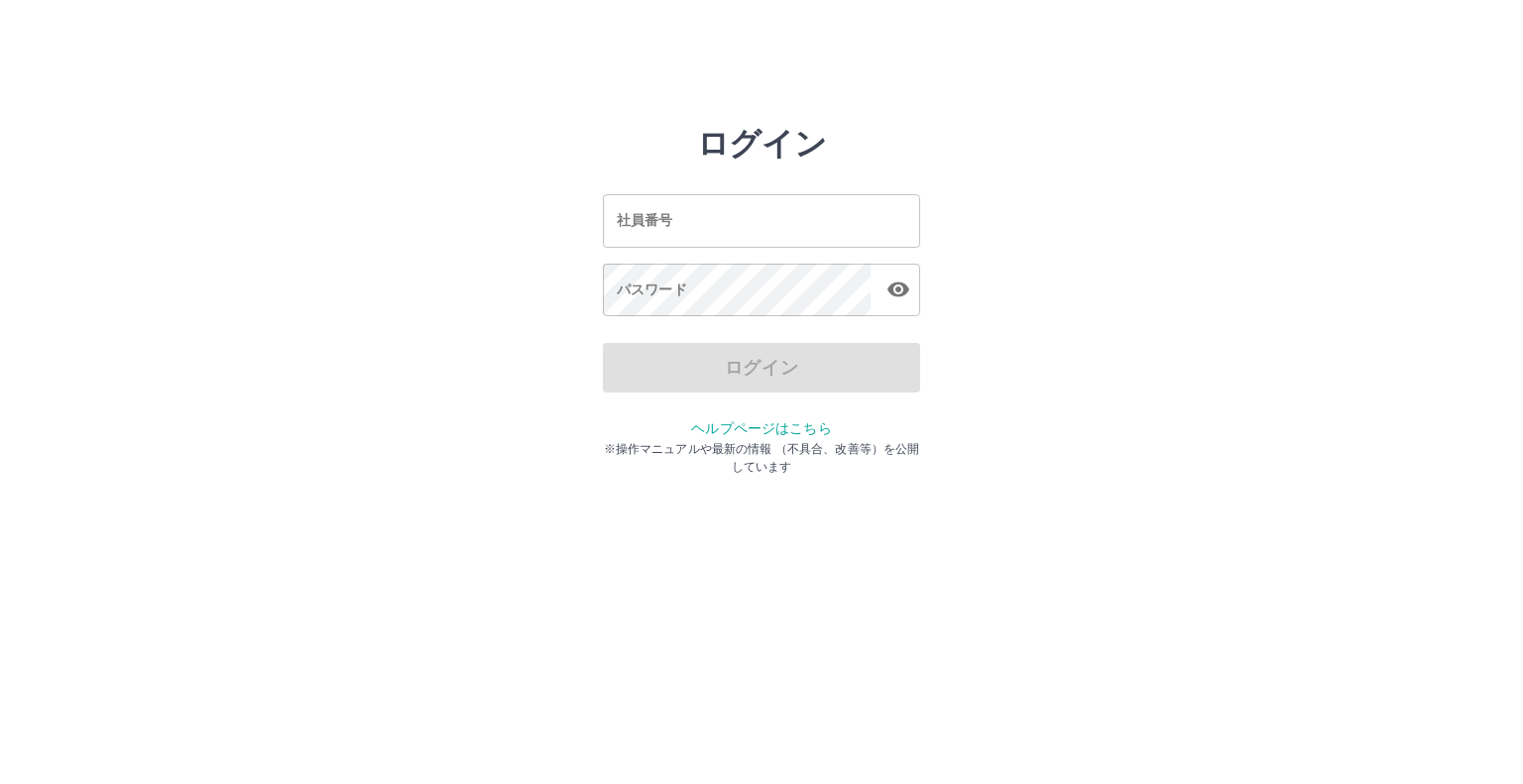 scroll, scrollTop: 0, scrollLeft: 0, axis: both 